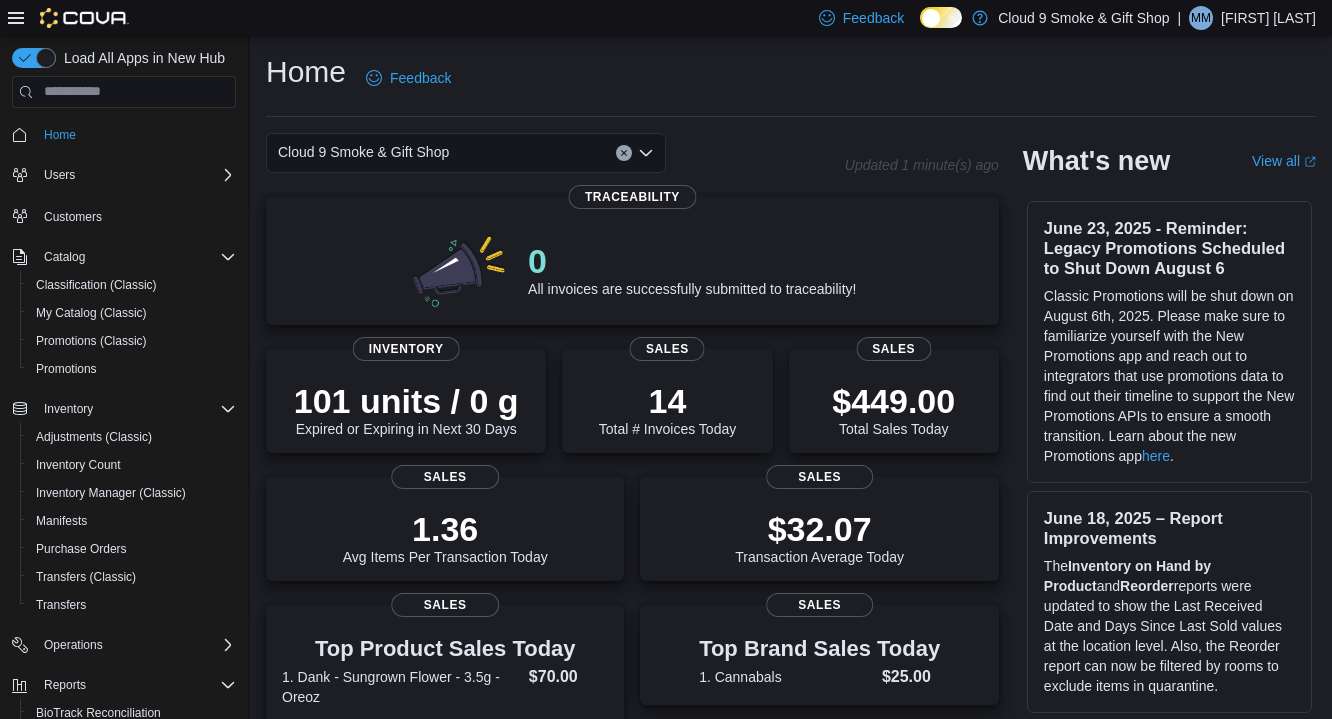 scroll, scrollTop: 0, scrollLeft: 0, axis: both 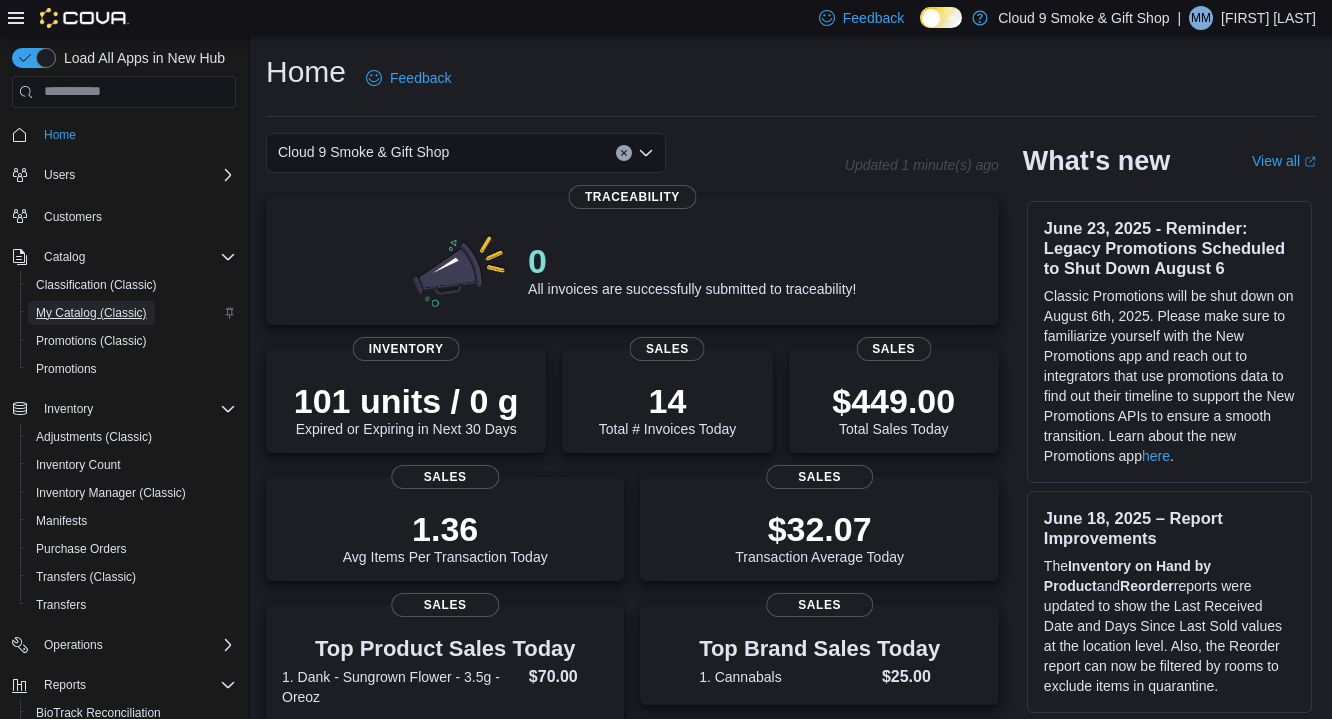 click on "My Catalog (Classic)" at bounding box center (91, 313) 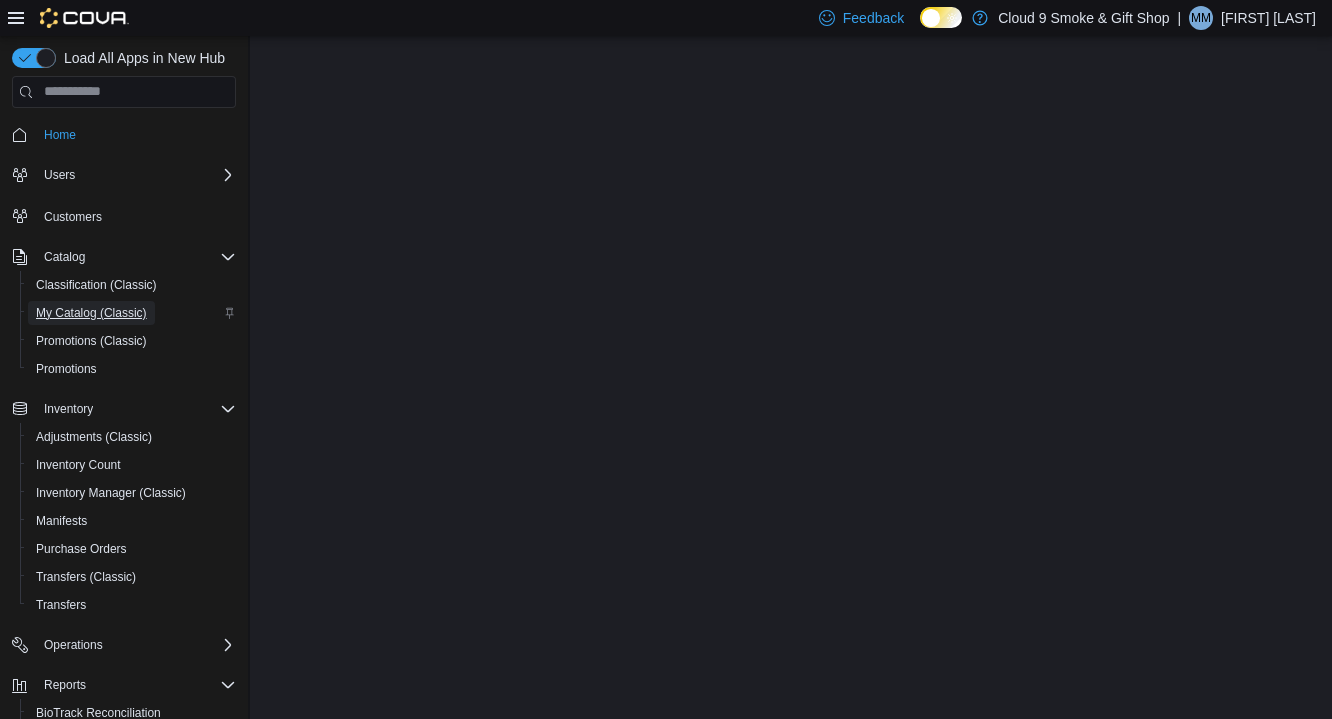scroll, scrollTop: 0, scrollLeft: 0, axis: both 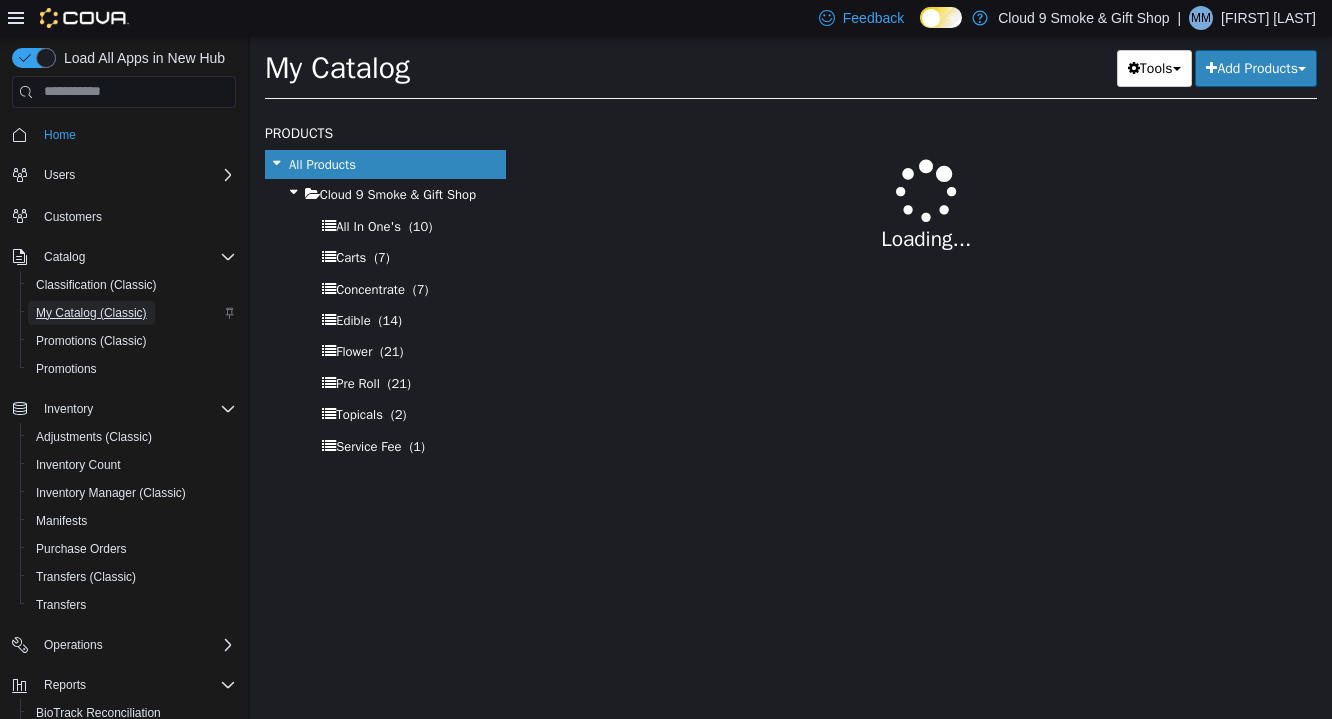 select on "**********" 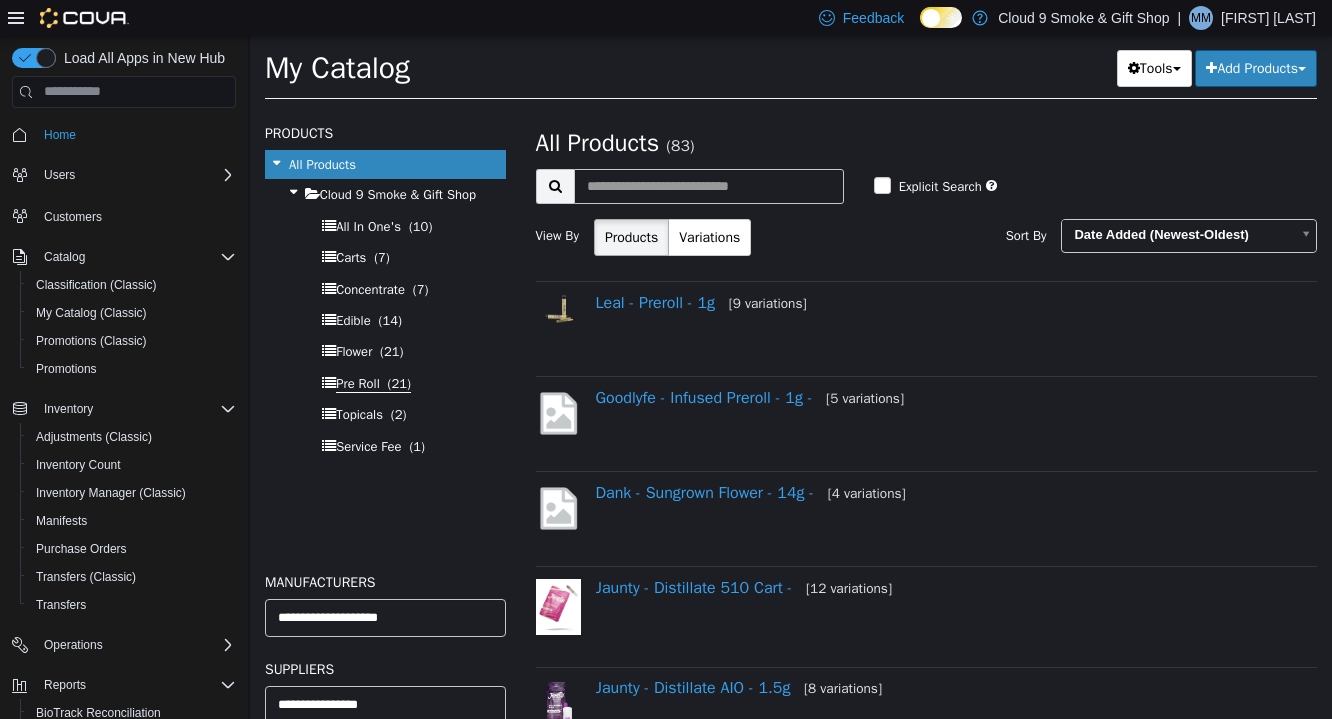 click on "Pre Roll" at bounding box center [358, 383] 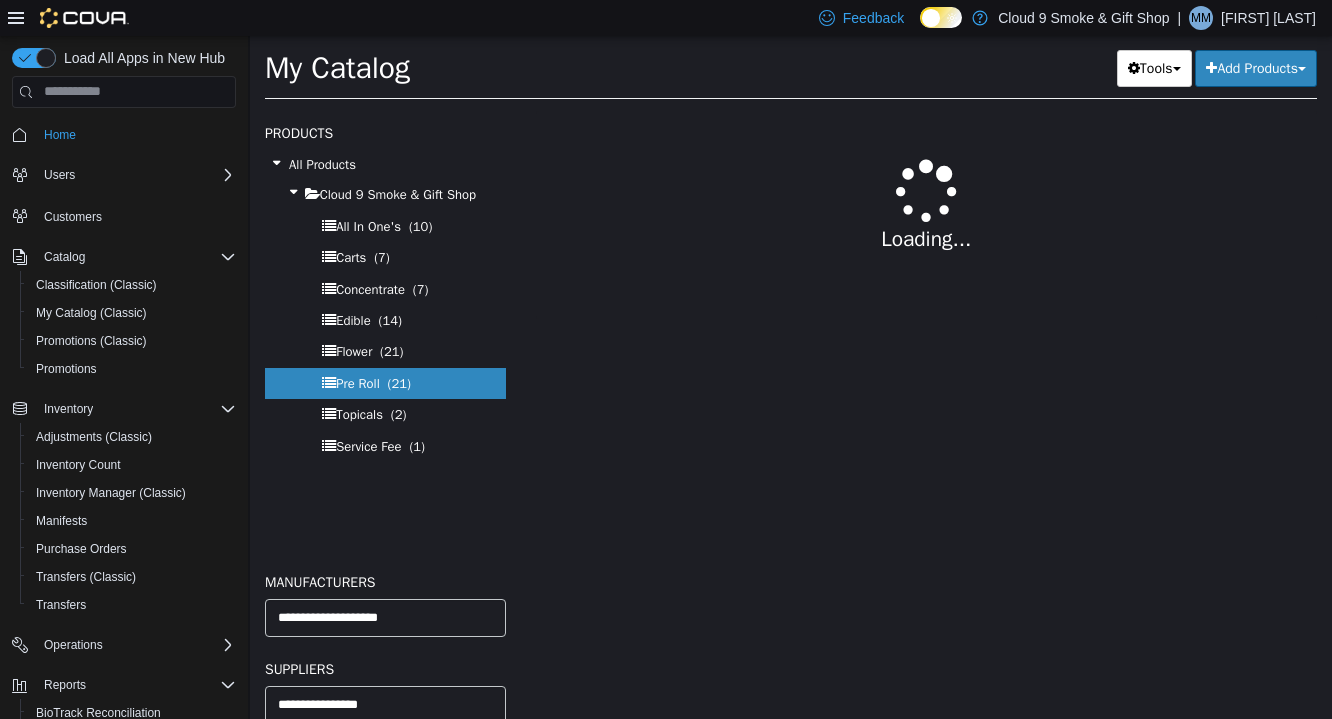 select on "**********" 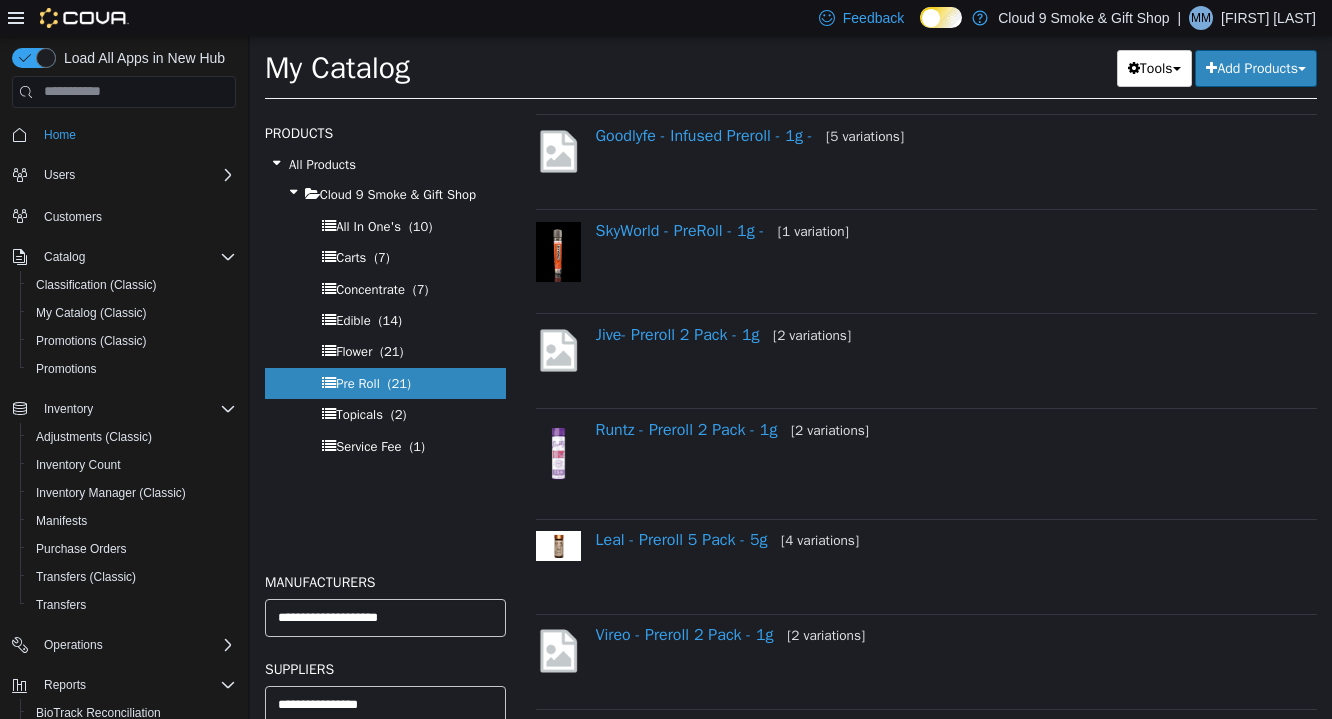scroll, scrollTop: 265, scrollLeft: 0, axis: vertical 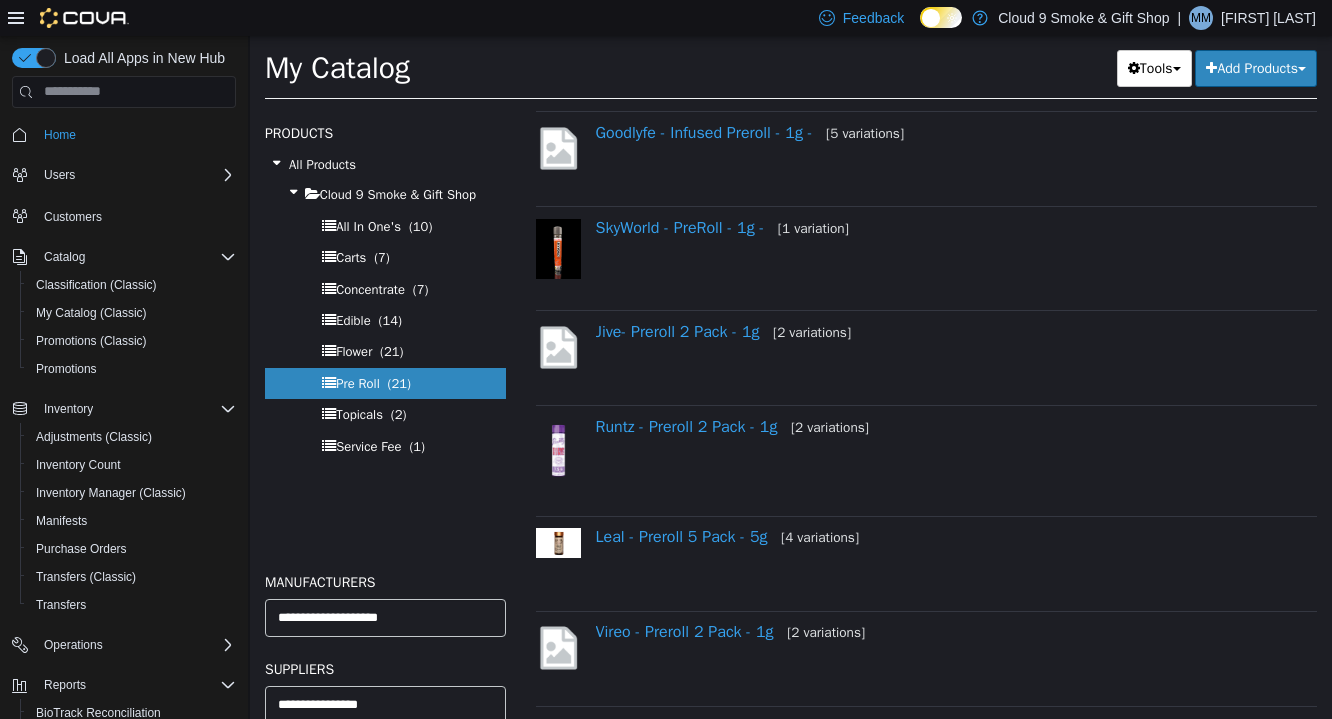 click on "Add Products" at bounding box center [1256, 67] 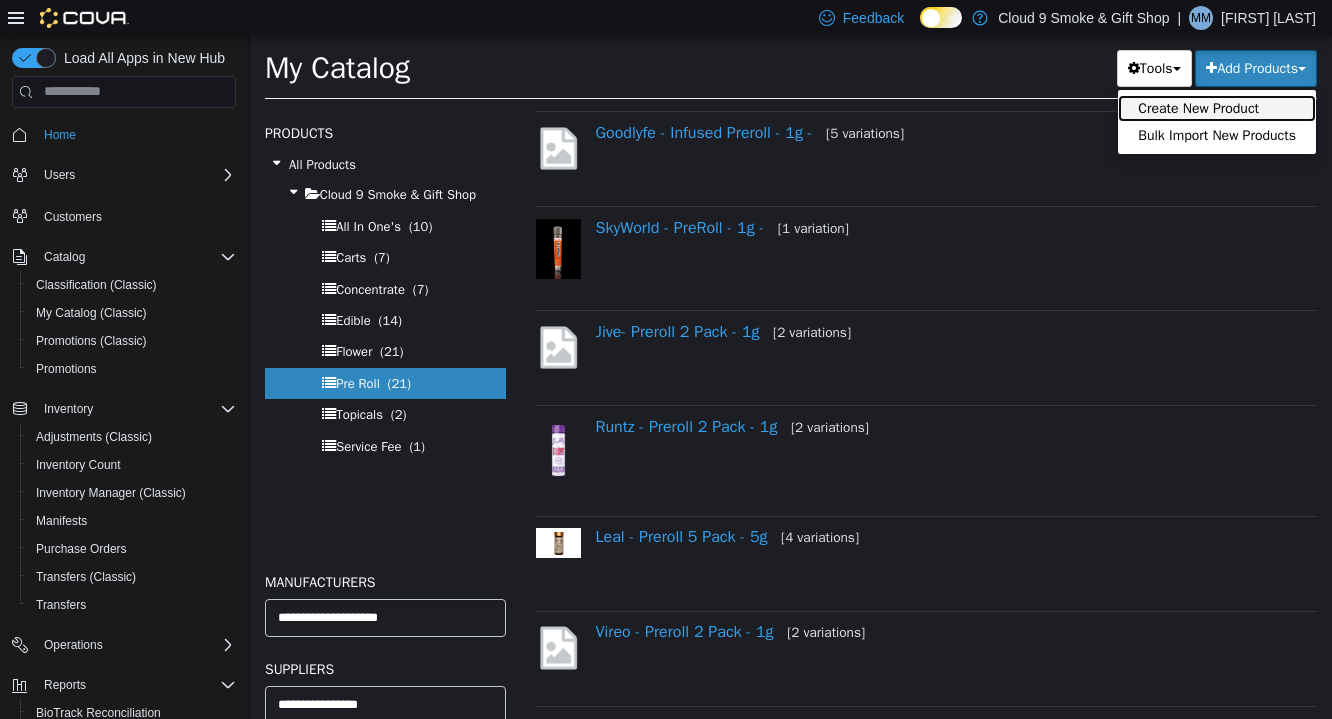 click on "Create New Product" at bounding box center (1217, 107) 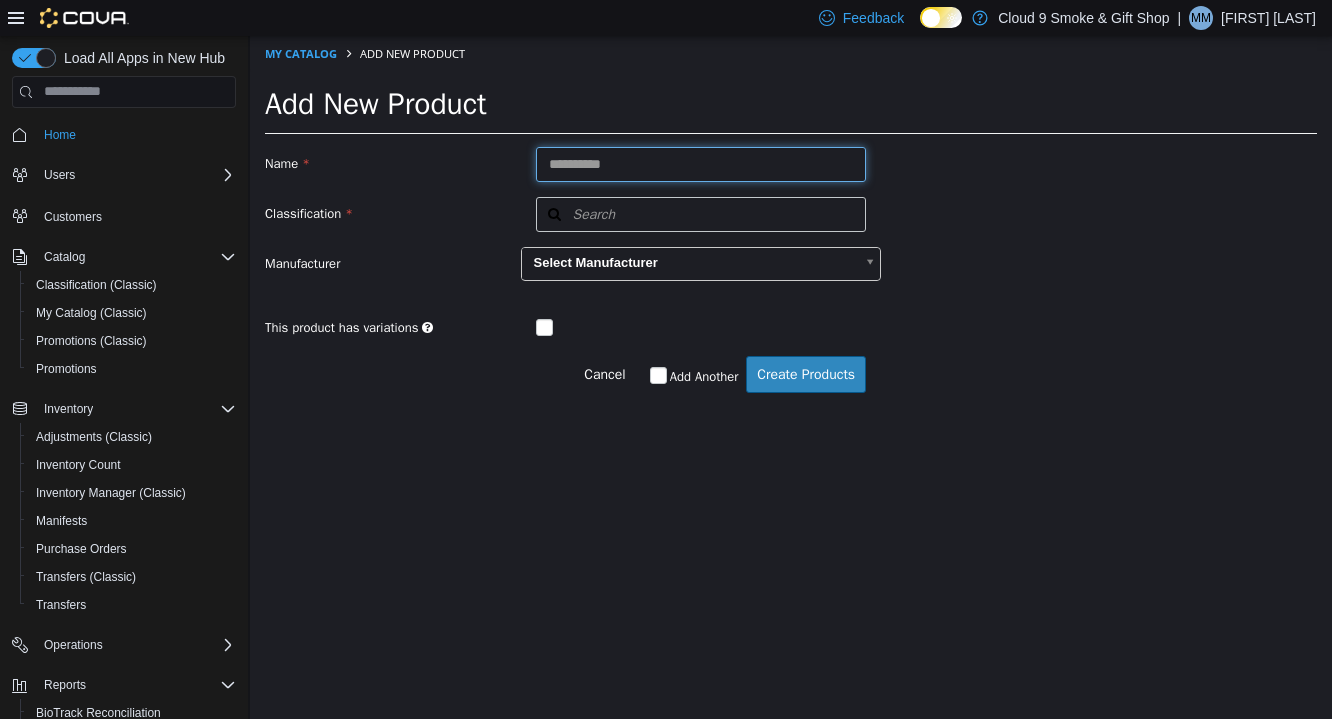 click at bounding box center [701, 163] 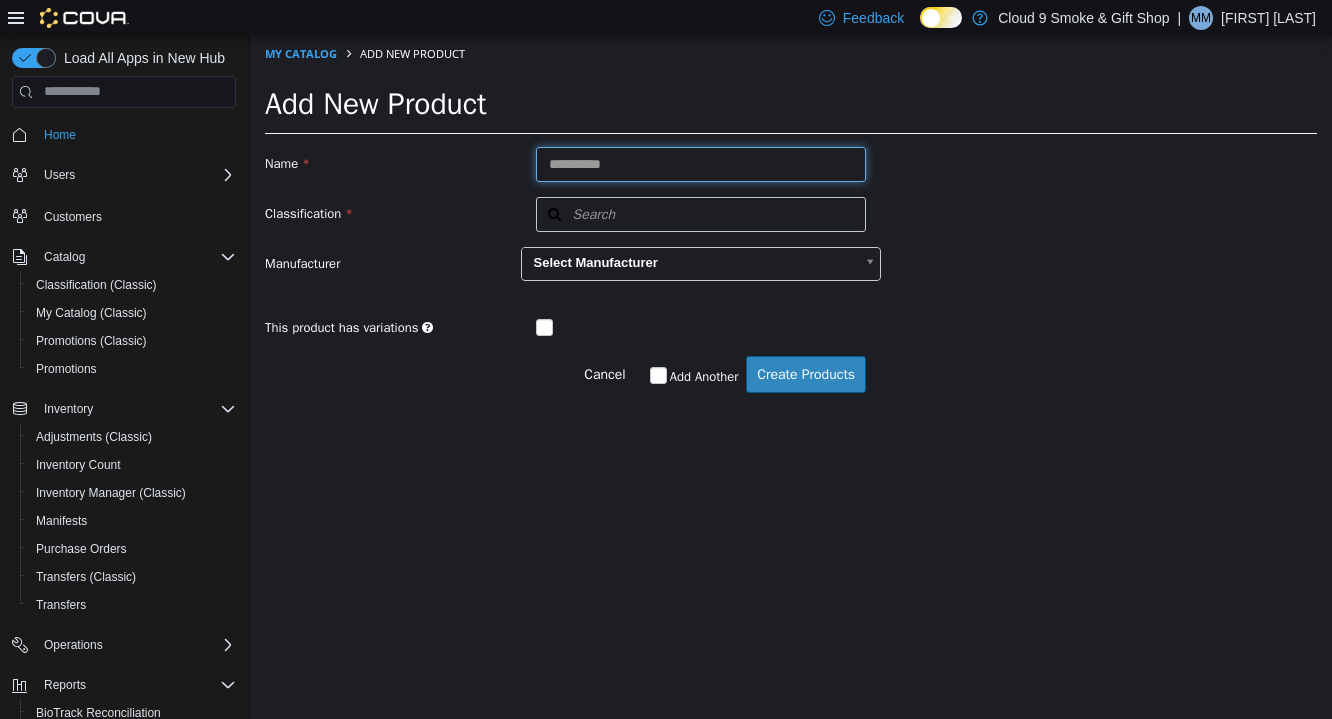 type on "*" 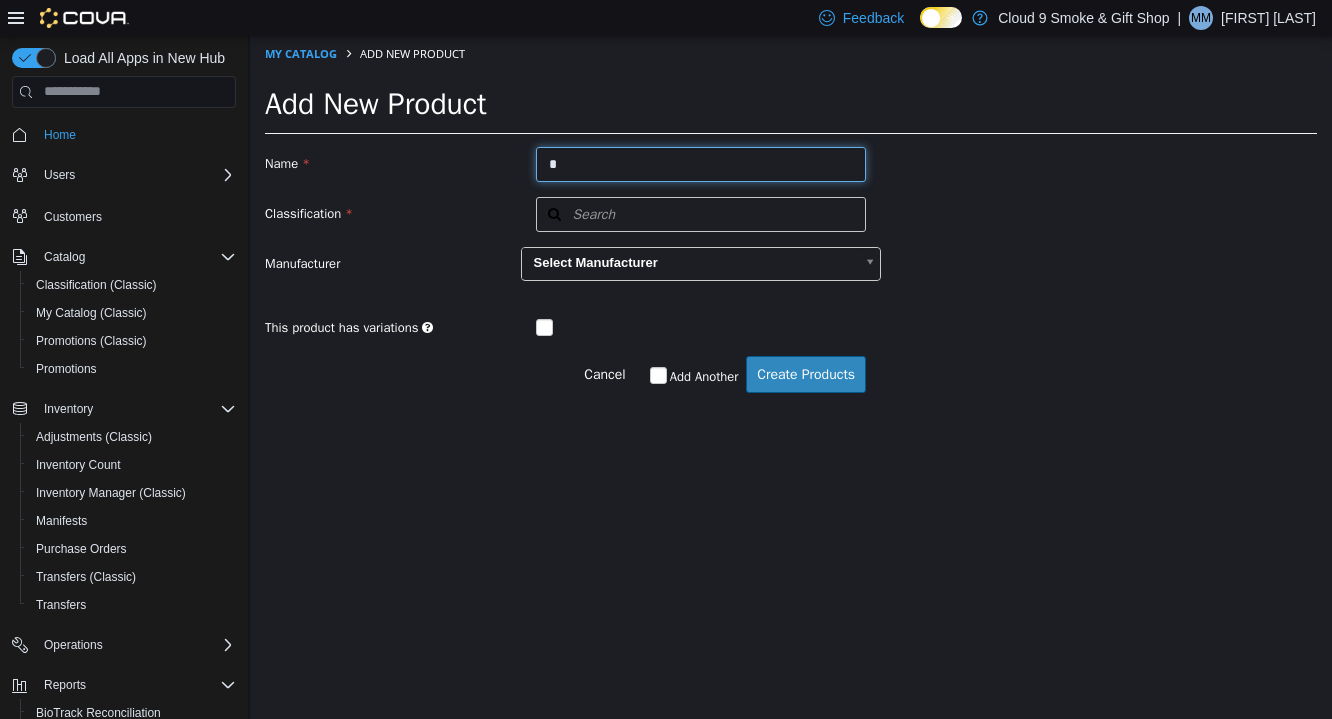 type 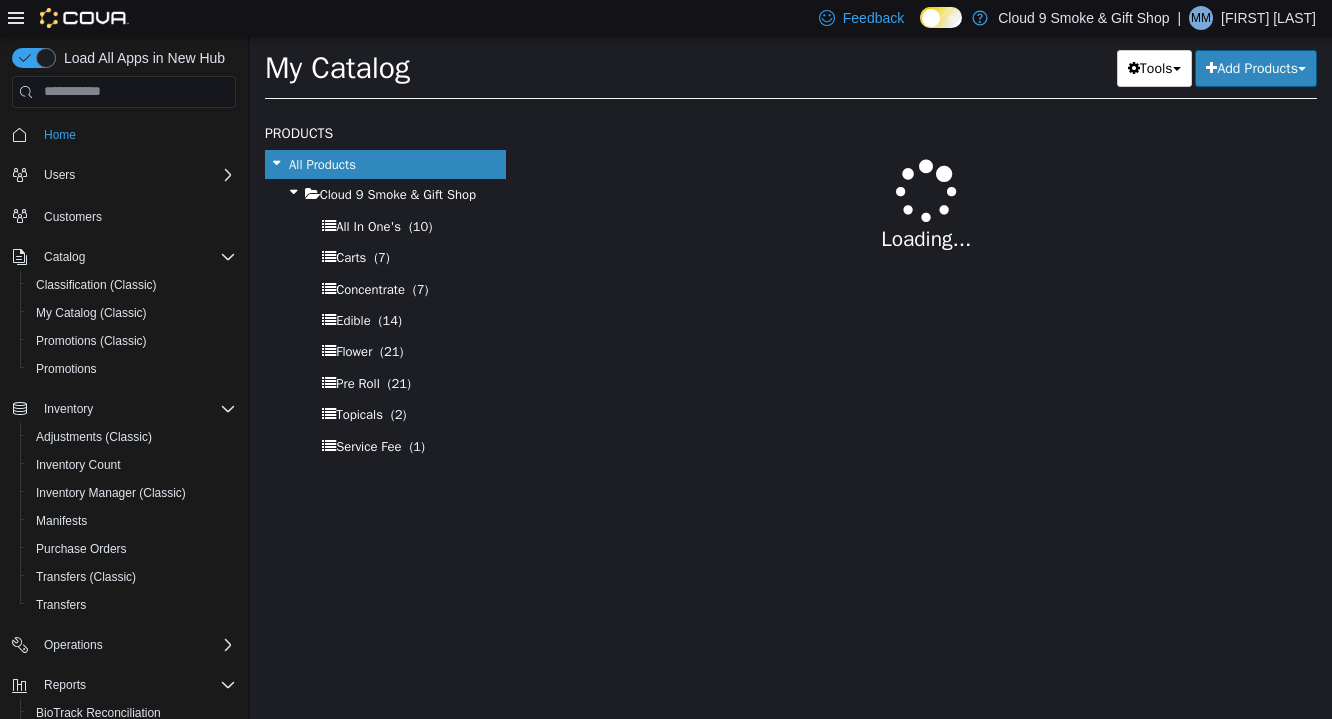 select on "**********" 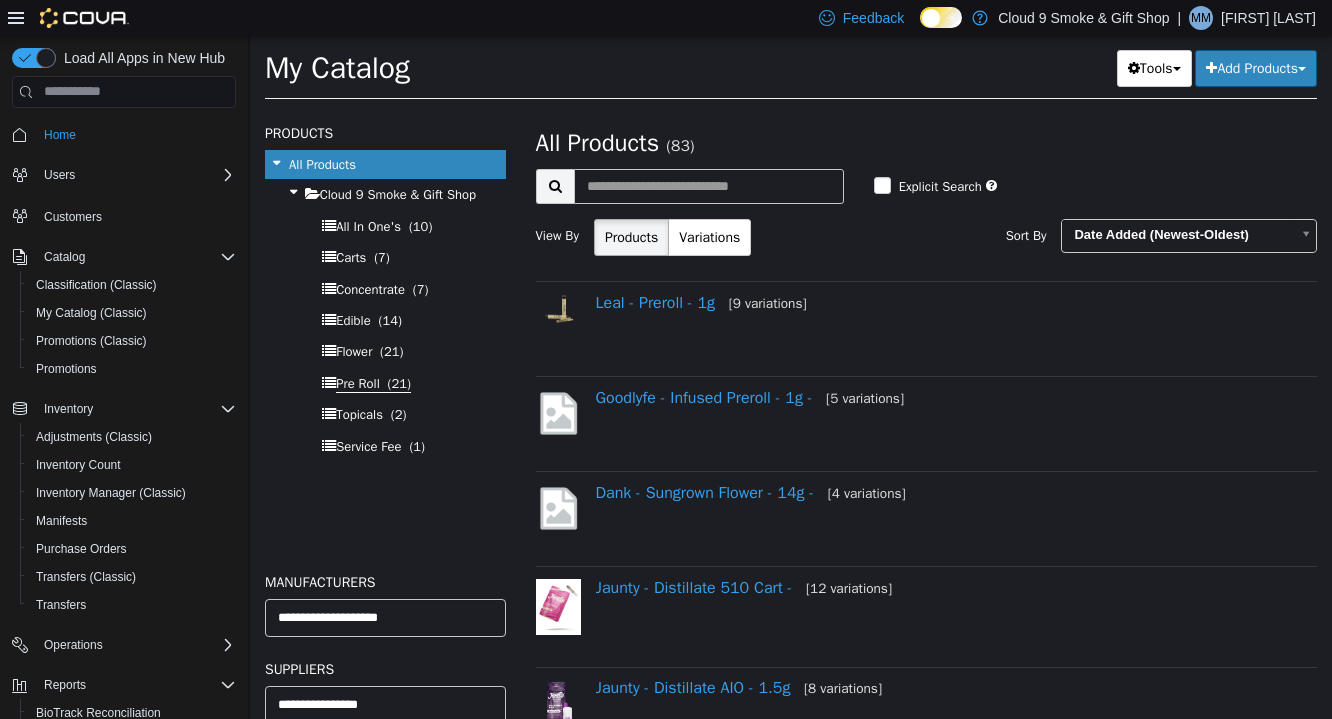 click on "Pre Roll
(21)" at bounding box center [373, 383] 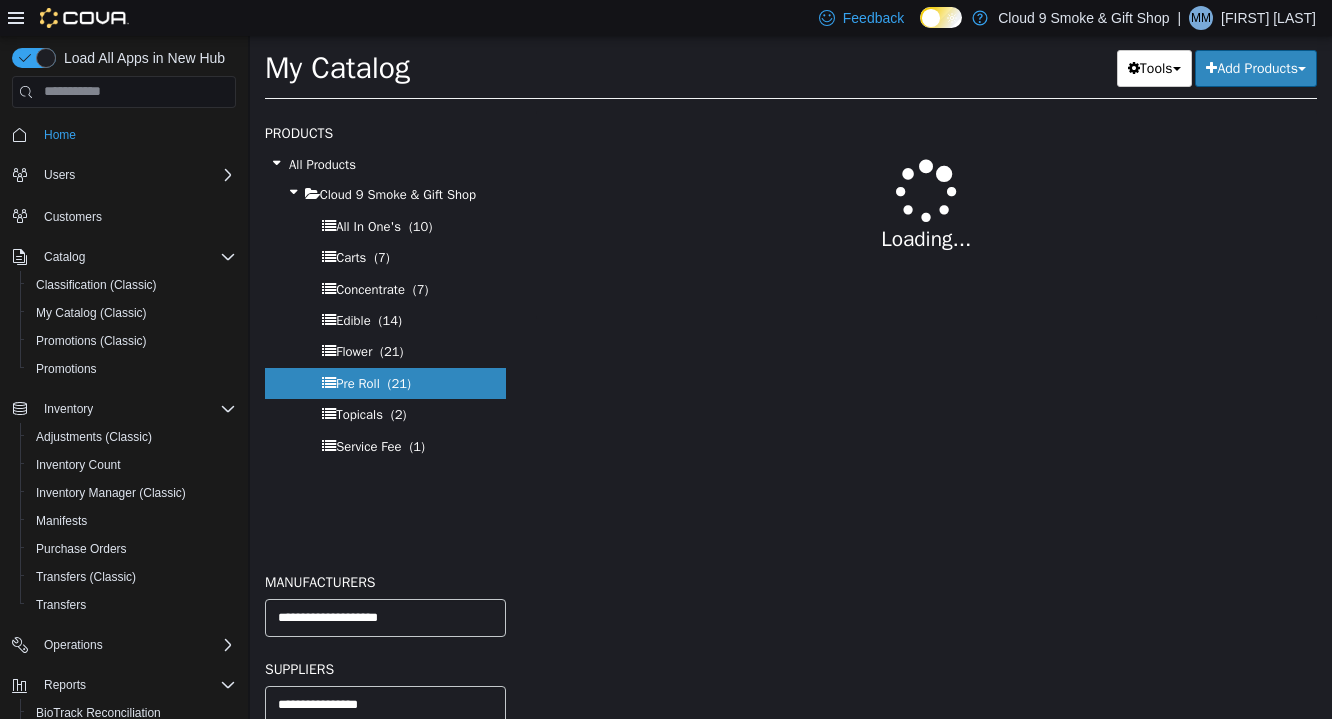select on "**********" 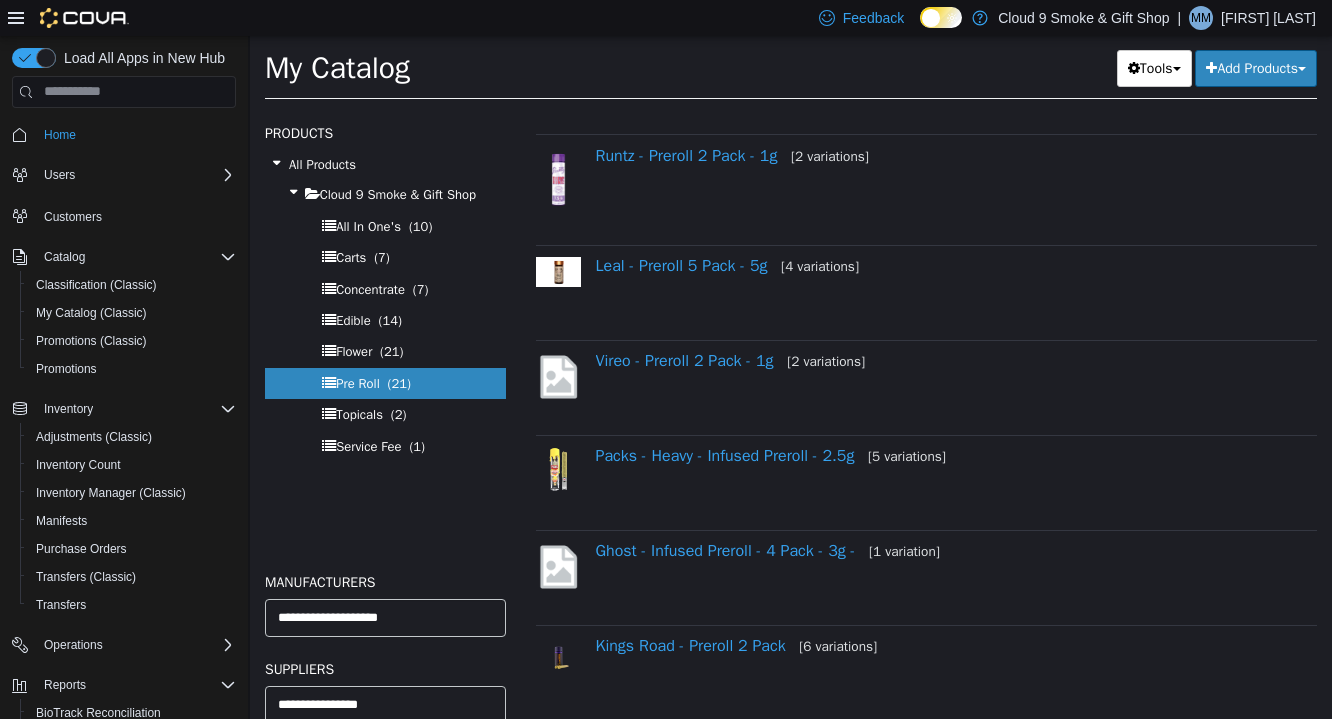 scroll, scrollTop: 541, scrollLeft: 0, axis: vertical 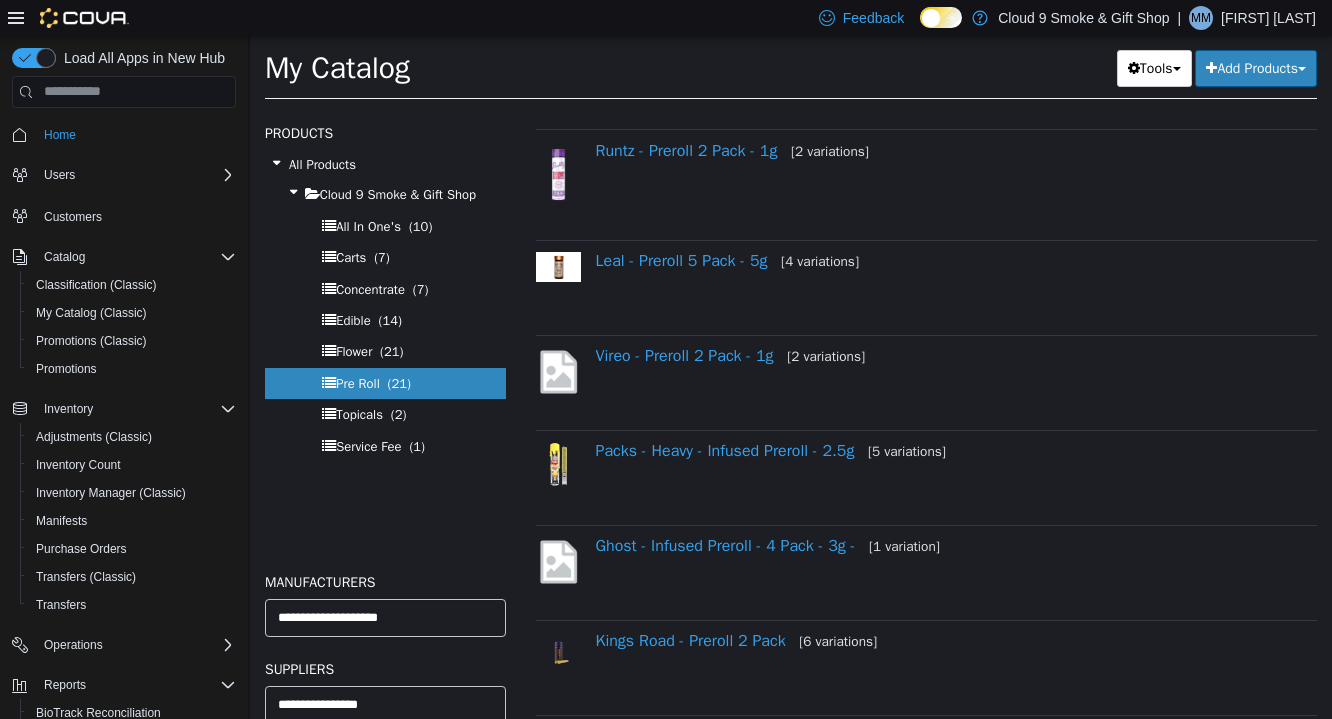click on "Add Products" at bounding box center (1256, 67) 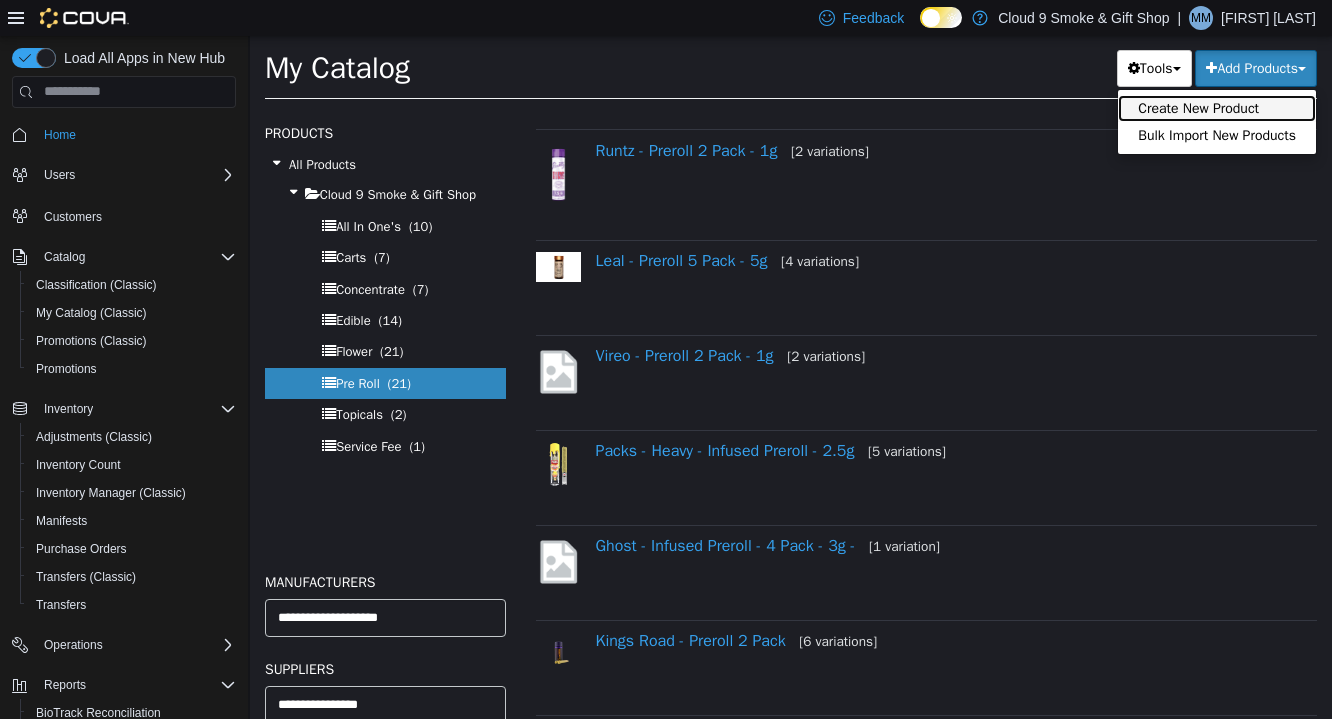 click on "Create New Product" at bounding box center (1217, 107) 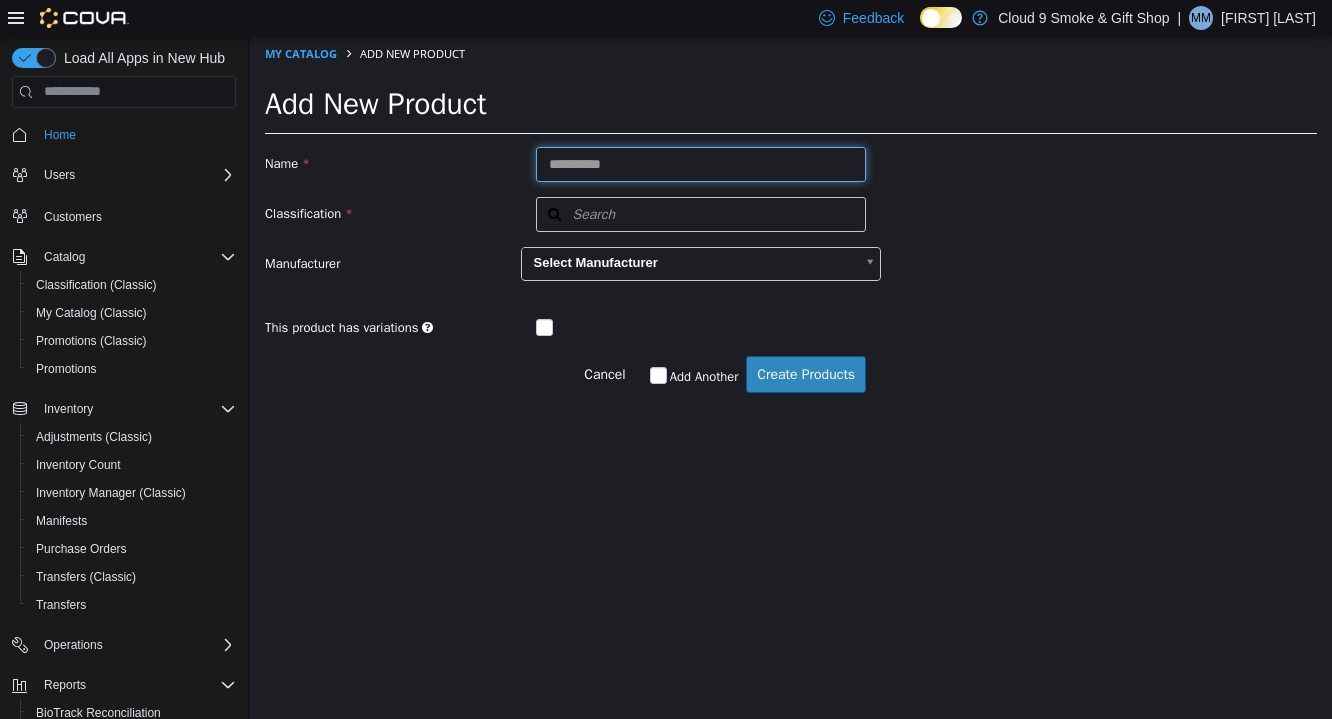 click at bounding box center [701, 163] 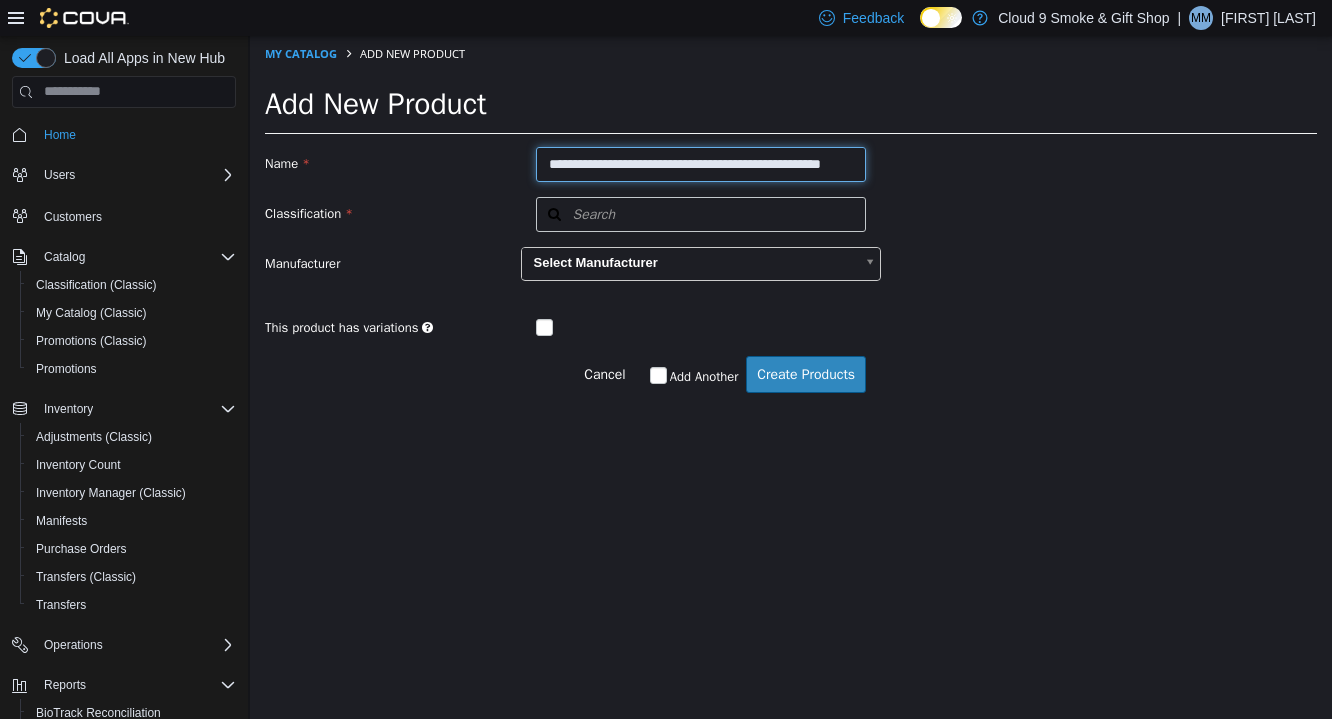 scroll, scrollTop: 0, scrollLeft: 19, axis: horizontal 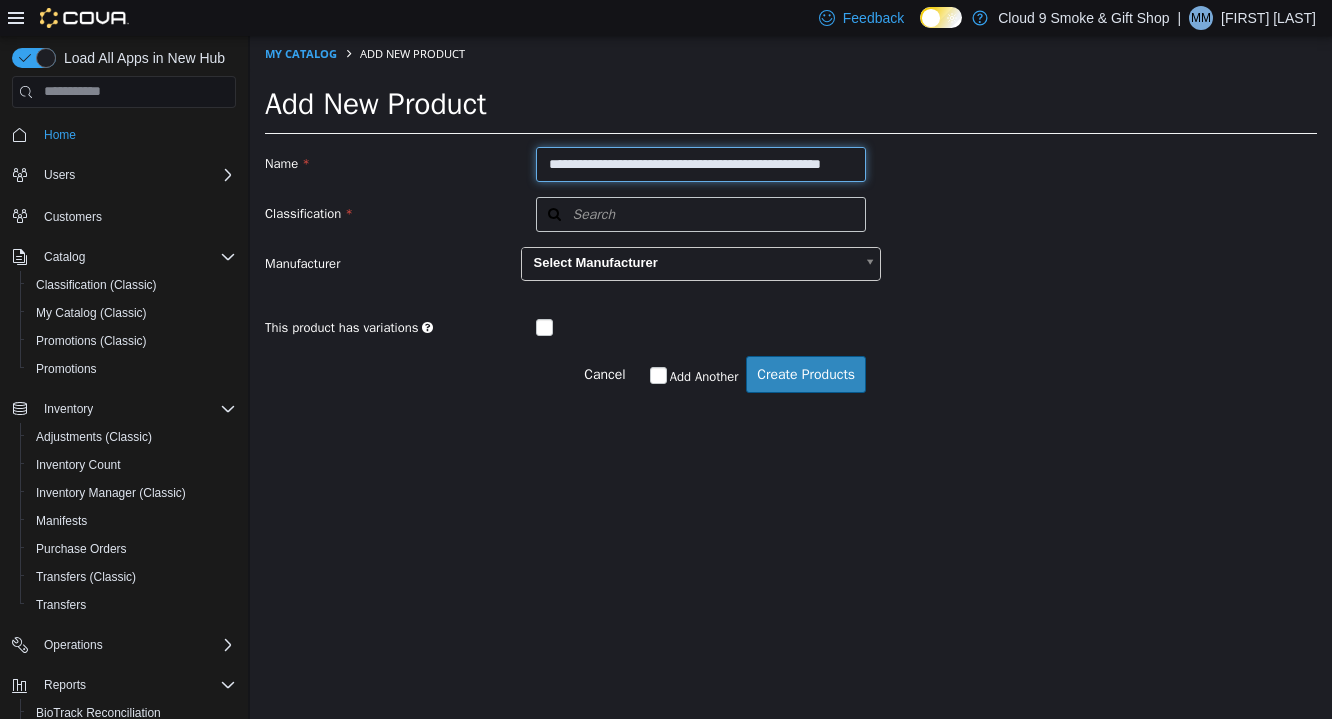 type on "**********" 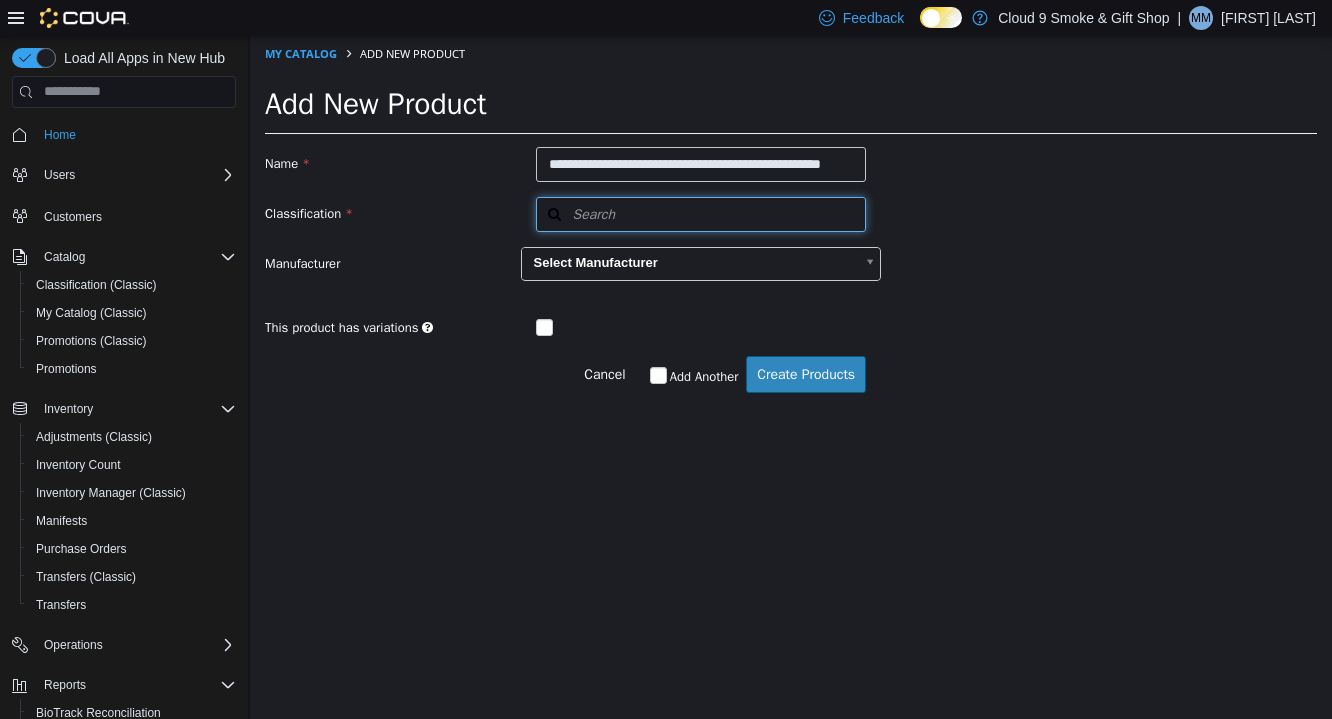 click on "Search" at bounding box center (701, 213) 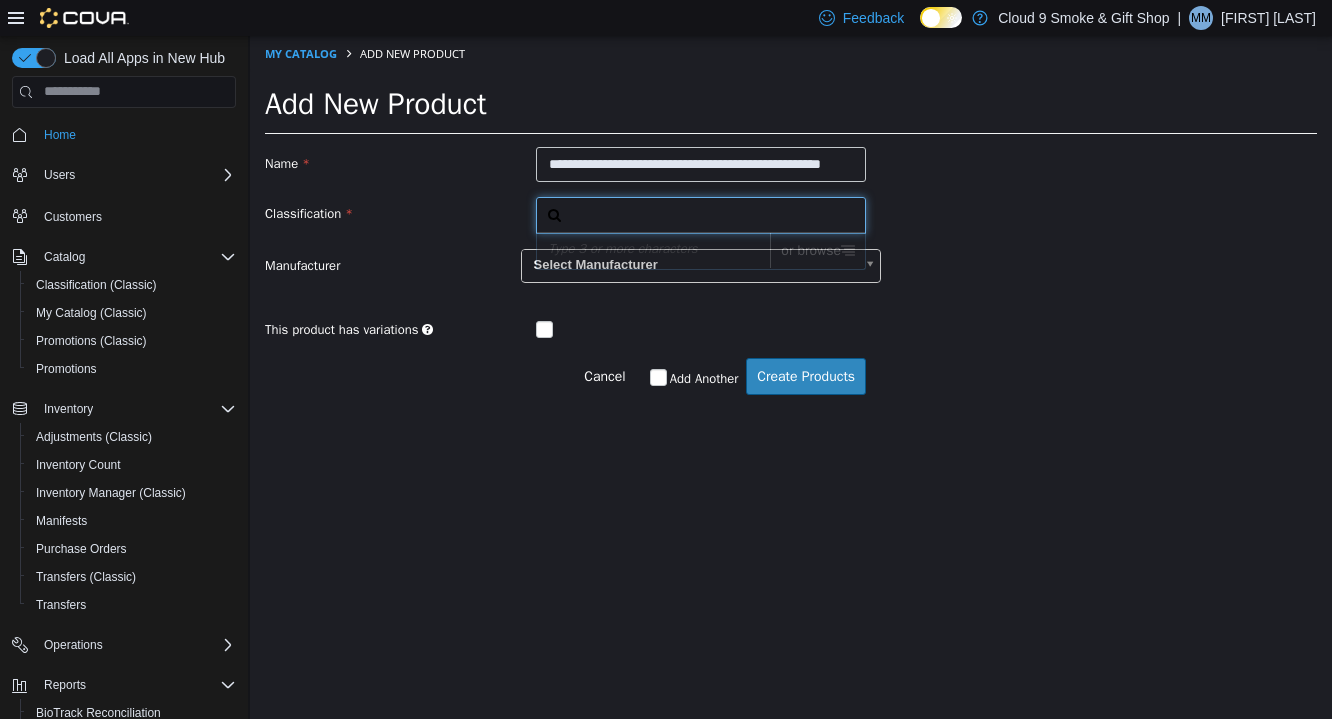 scroll, scrollTop: 0, scrollLeft: 0, axis: both 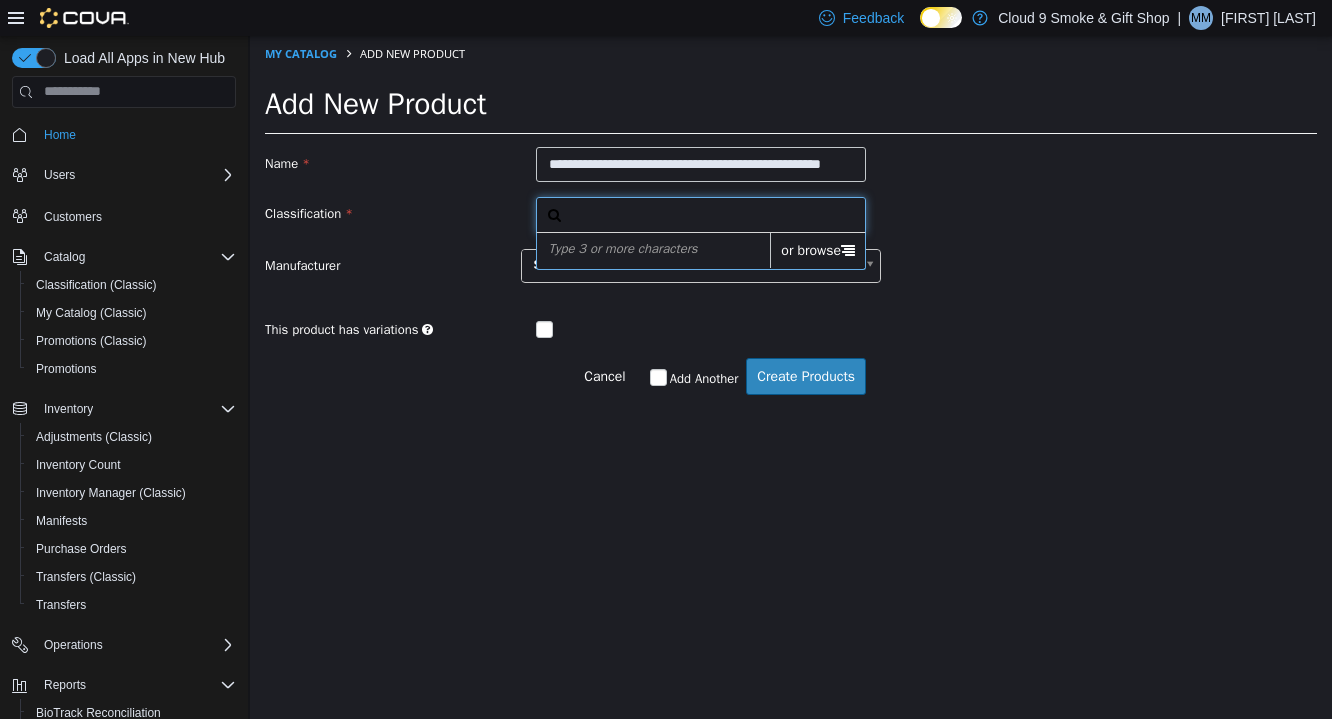 click on "or browse" at bounding box center (817, 249) 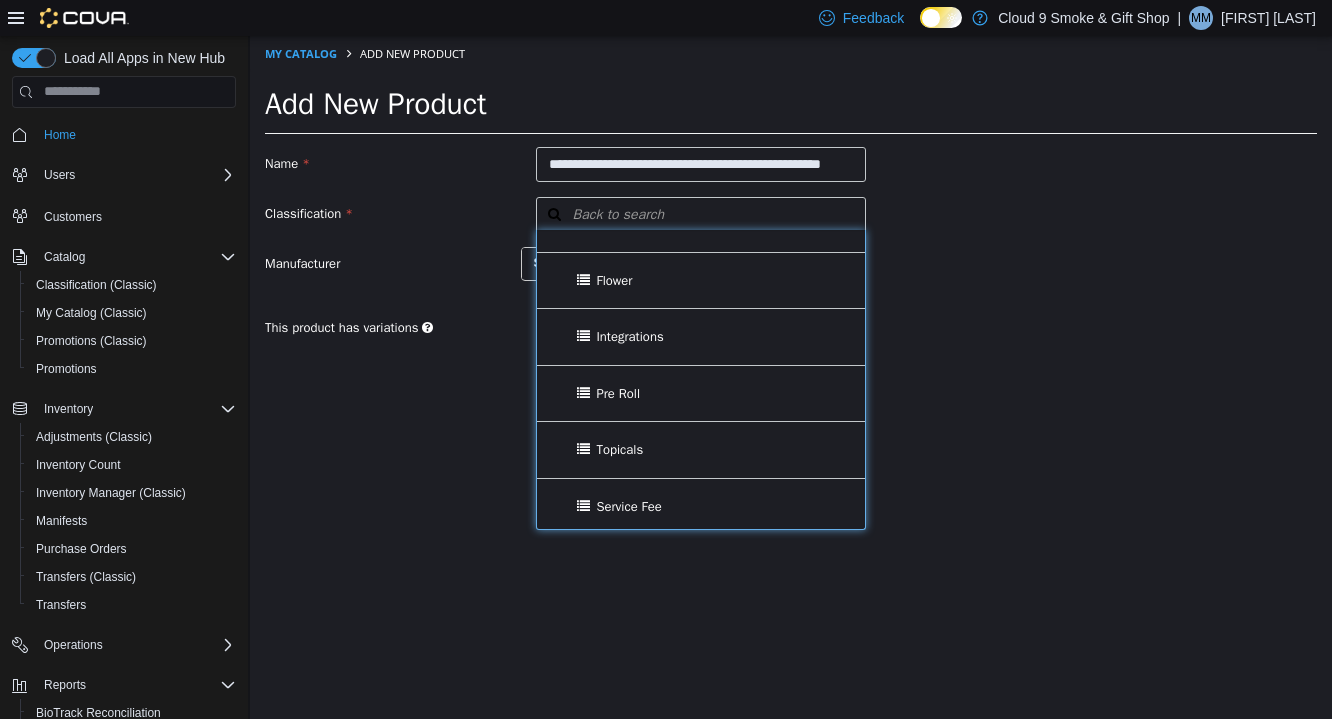 scroll, scrollTop: 321, scrollLeft: 0, axis: vertical 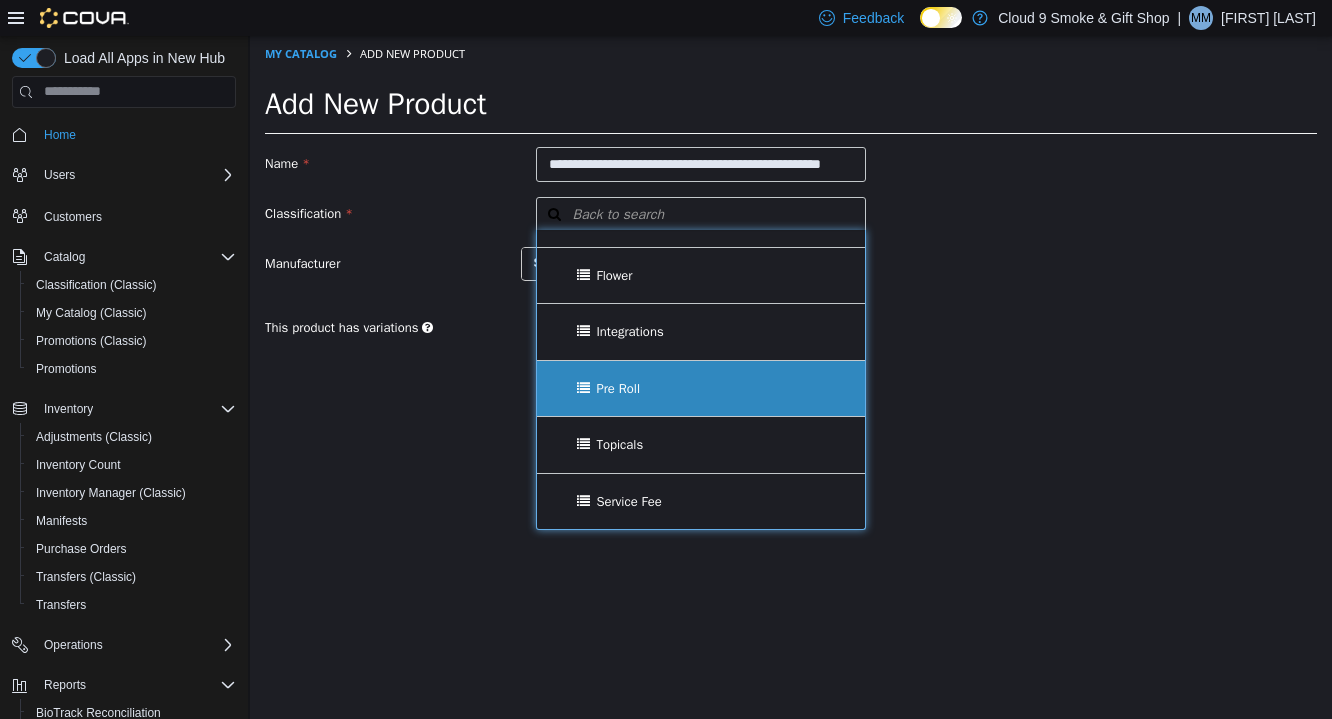 click on "Pre Roll" at bounding box center [701, 388] 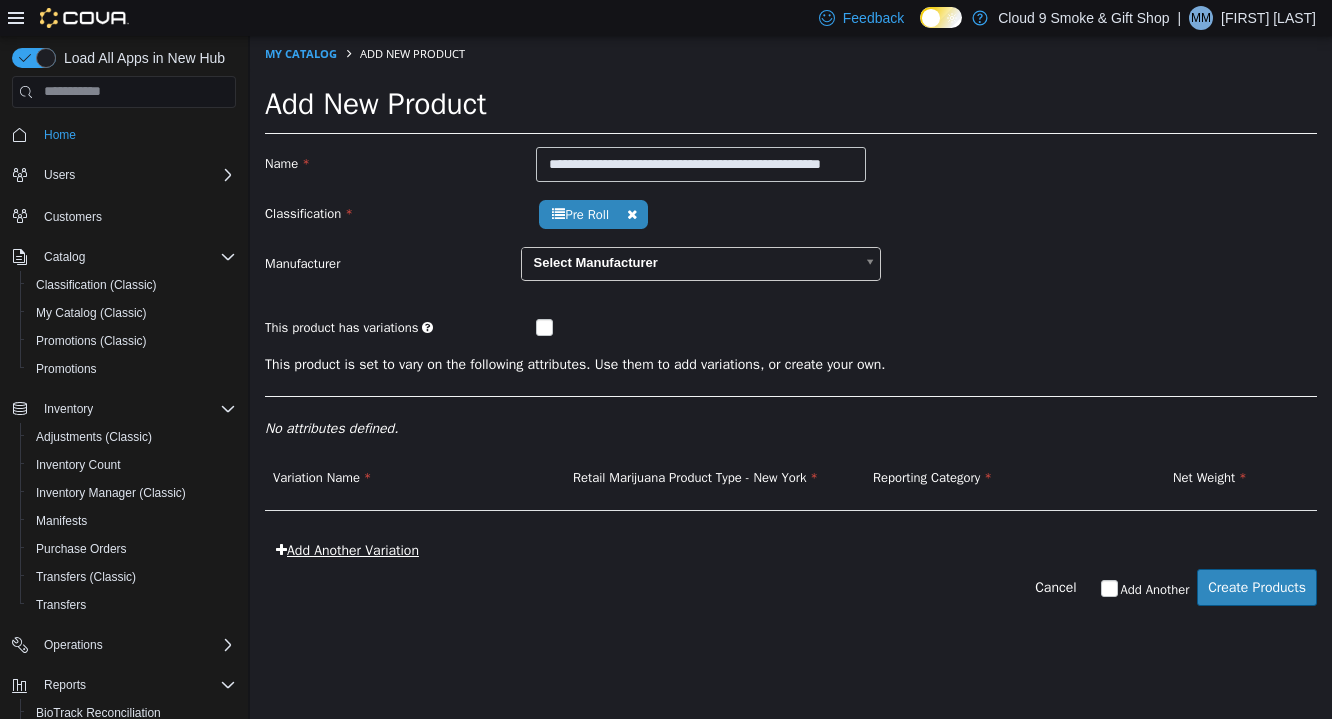 click on "Add Another Variation" at bounding box center [347, 549] 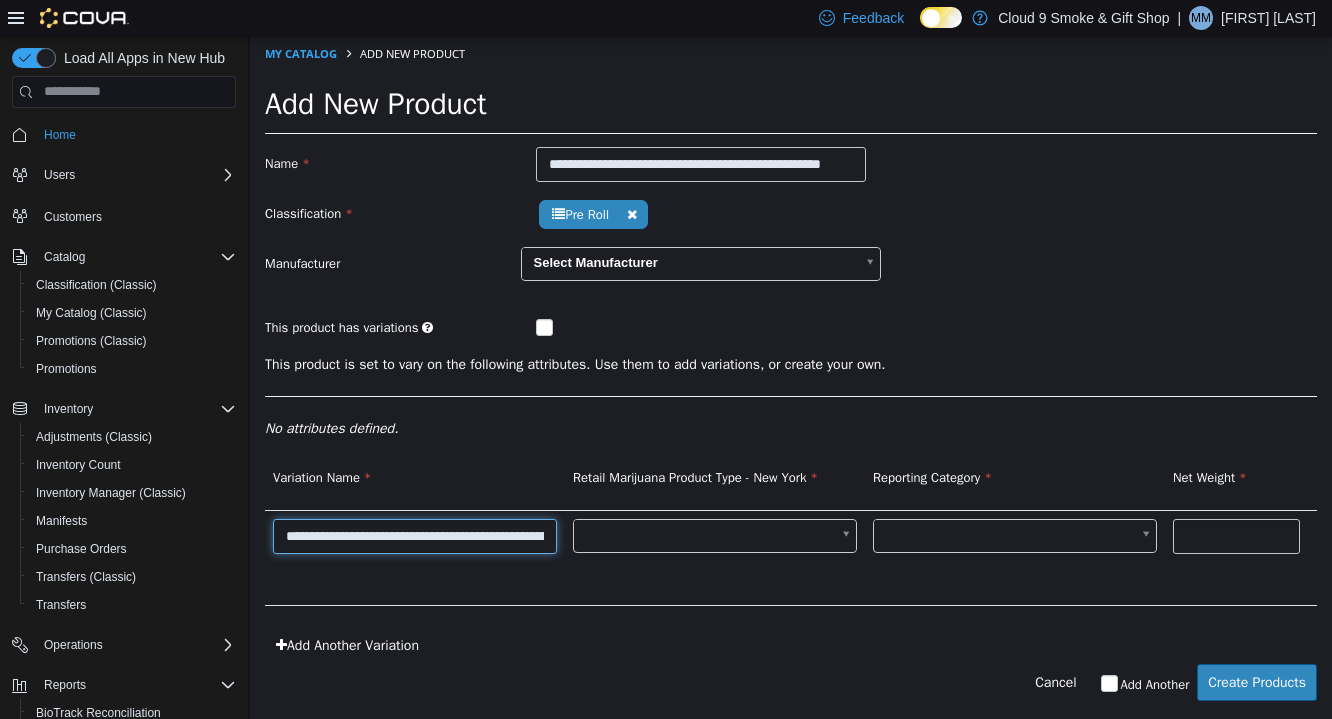 click on "**********" at bounding box center (415, 535) 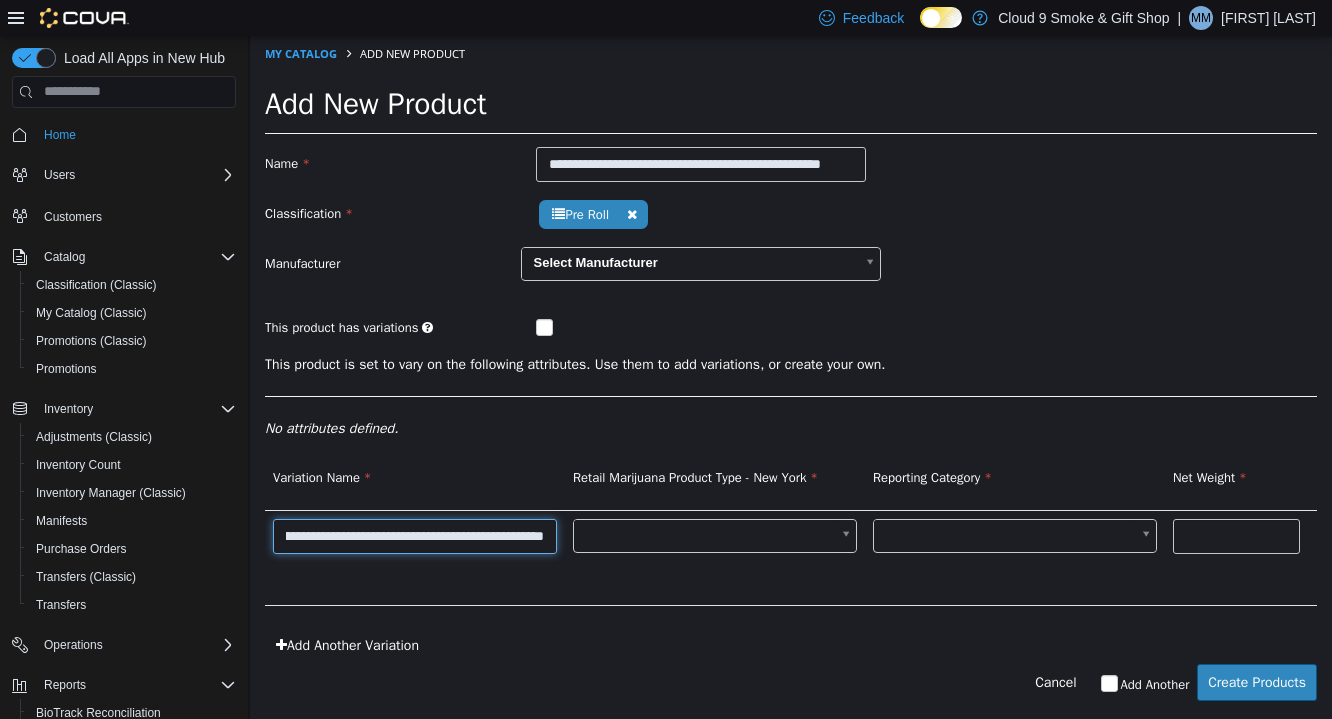 scroll, scrollTop: 0, scrollLeft: 153, axis: horizontal 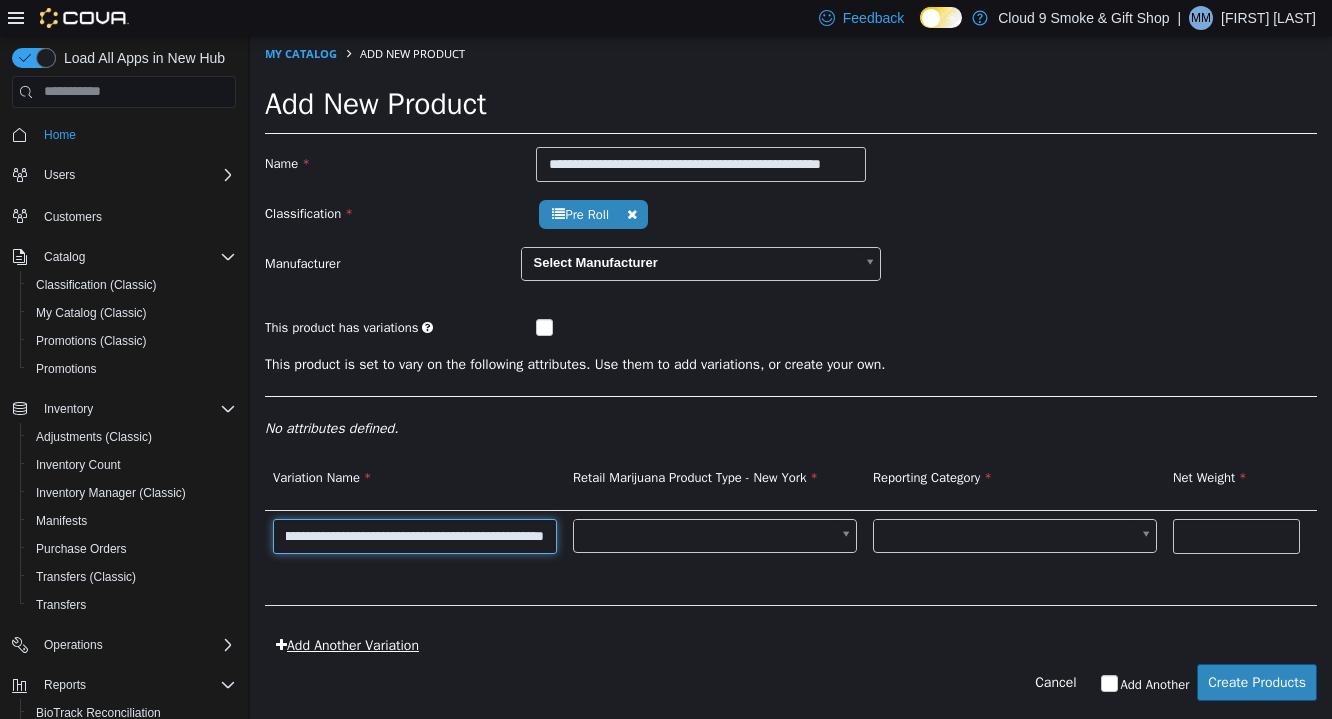 type on "**********" 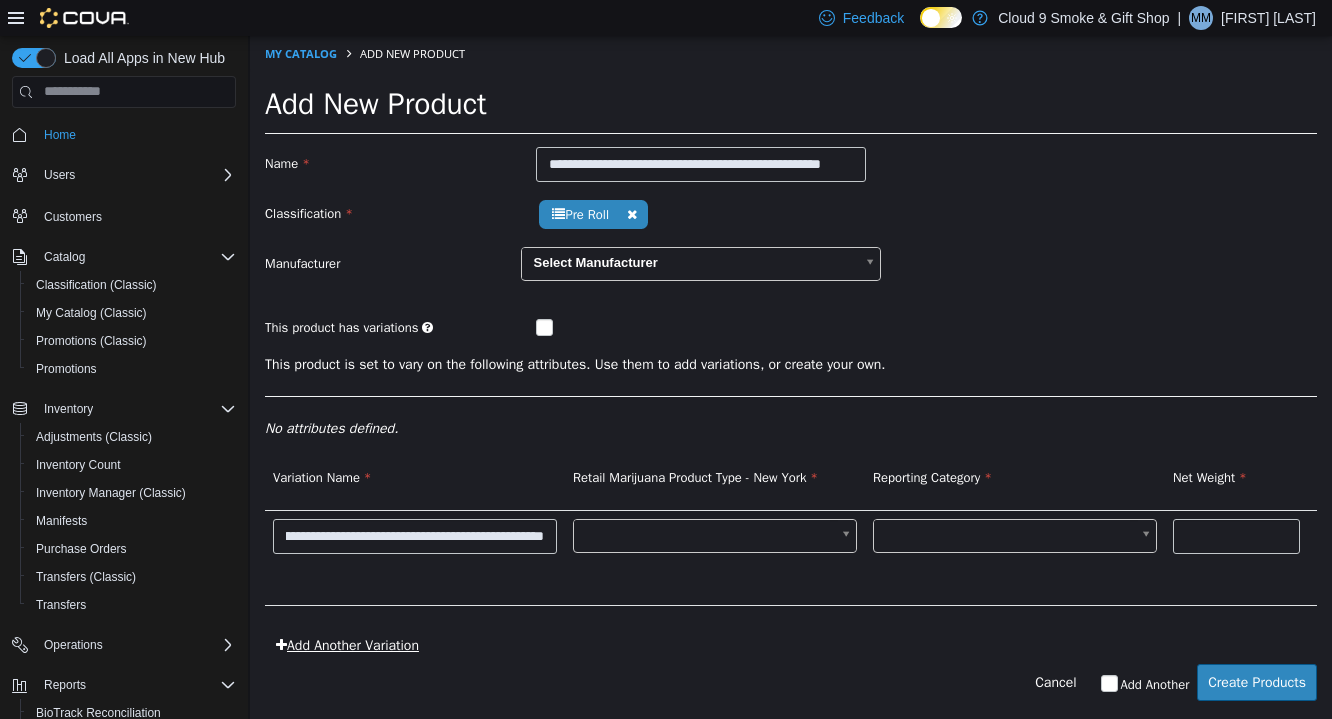 click on "Add Another Variation" at bounding box center [347, 644] 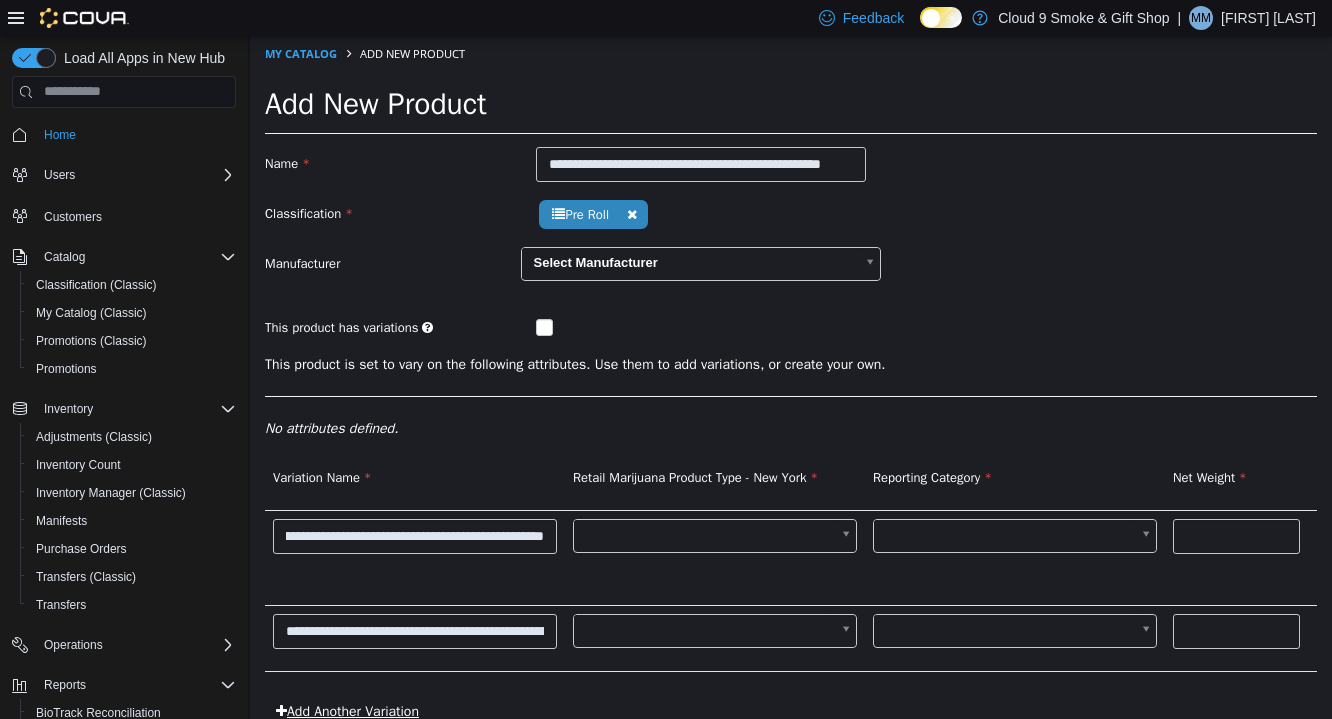 scroll, scrollTop: 0, scrollLeft: 0, axis: both 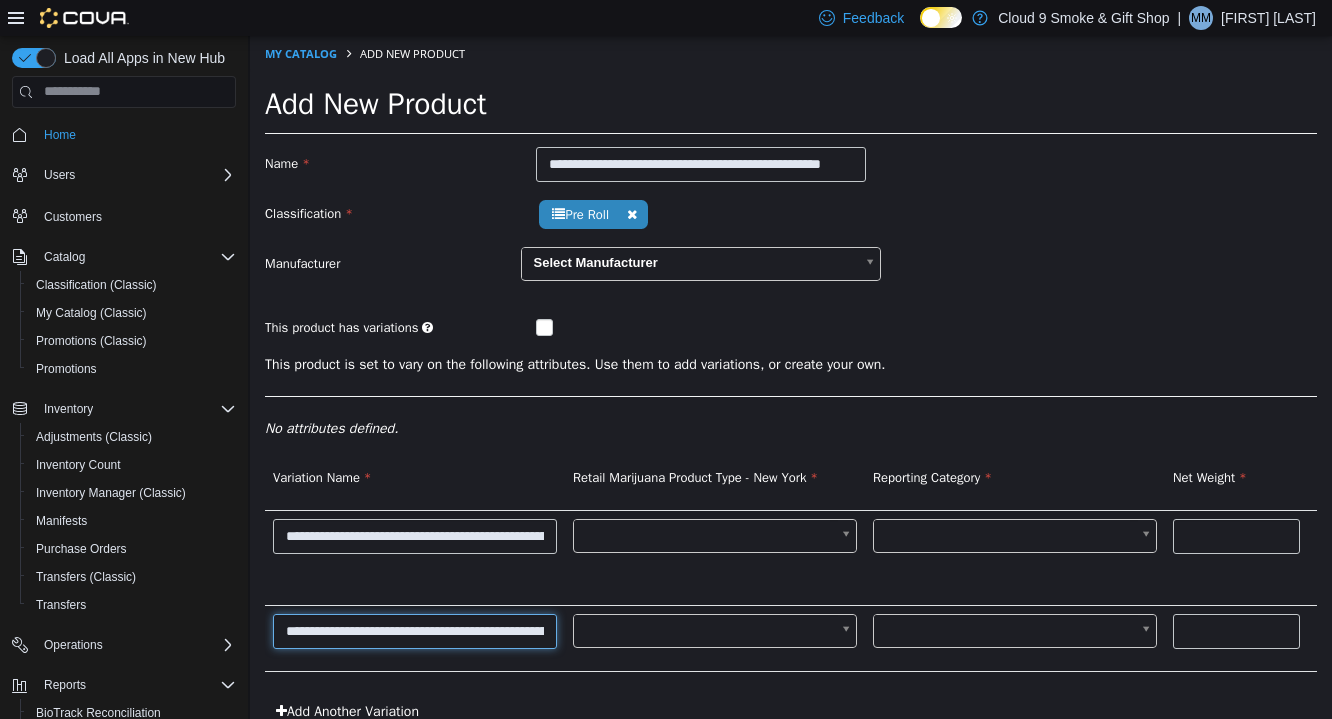 click on "**********" at bounding box center [415, 630] 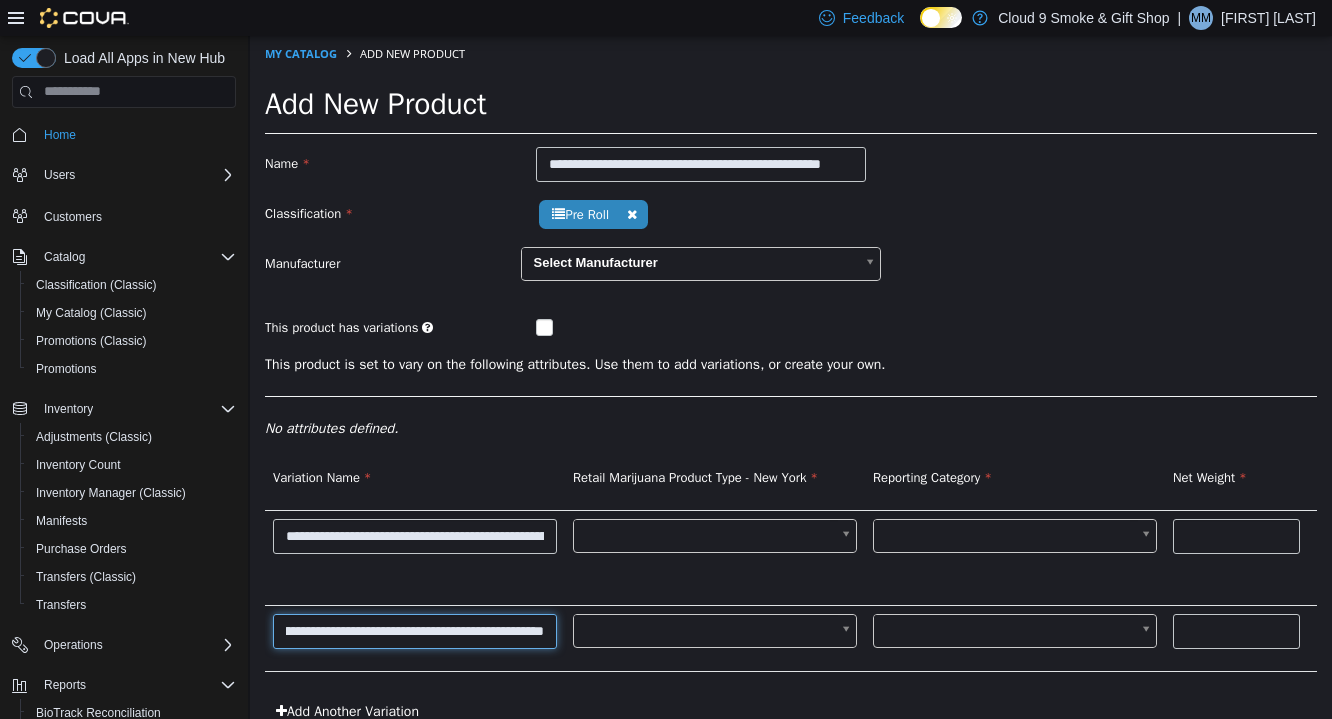 scroll, scrollTop: 0, scrollLeft: 178, axis: horizontal 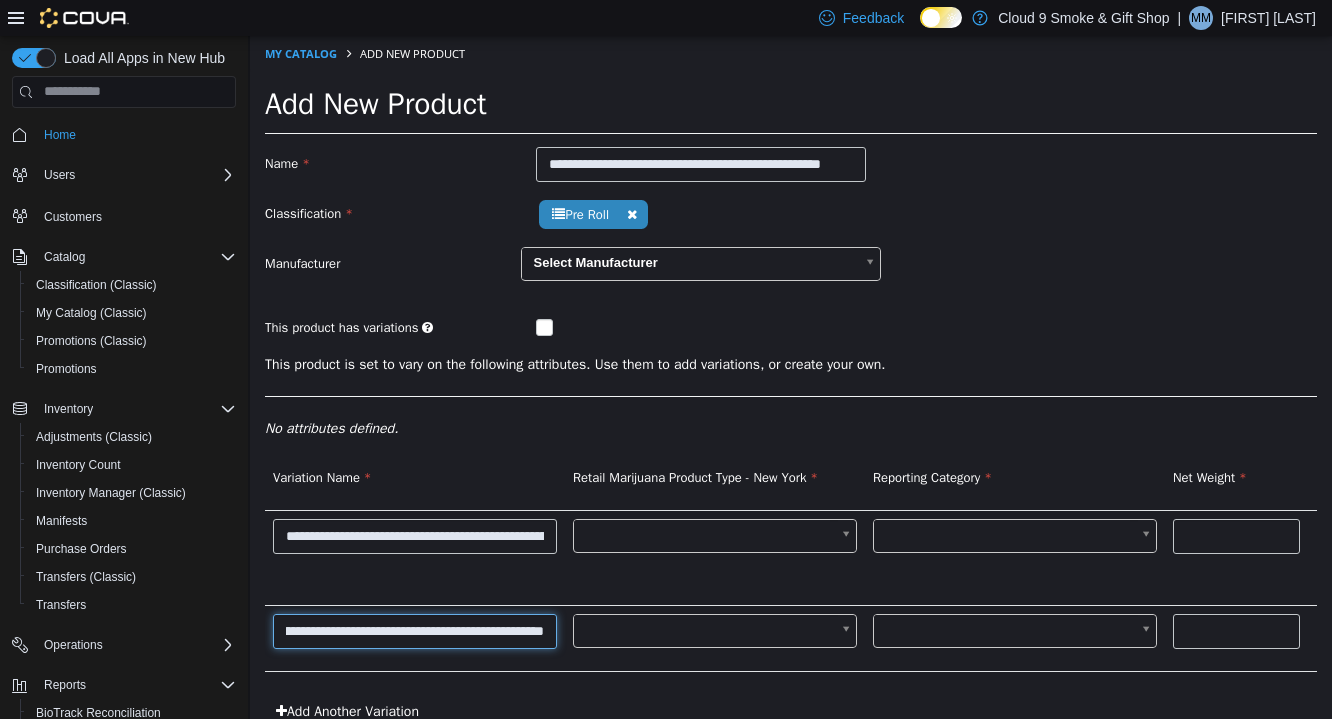 type on "**********" 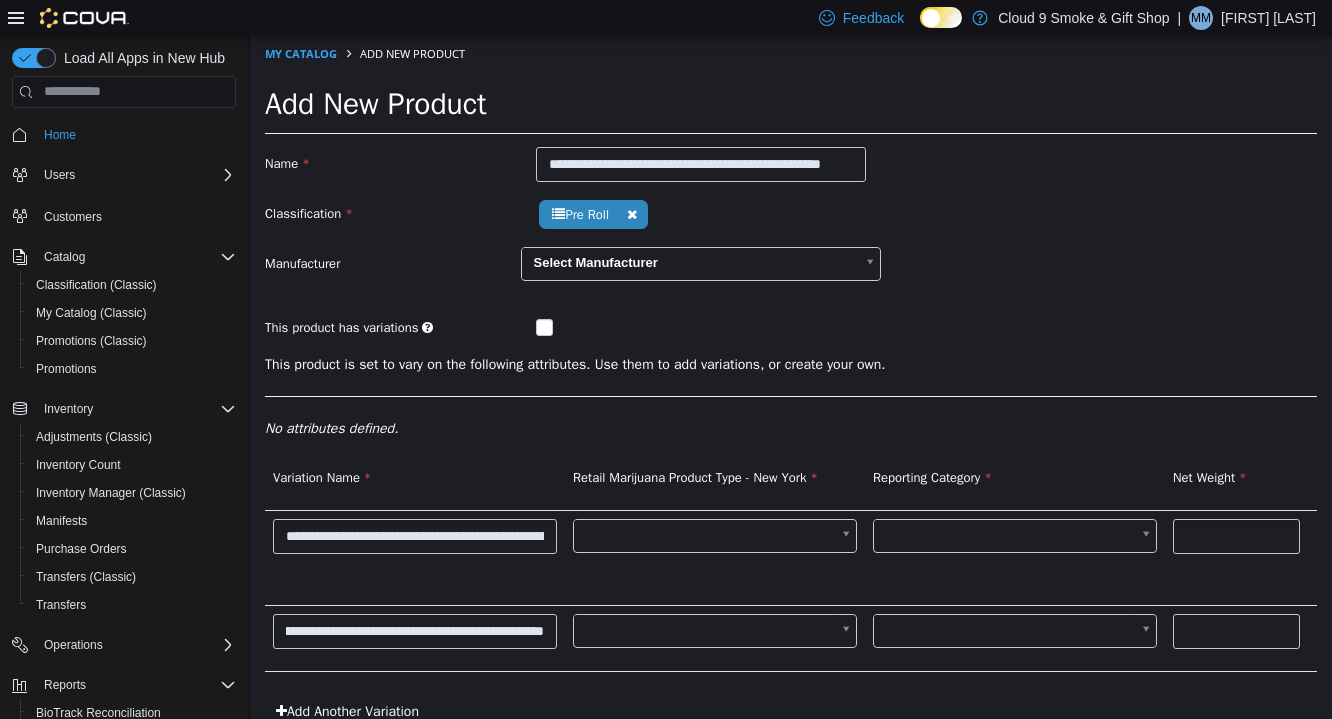 click on "**********" at bounding box center (791, 411) 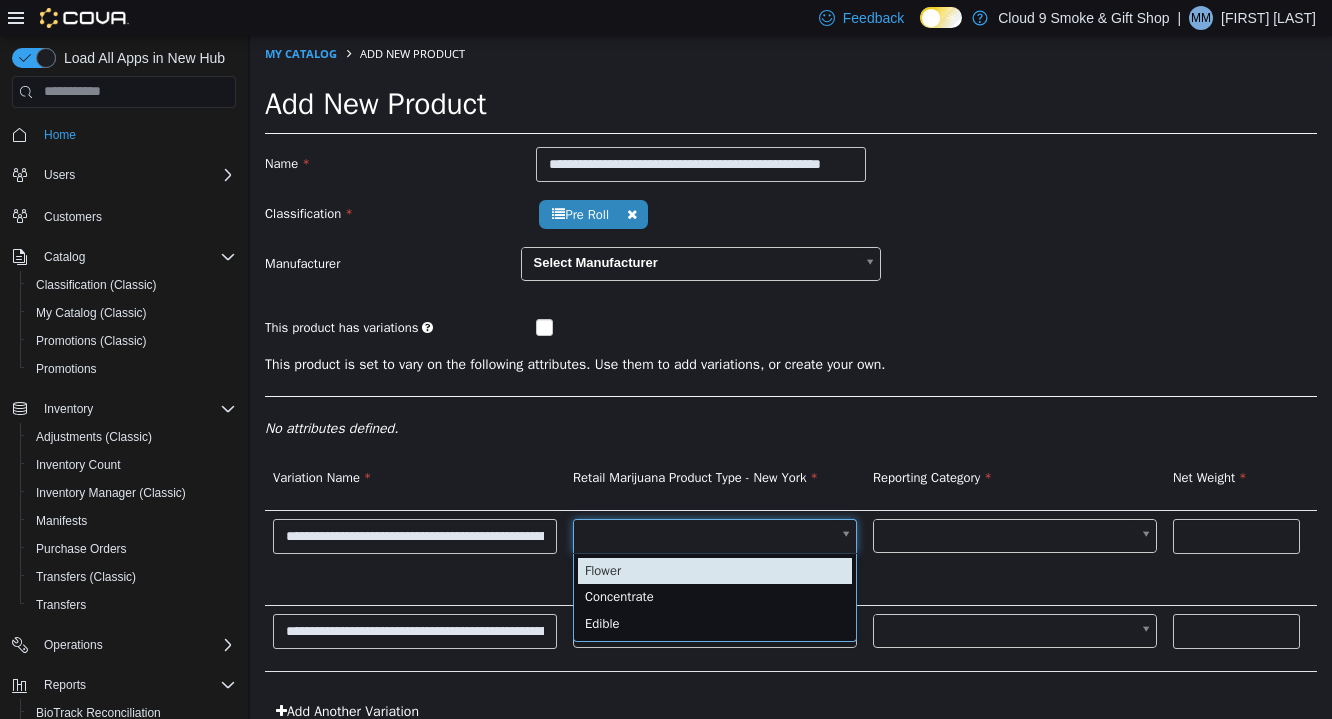 type on "*" 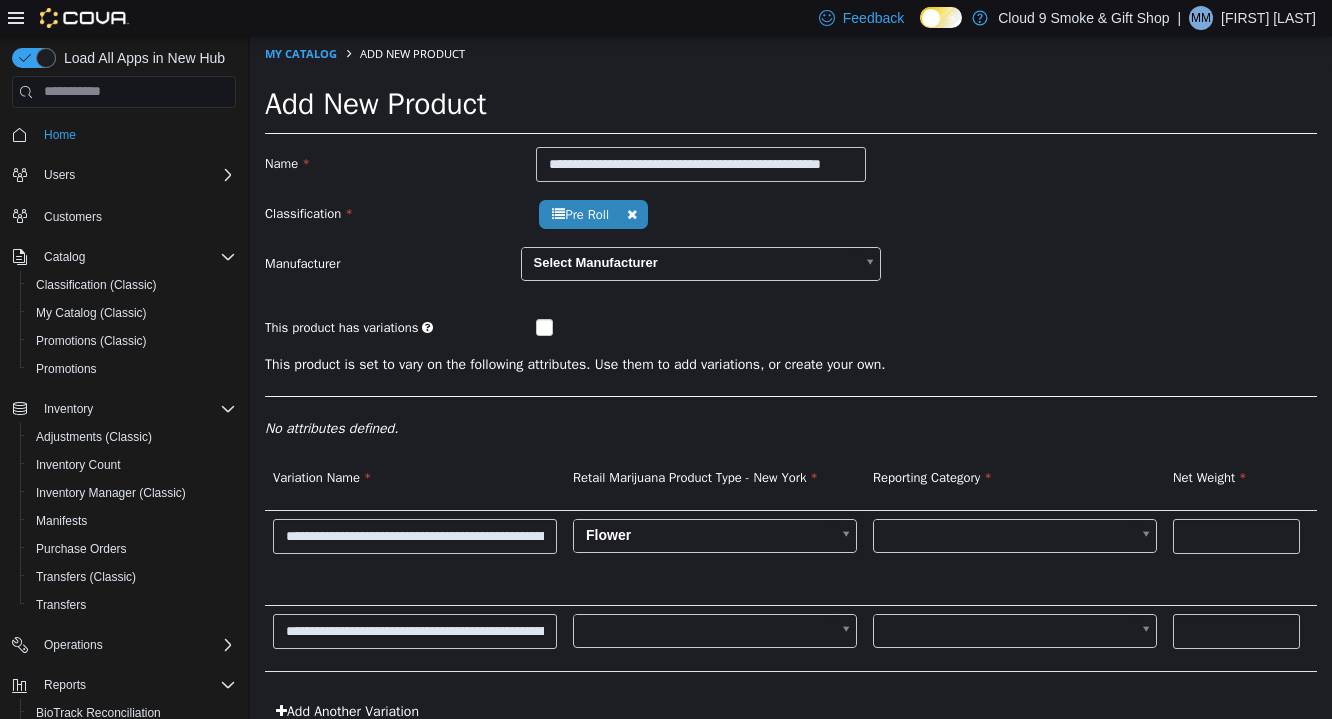 click on "**********" at bounding box center [791, 411] 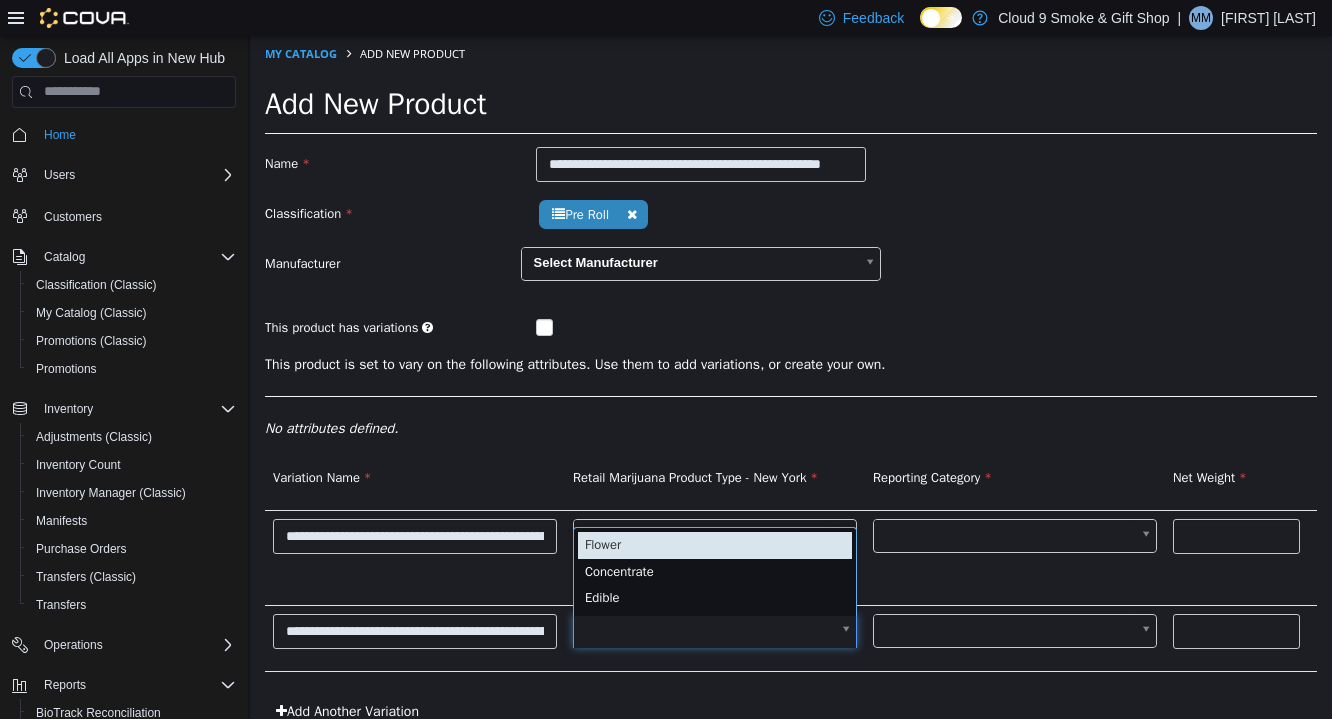 type on "*" 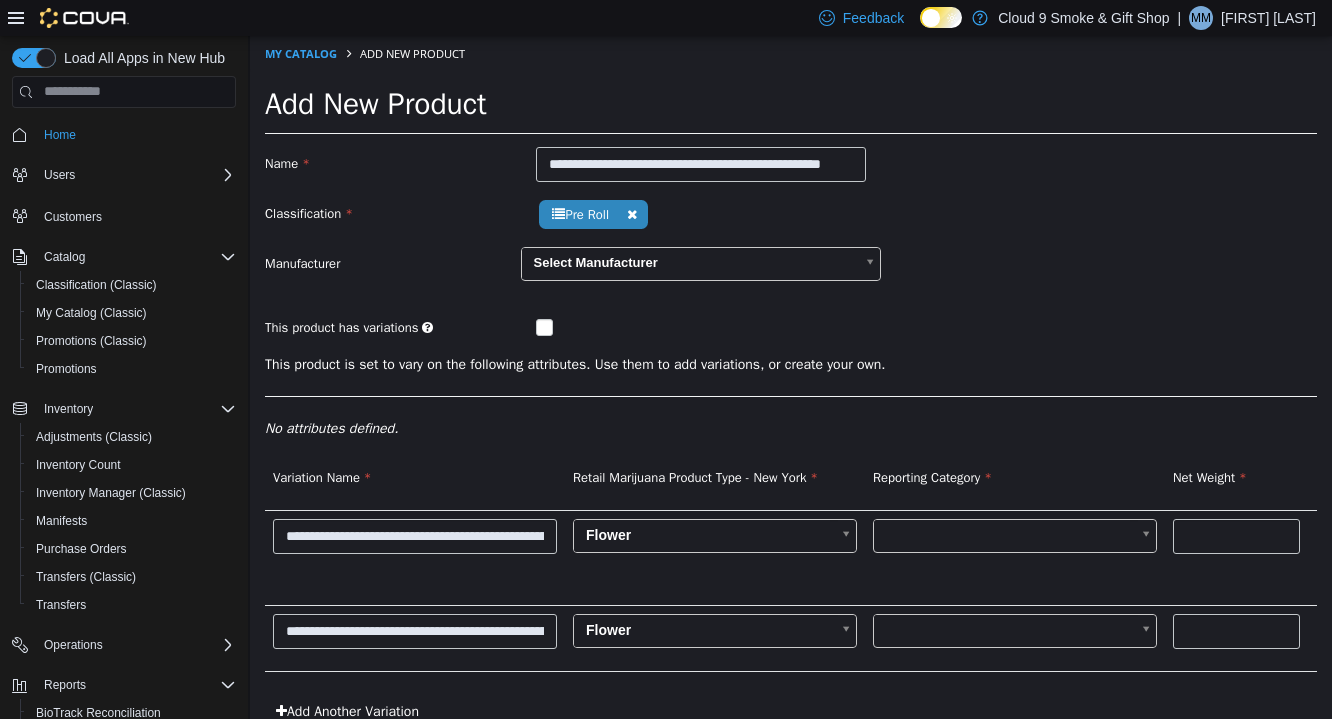 click on "**********" at bounding box center [791, 411] 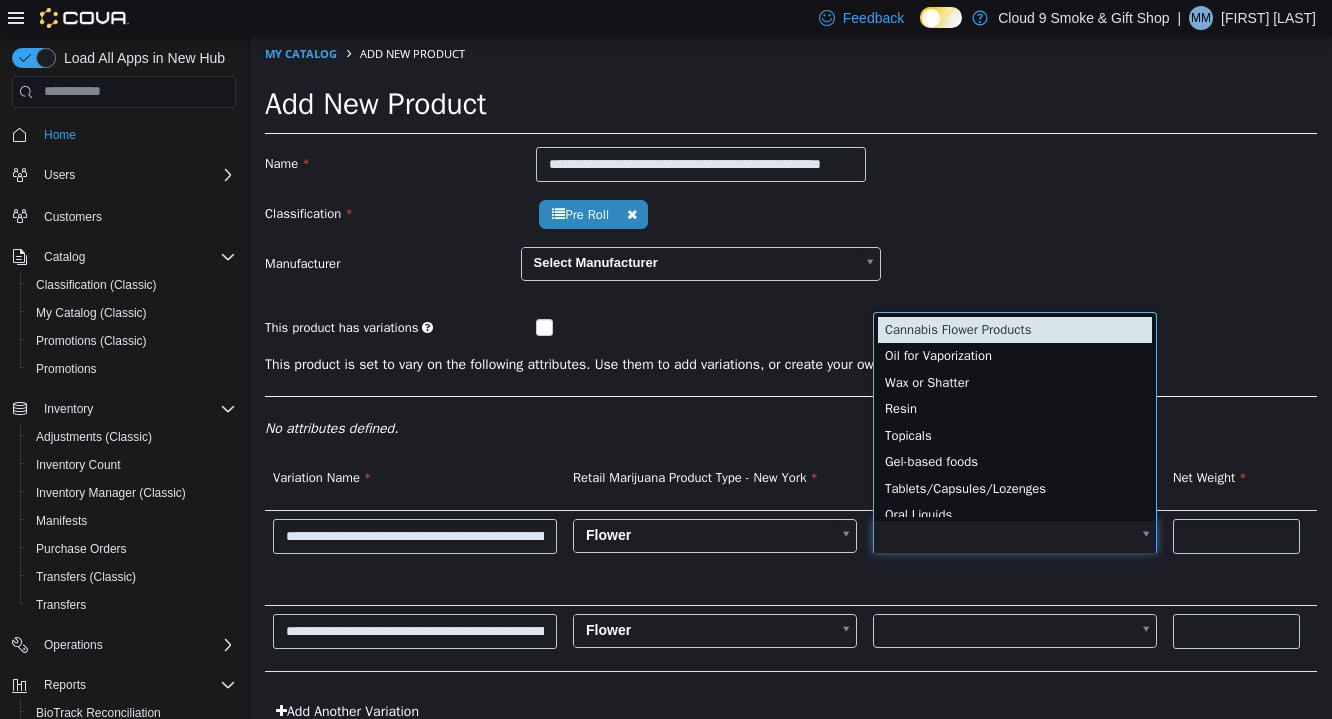 scroll, scrollTop: 3, scrollLeft: 0, axis: vertical 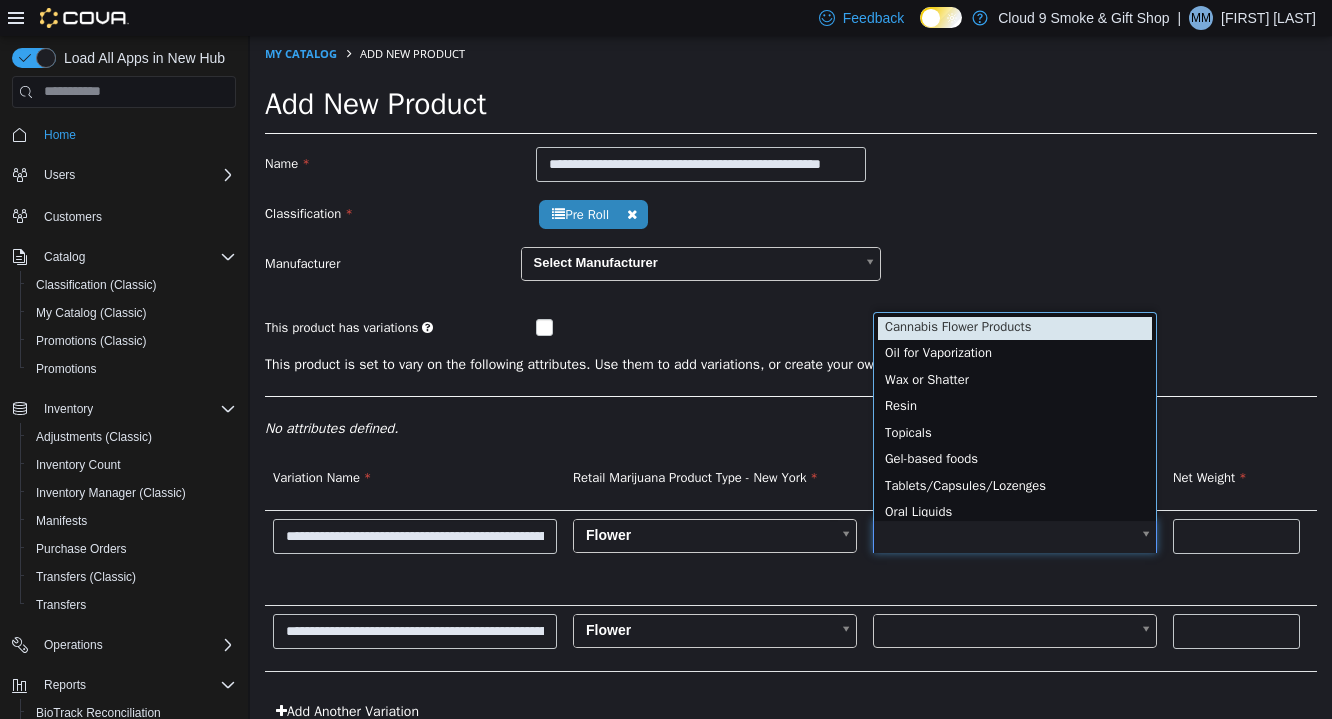 type on "*" 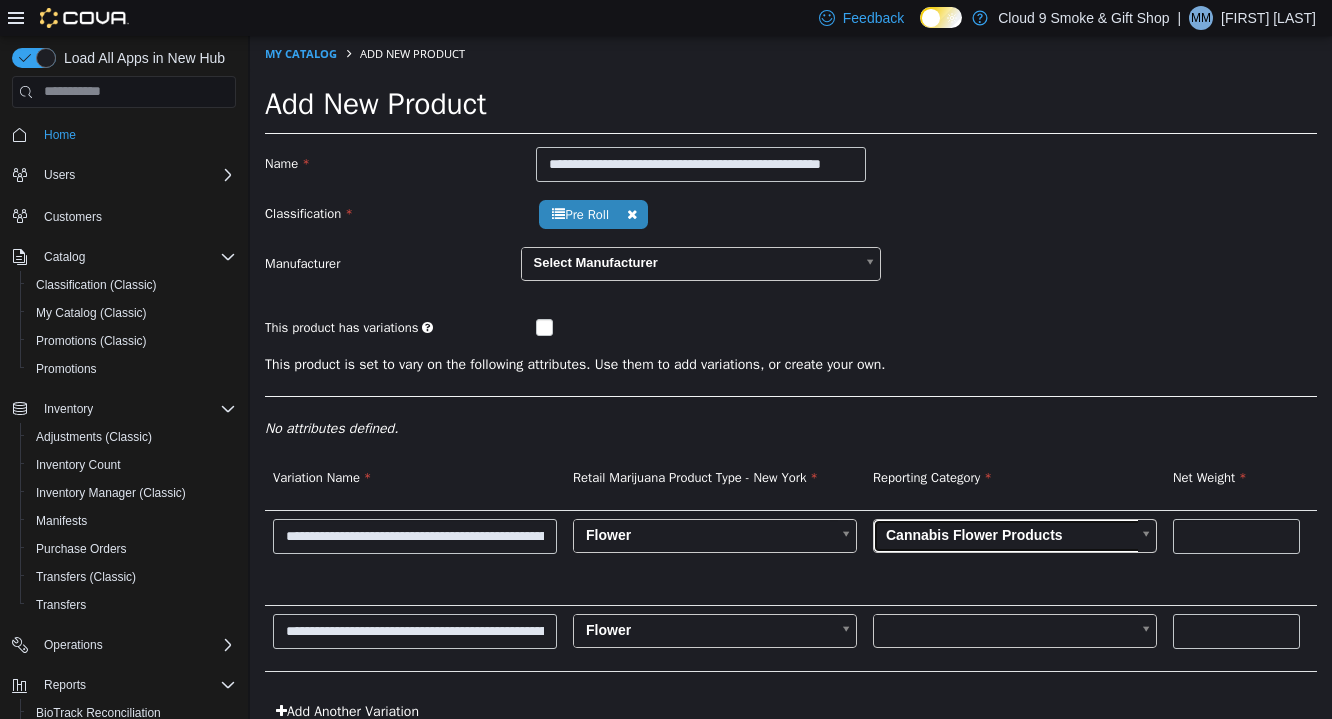 scroll, scrollTop: 0, scrollLeft: 0, axis: both 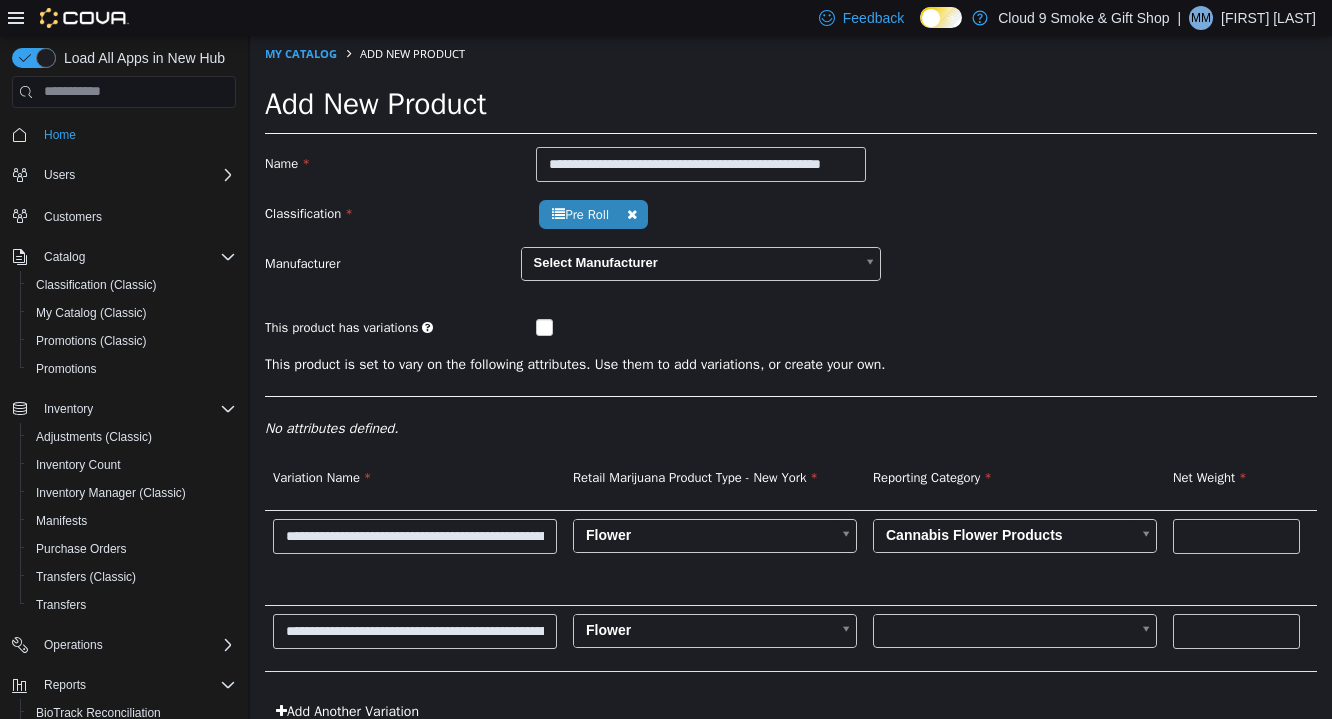 click on "**********" at bounding box center [791, 411] 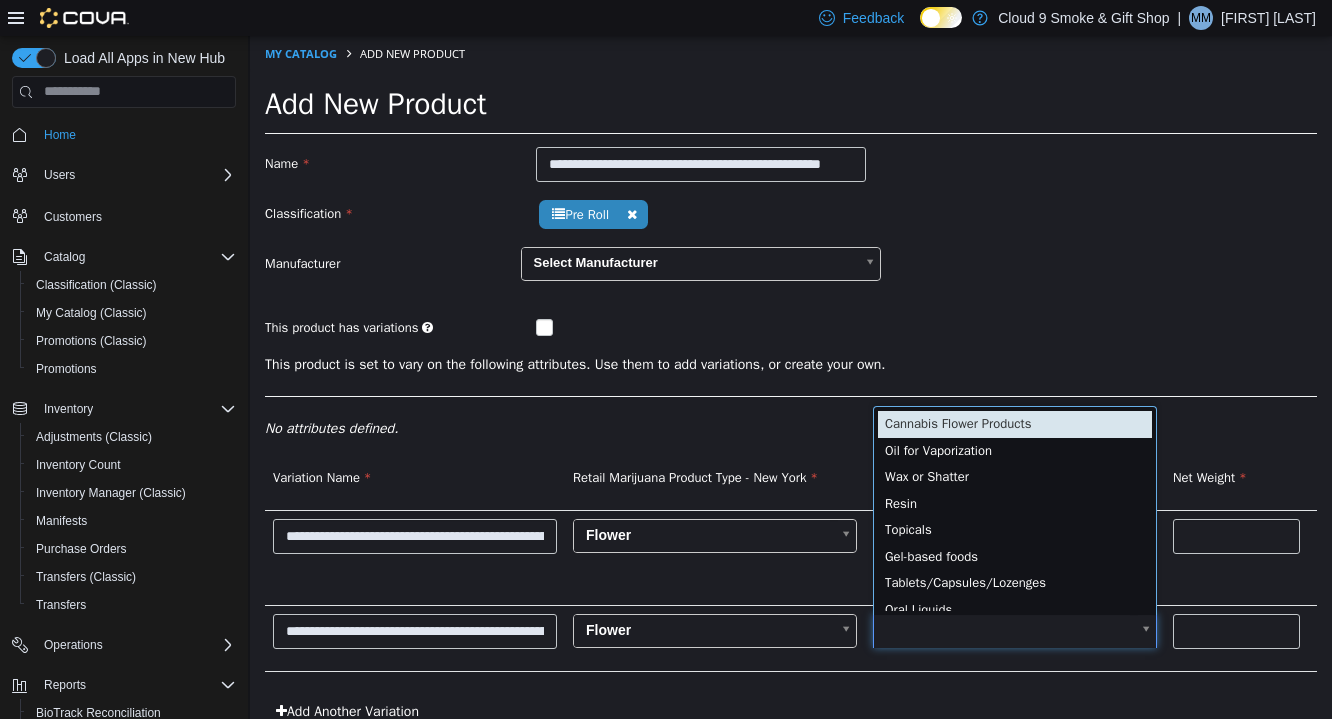 click on "Cannabis Flower Products Oil for Vaporization Wax or Shatter Resin Topicals Gel-based foods Tablets/Capsules/Lozenges Oral Liquids Water-Soluble Edibles Solid Chocolates Beverages" at bounding box center (1015, 509) 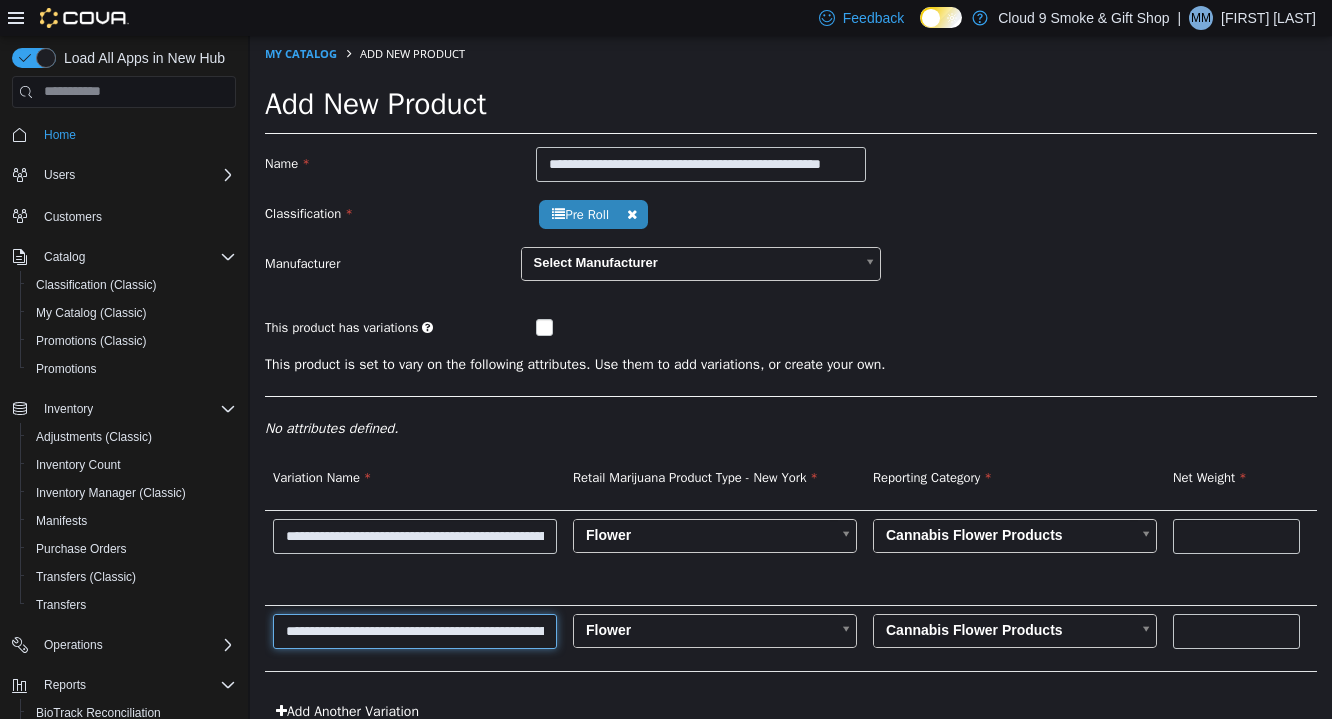 click on "**********" at bounding box center (415, 630) 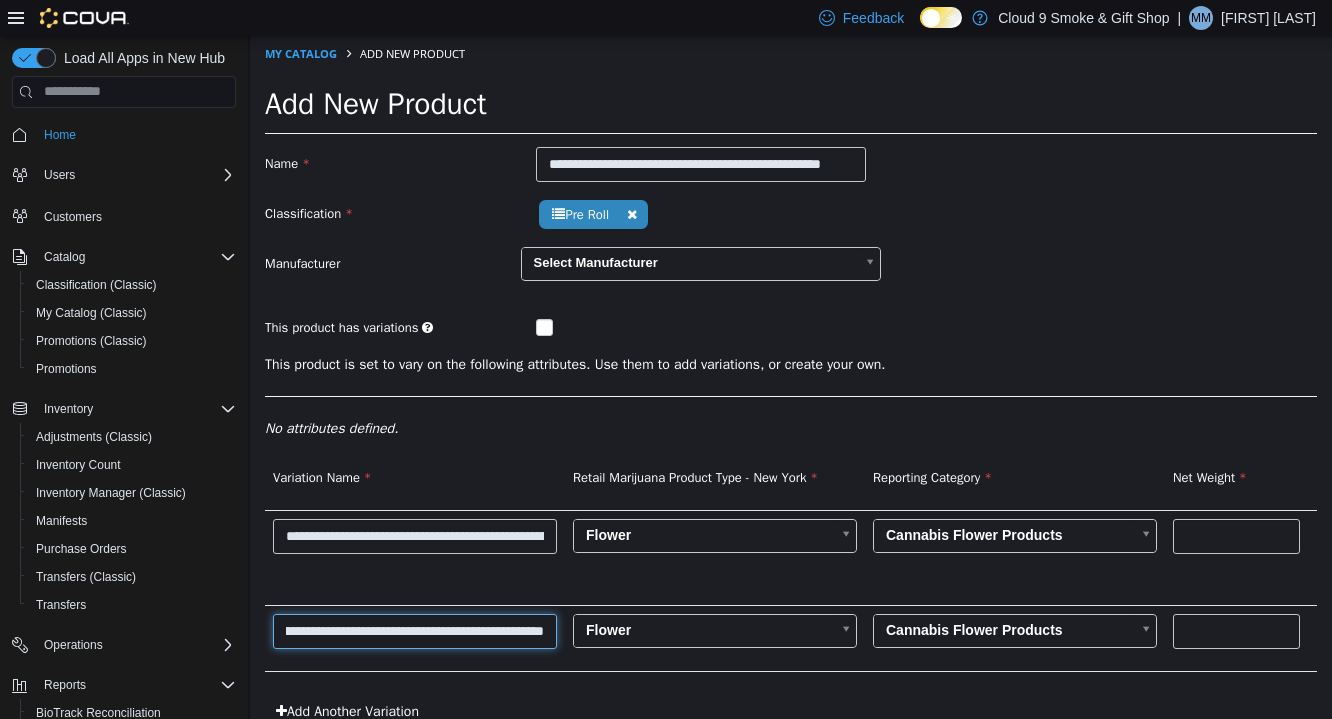 scroll, scrollTop: 0, scrollLeft: 178, axis: horizontal 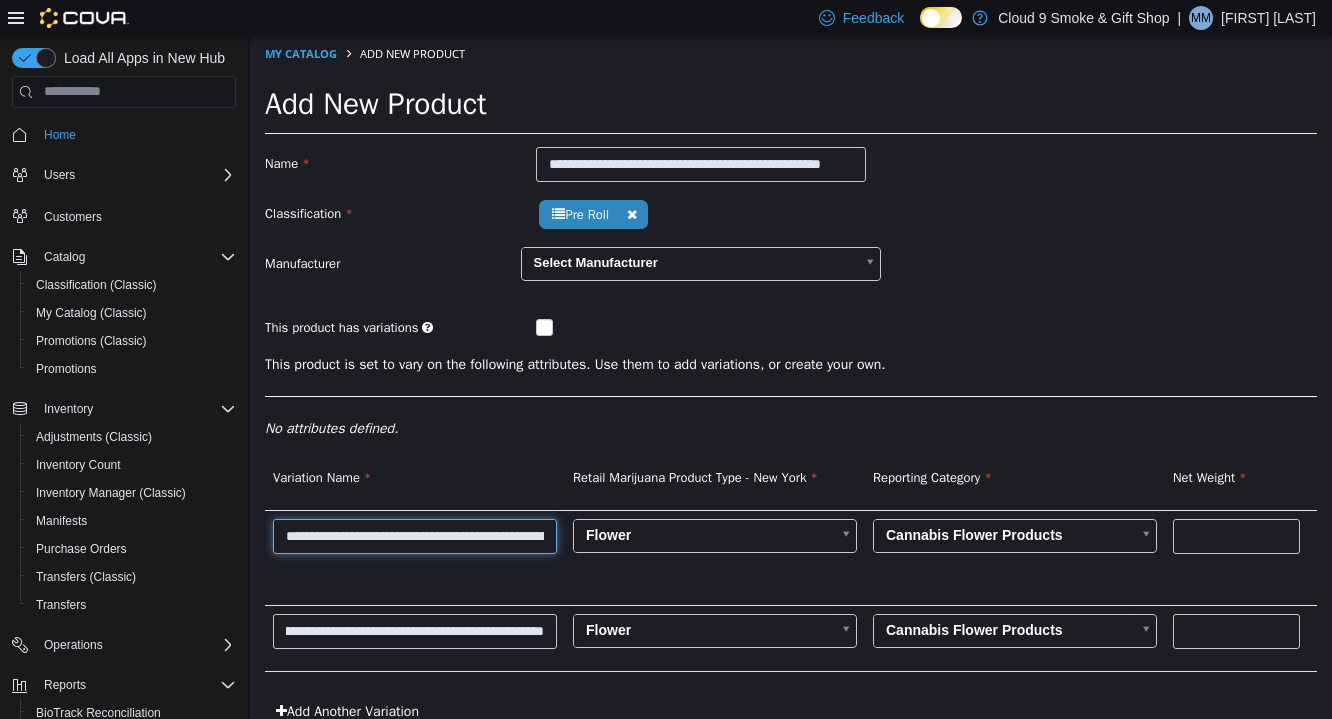 click on "**********" at bounding box center (415, 535) 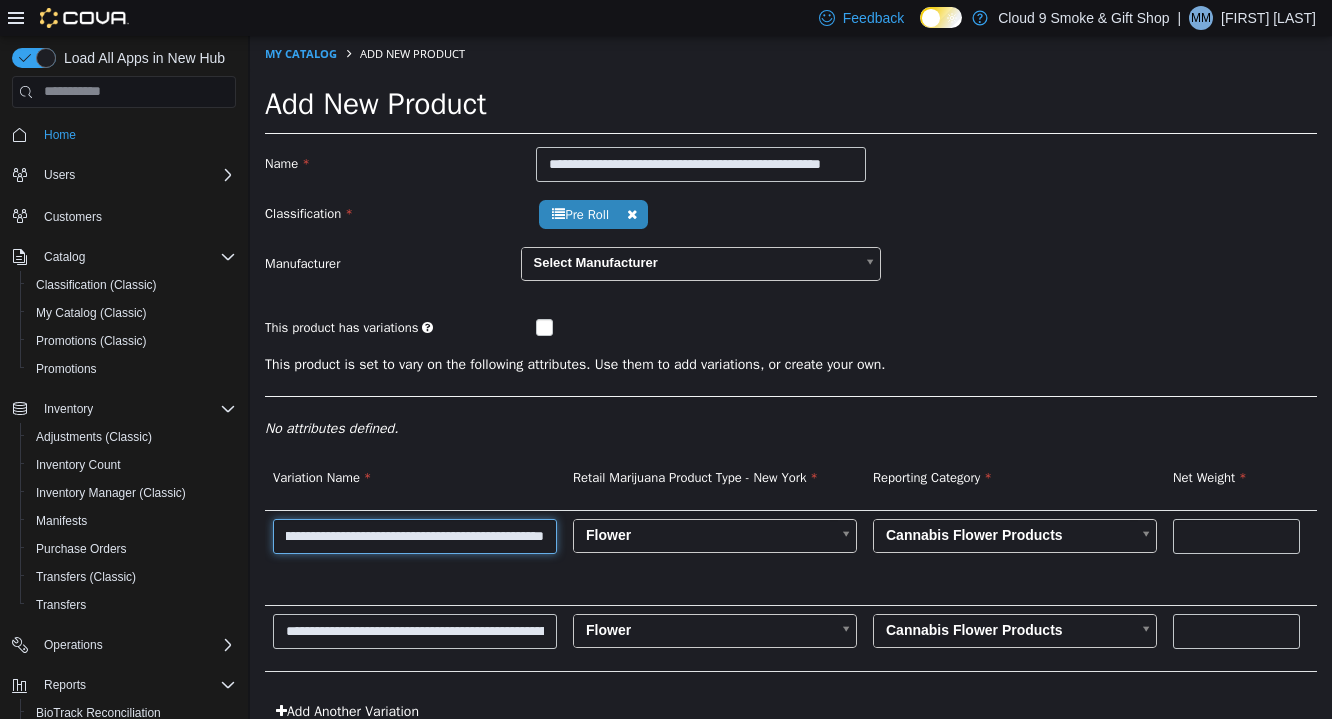 scroll, scrollTop: 0, scrollLeft: 153, axis: horizontal 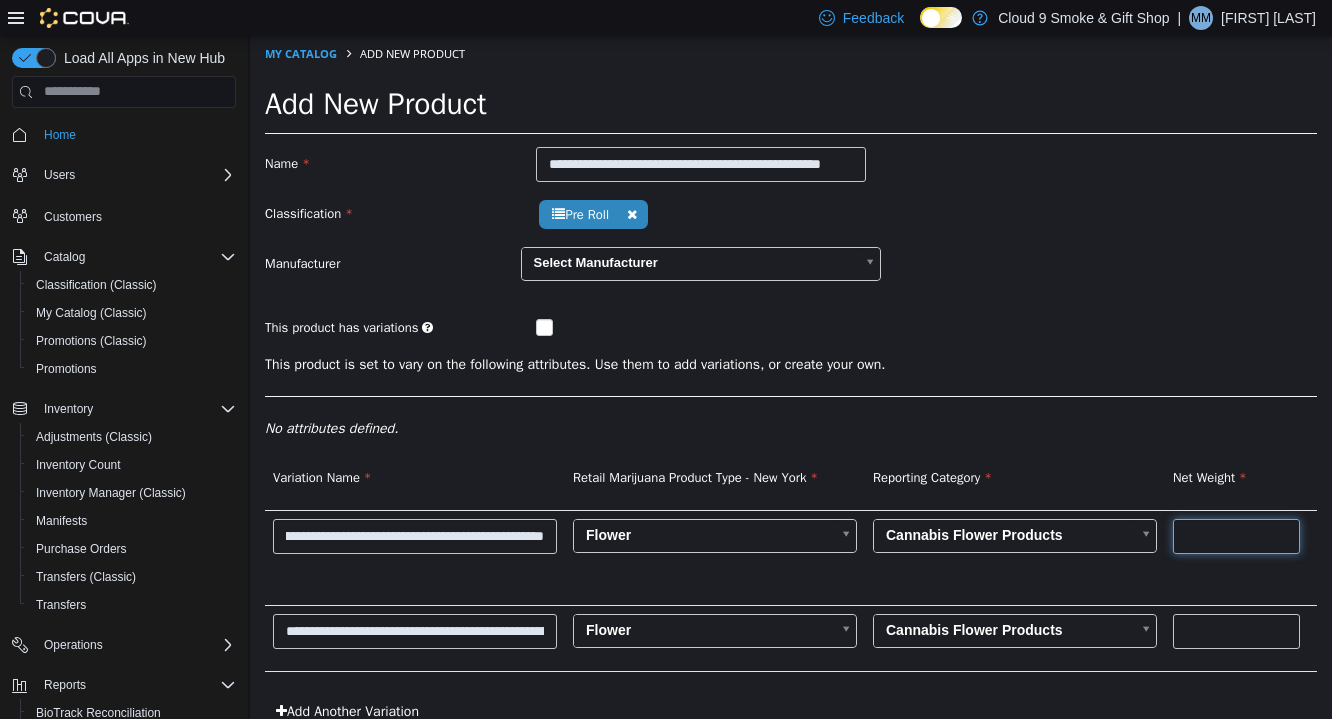click at bounding box center (1236, 535) 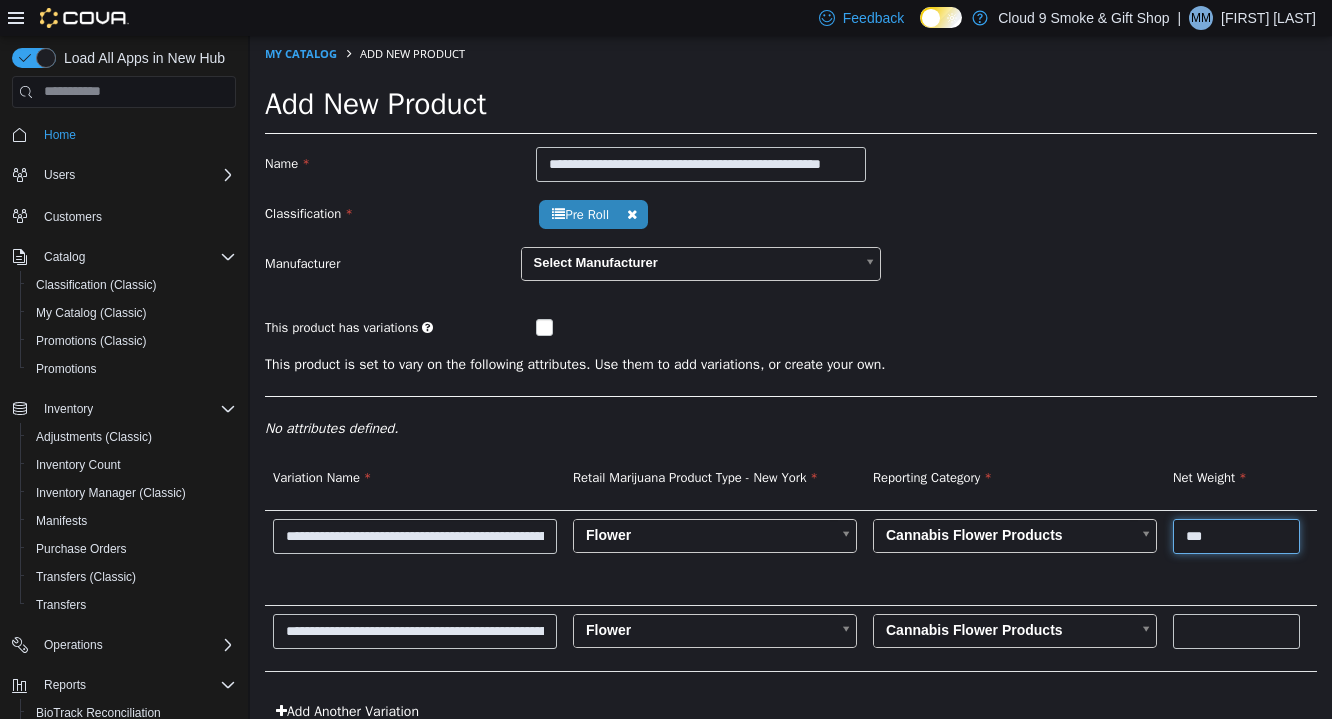 type on "***" 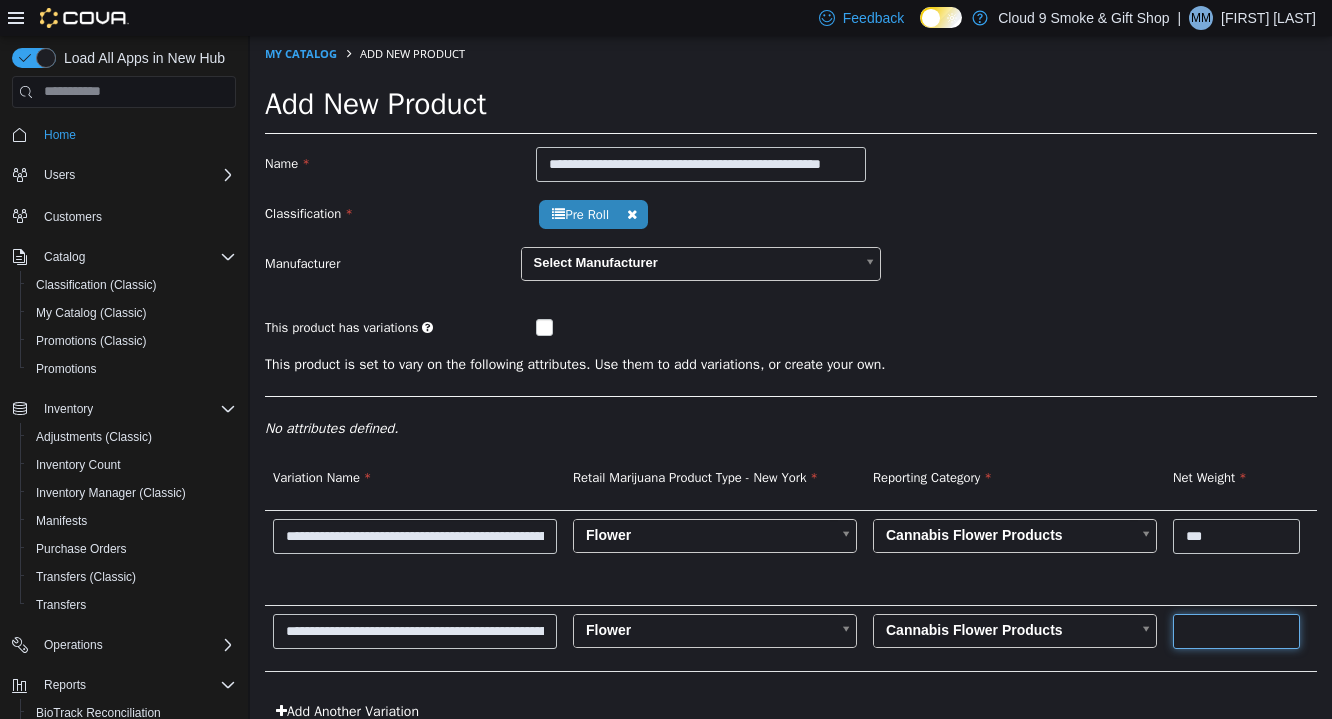 click at bounding box center (1236, 630) 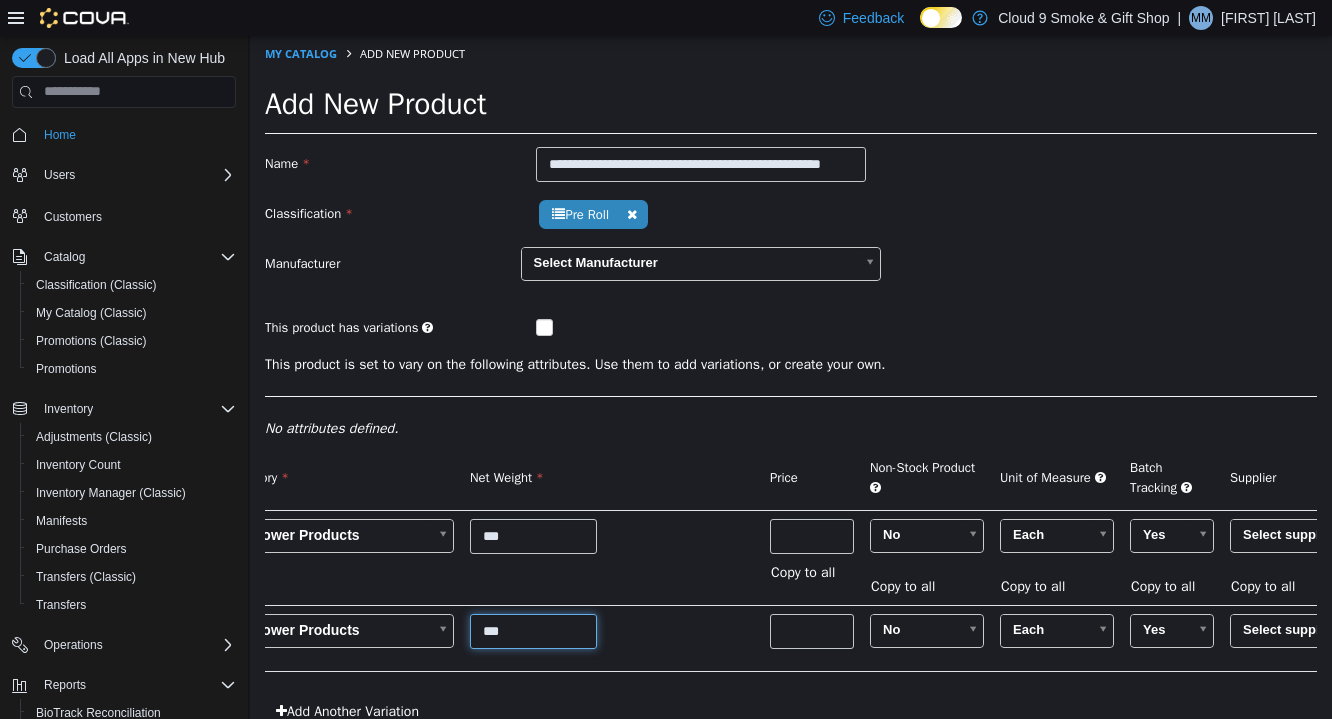 scroll, scrollTop: 0, scrollLeft: 706, axis: horizontal 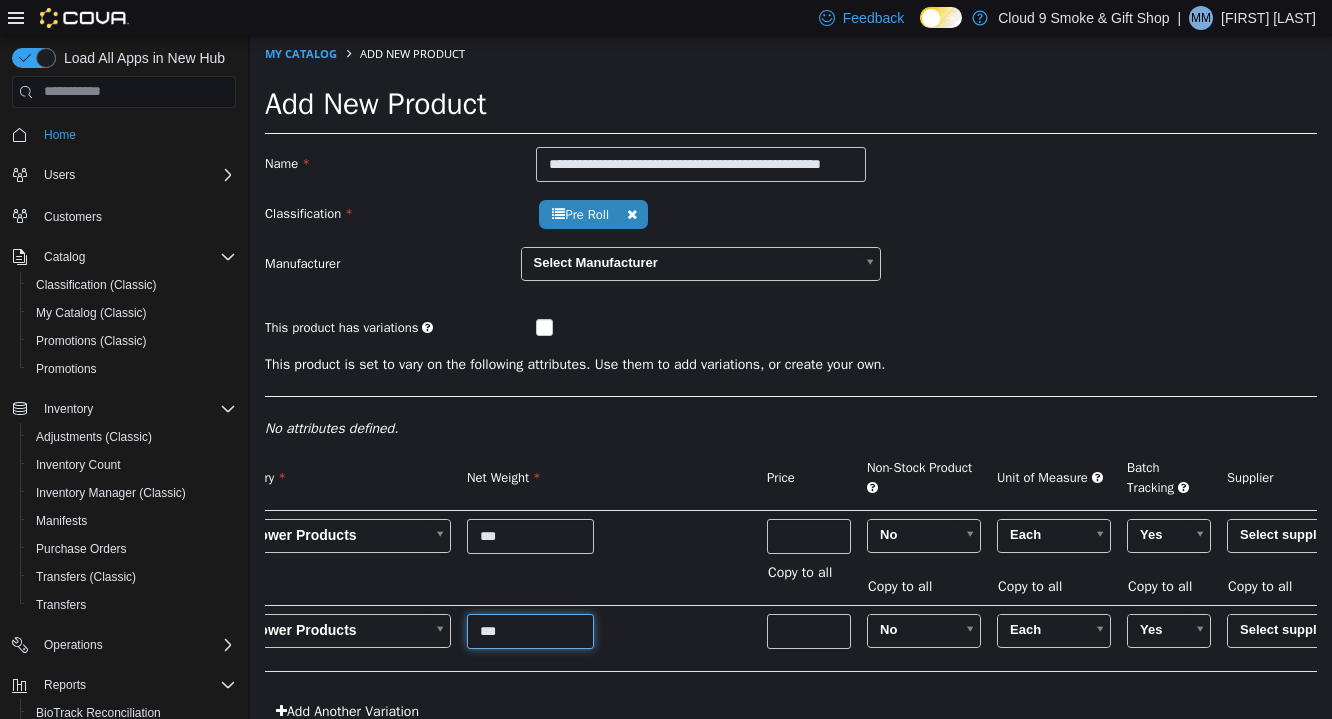 type on "***" 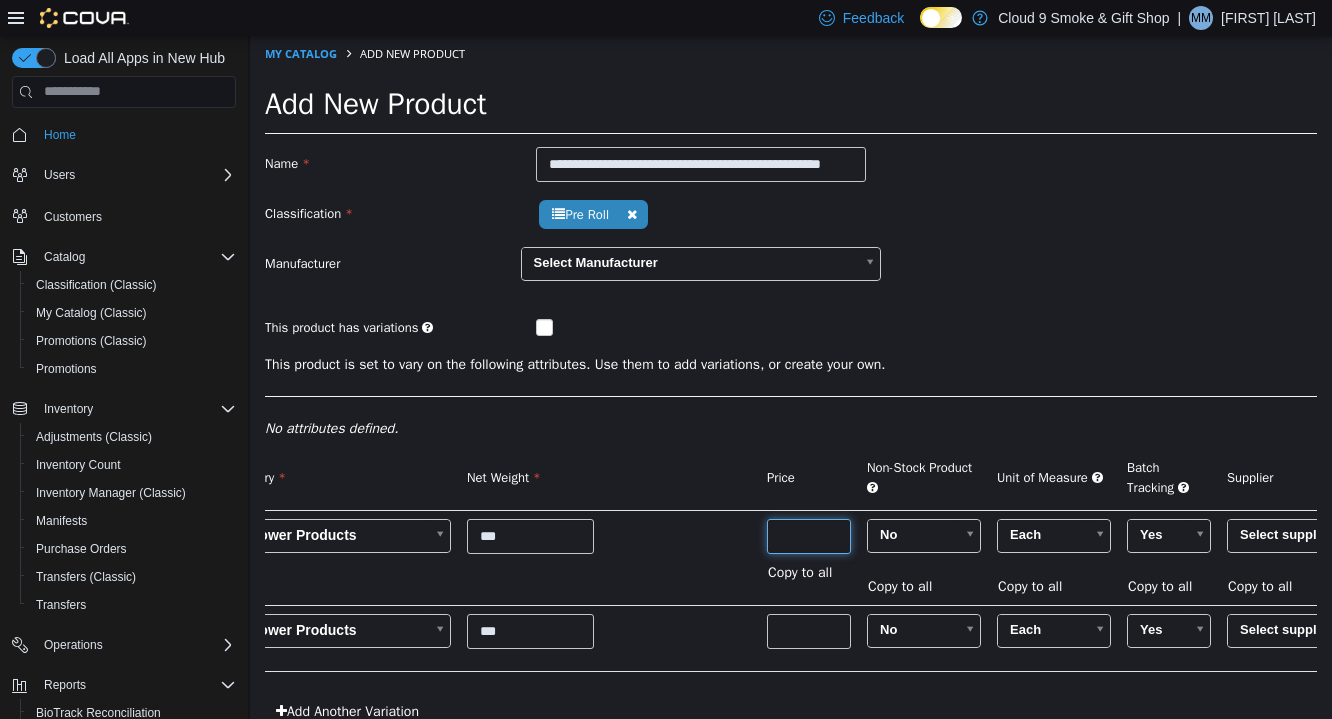 click at bounding box center (809, 535) 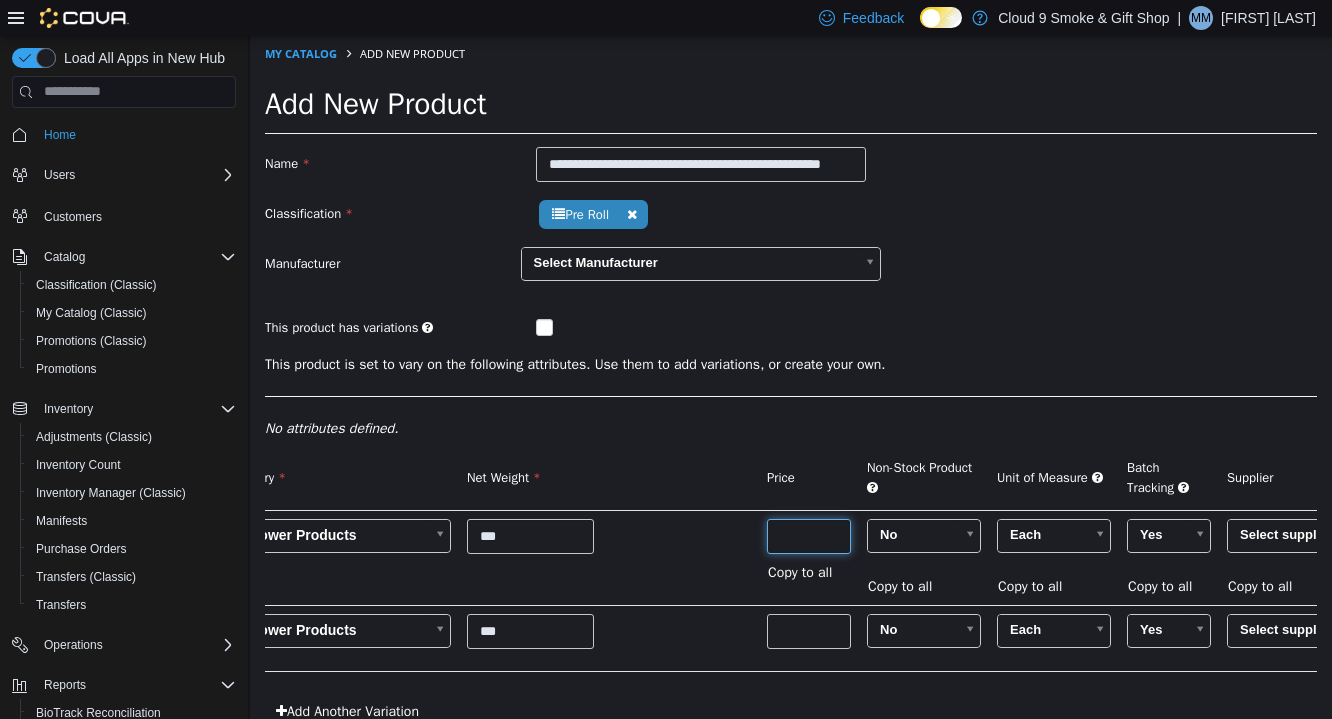 type on "**" 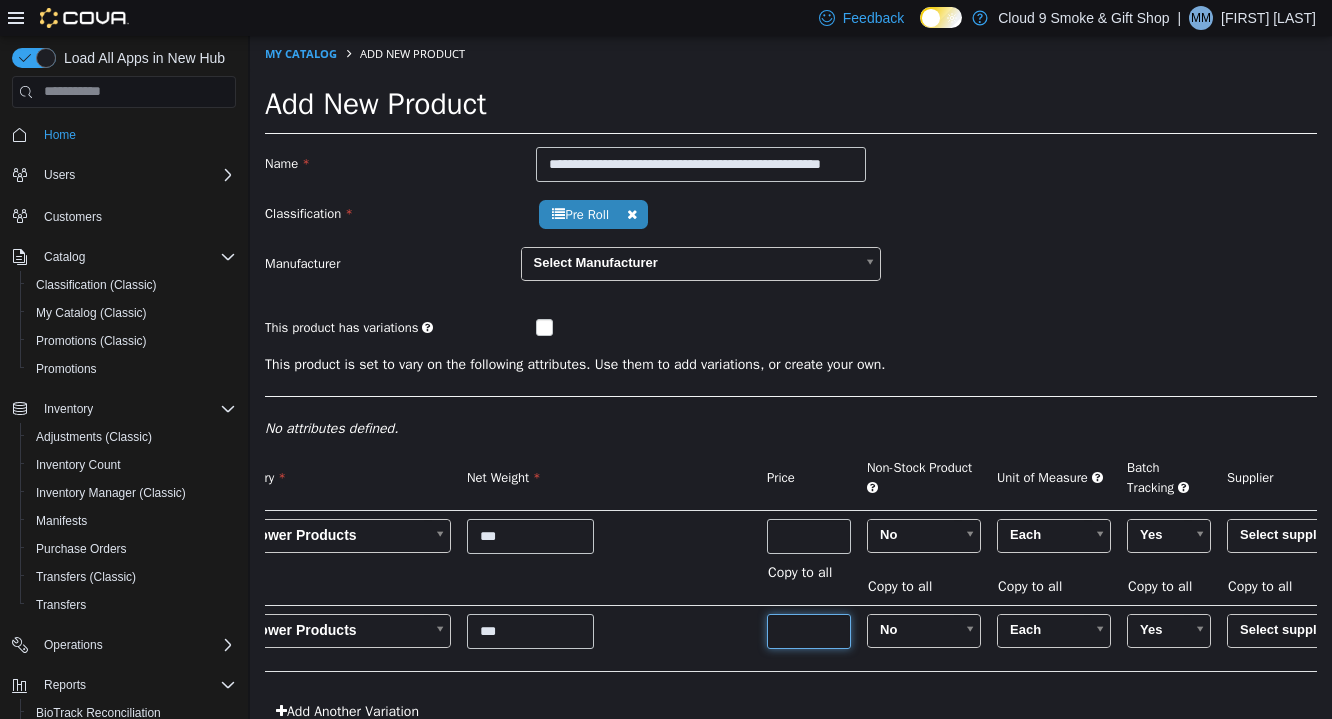 click at bounding box center (809, 630) 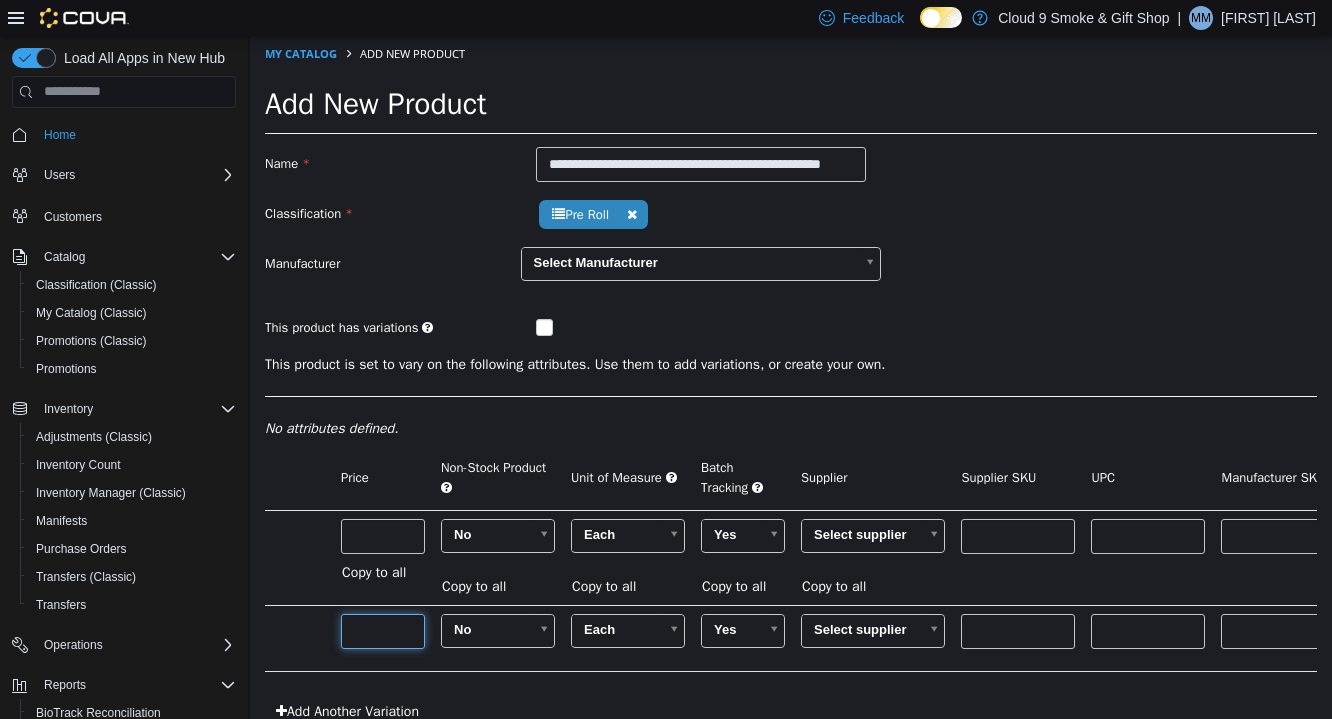 scroll, scrollTop: 0, scrollLeft: 1147, axis: horizontal 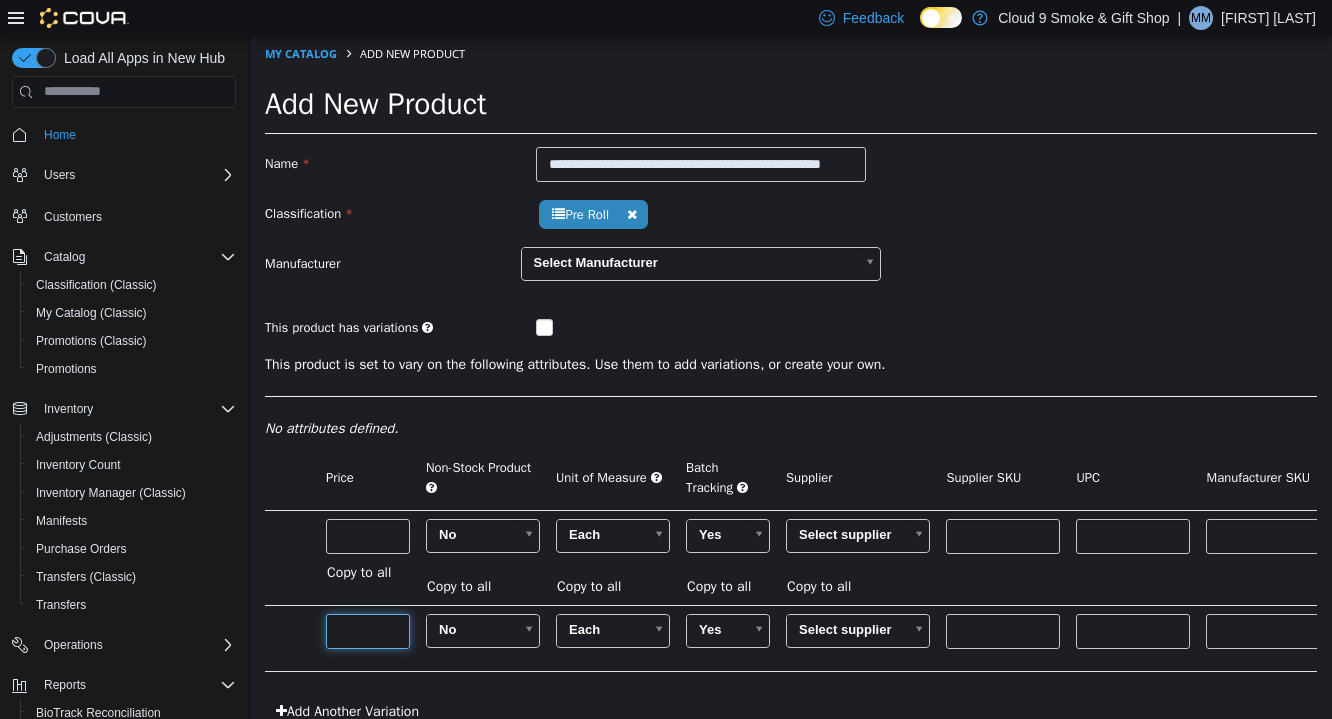 type on "**" 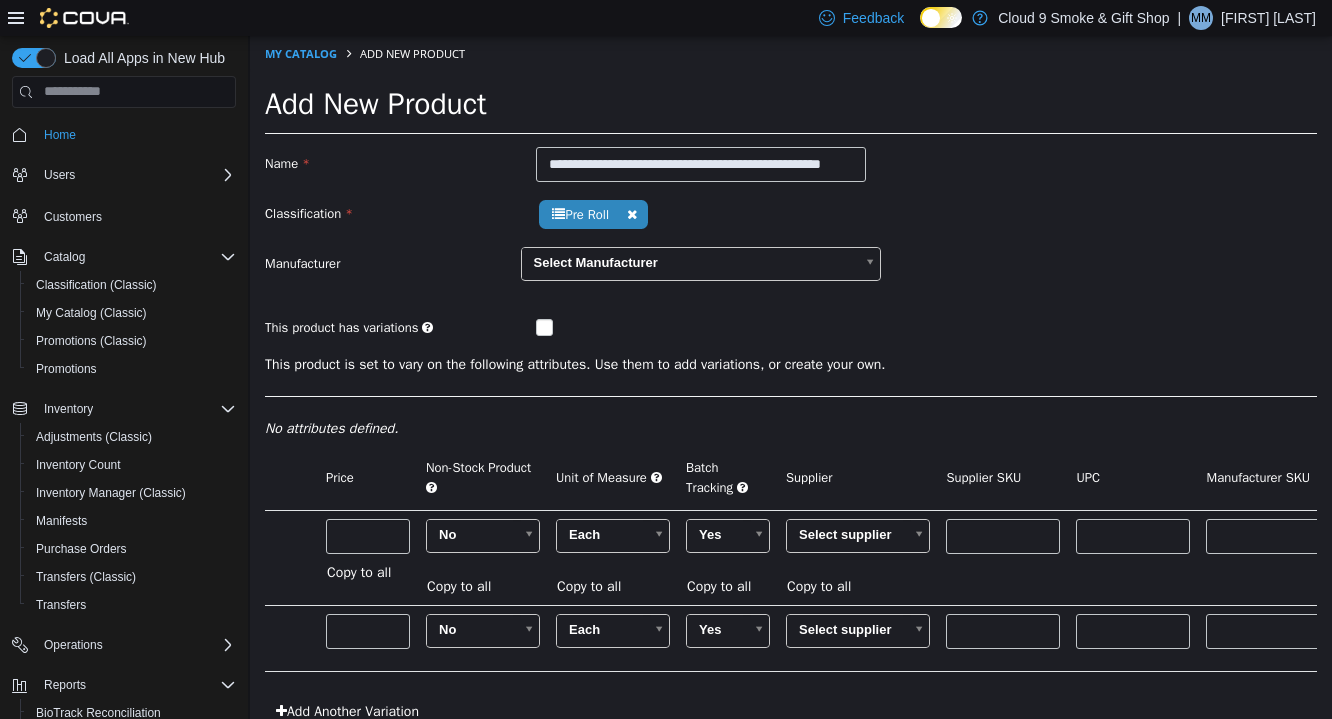 click on "**********" at bounding box center (791, 411) 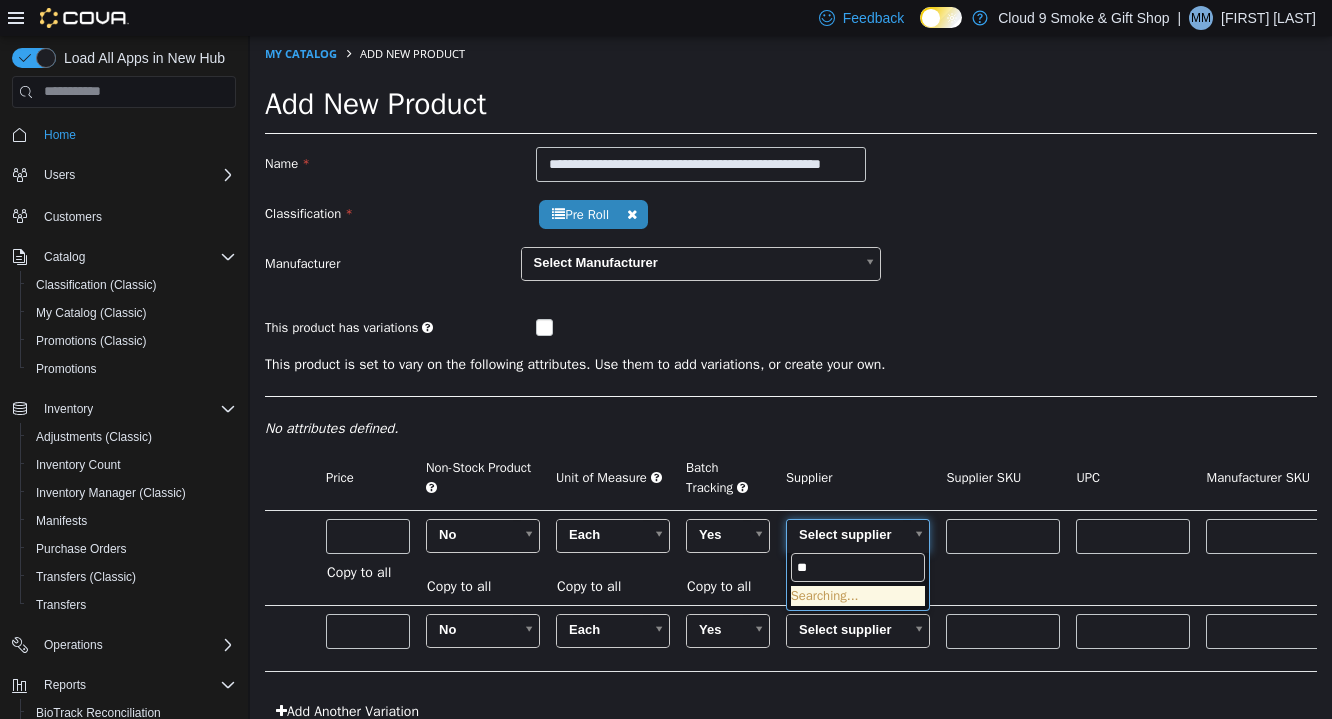 type on "***" 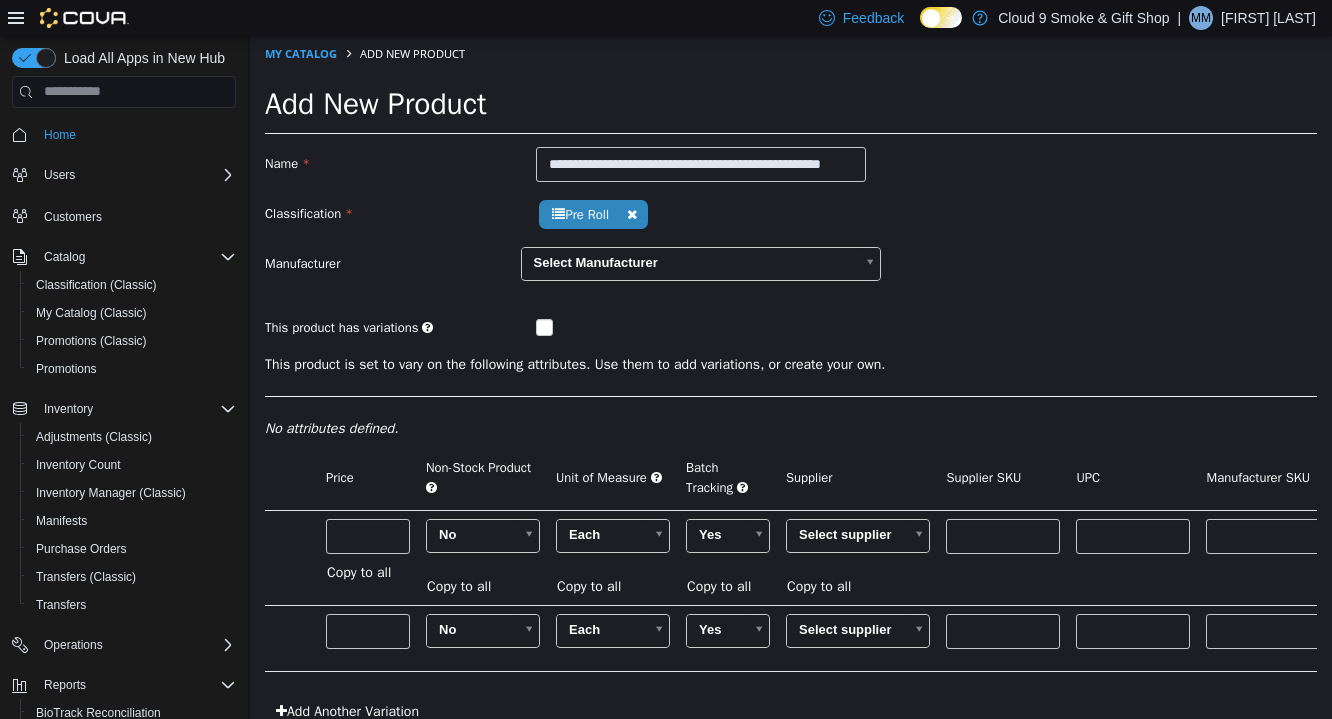 click on "Copy to all" at bounding box center (824, 585) 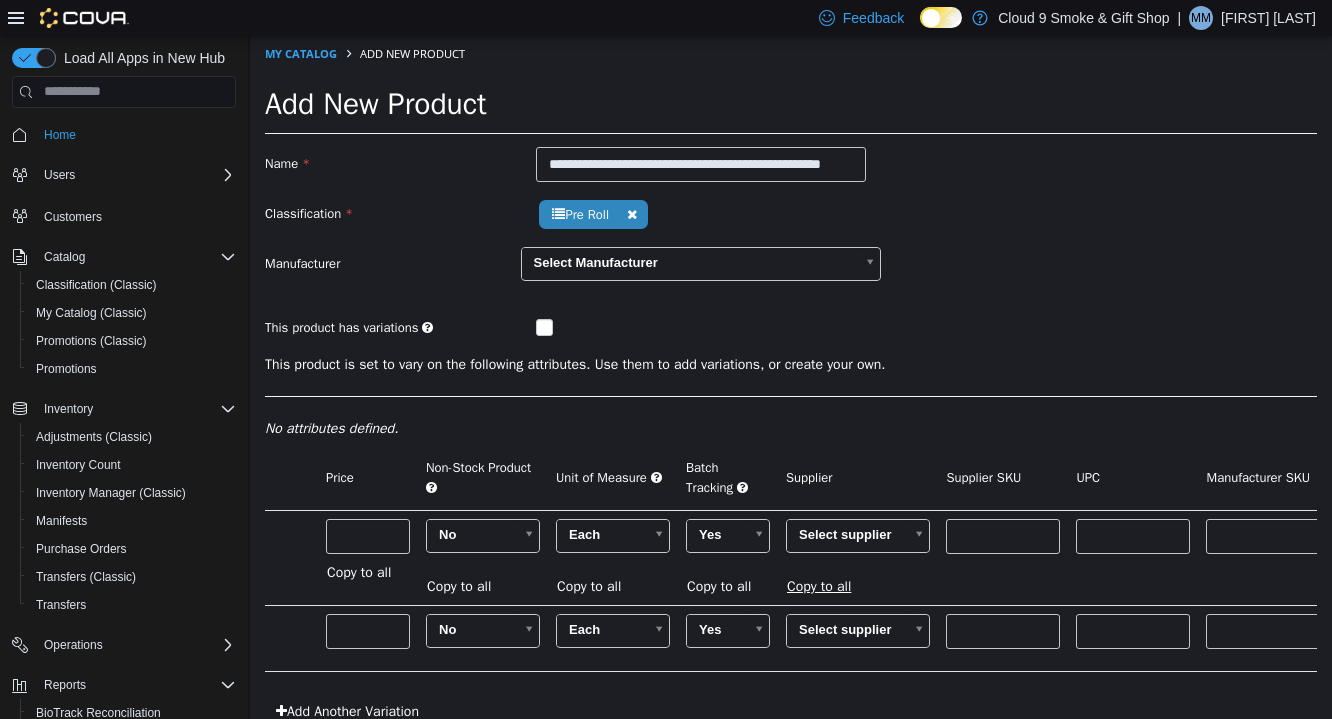 type on "******" 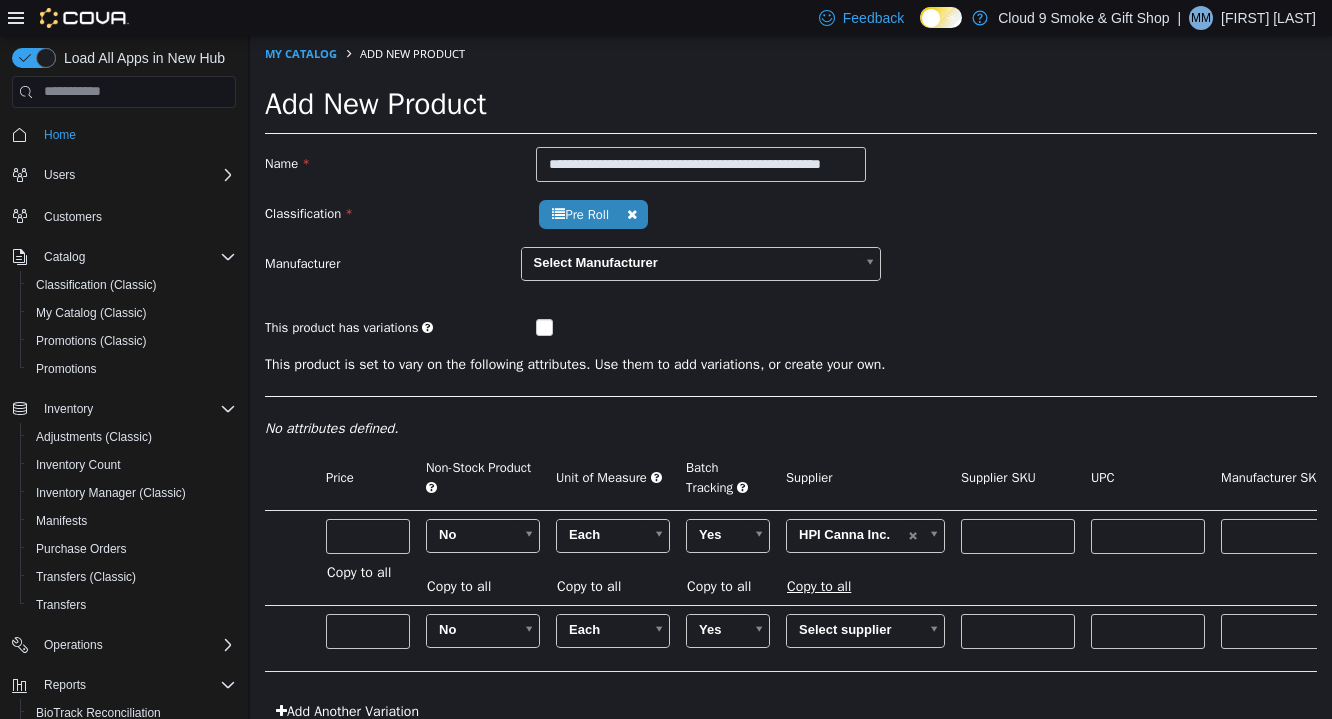 type on "******" 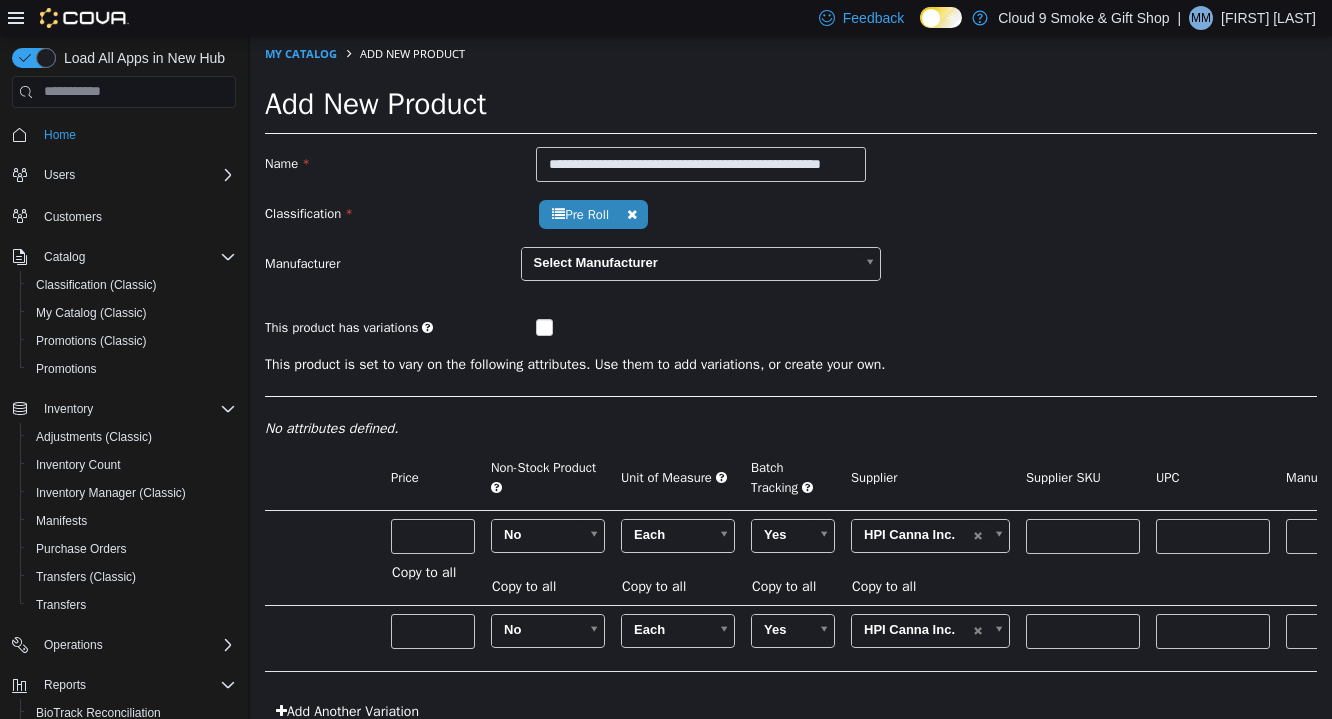 scroll, scrollTop: 0, scrollLeft: 1302, axis: horizontal 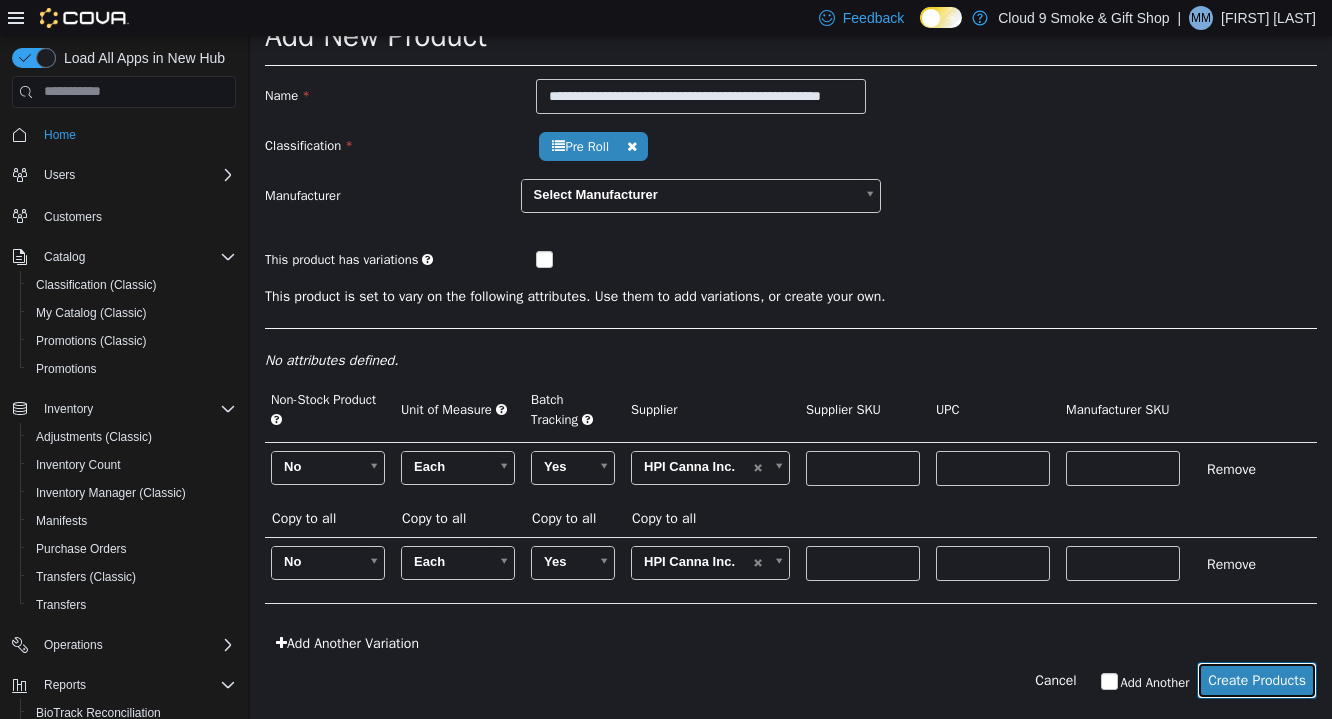 click on "Create Products" at bounding box center [1257, 679] 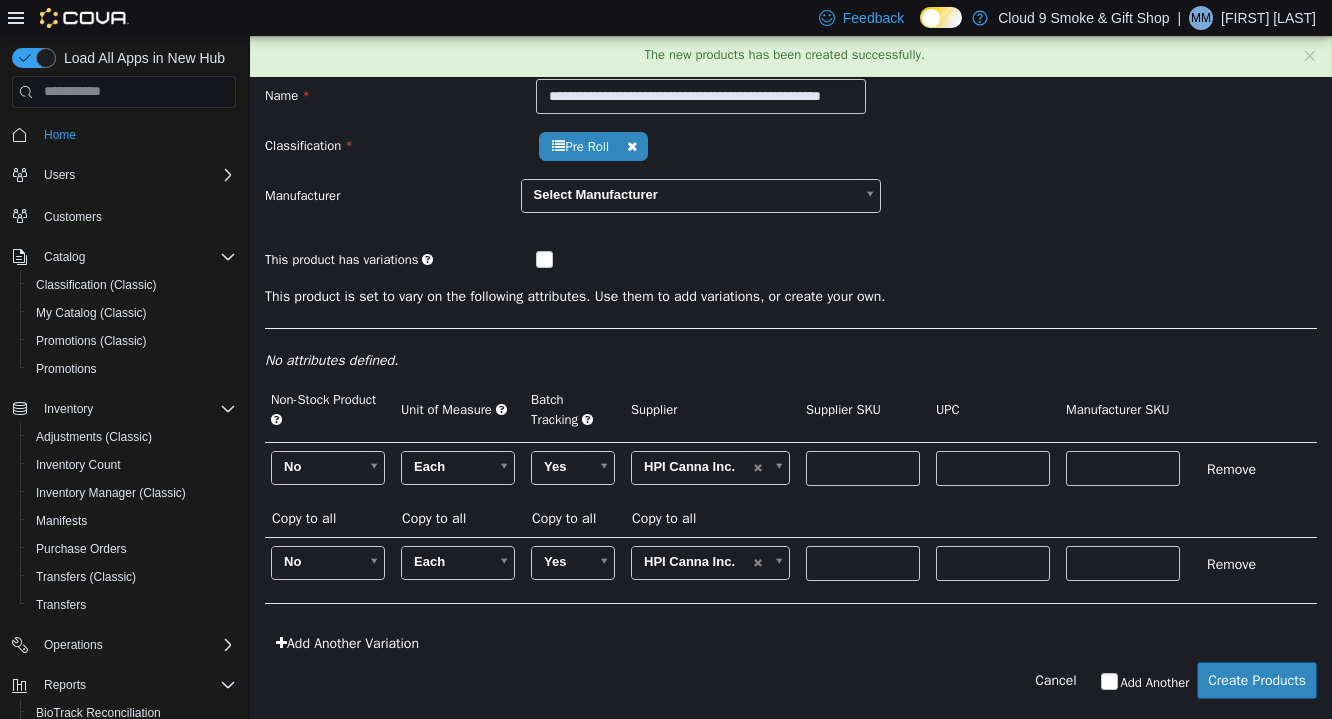 scroll, scrollTop: 0, scrollLeft: 0, axis: both 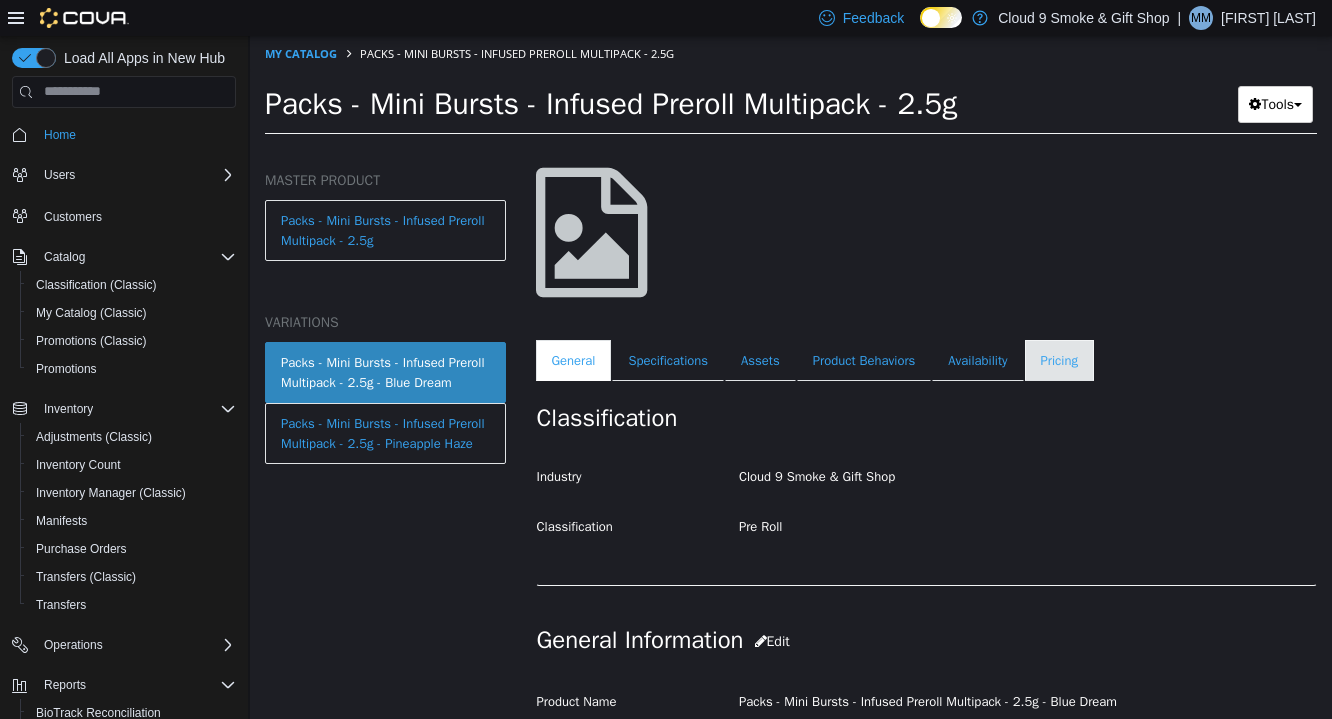 click on "Pricing" at bounding box center (1059, 360) 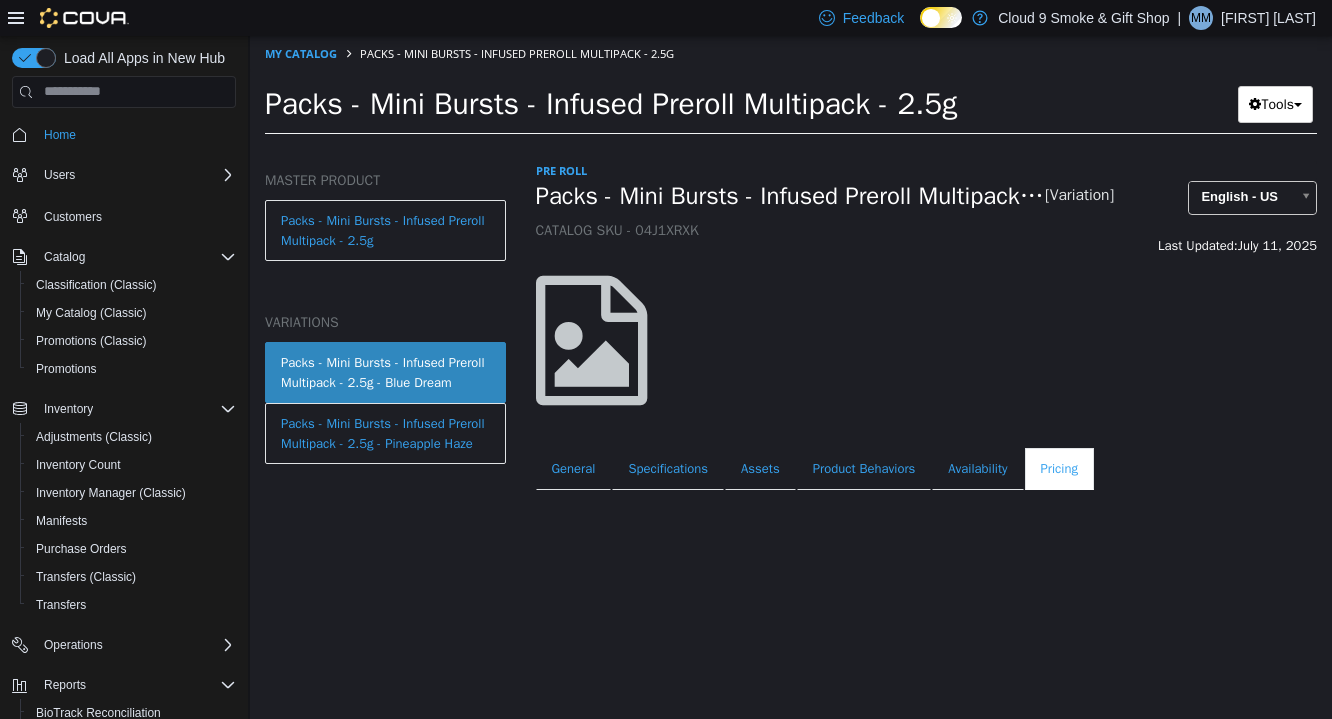 scroll, scrollTop: 0, scrollLeft: 0, axis: both 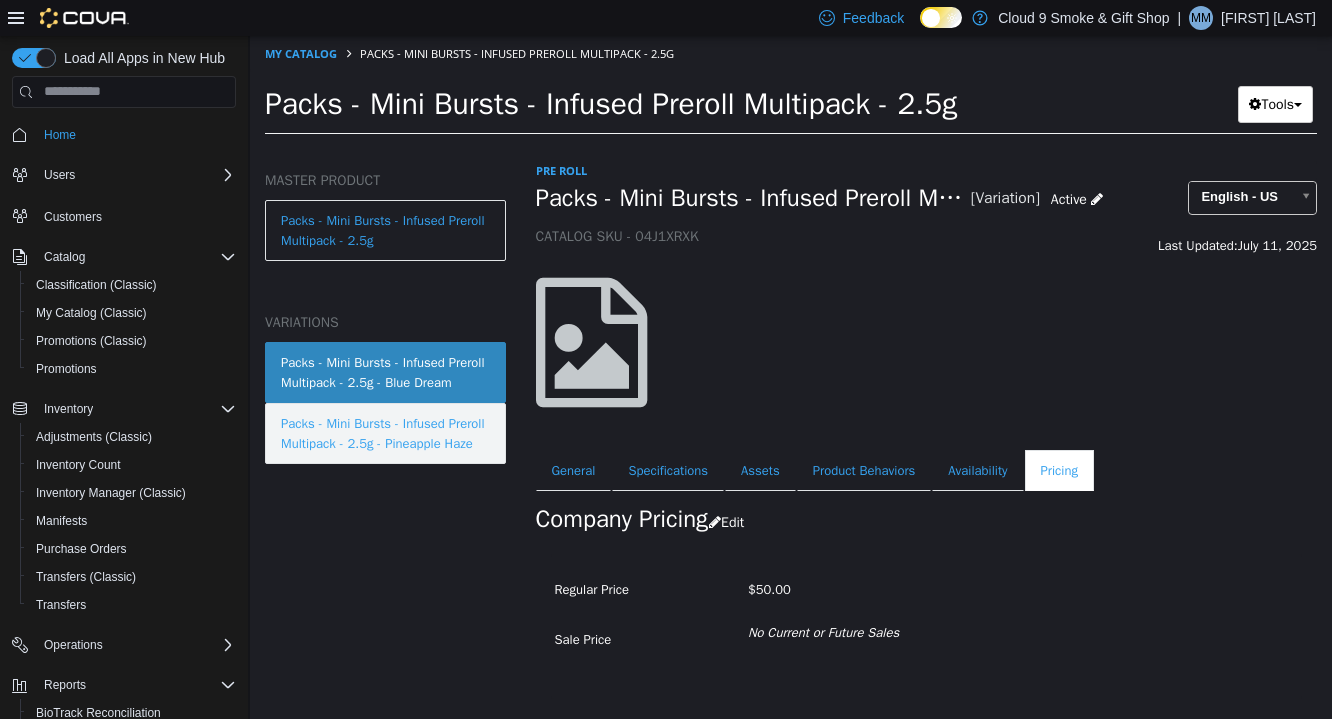click on "Packs - Mini Bursts - Infused Preroll Multipack - 2.5g - Pineapple Haze" at bounding box center [385, 432] 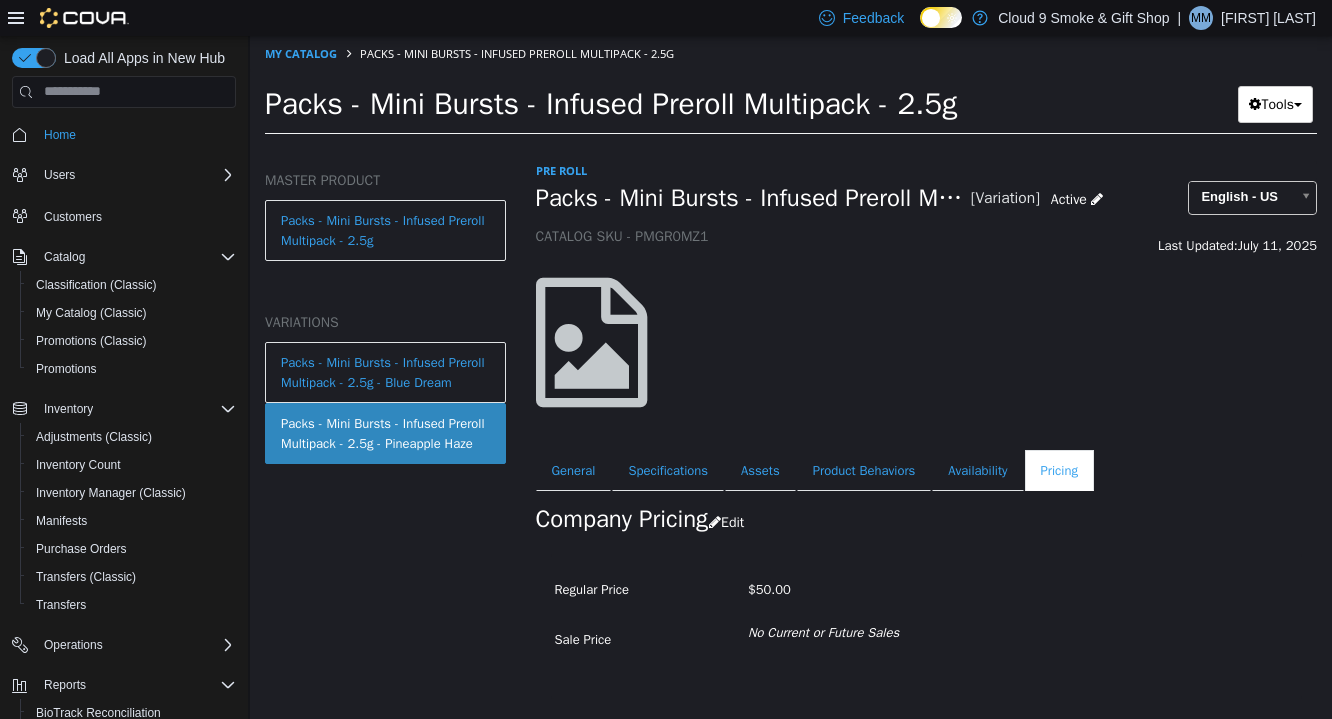 scroll, scrollTop: 0, scrollLeft: 0, axis: both 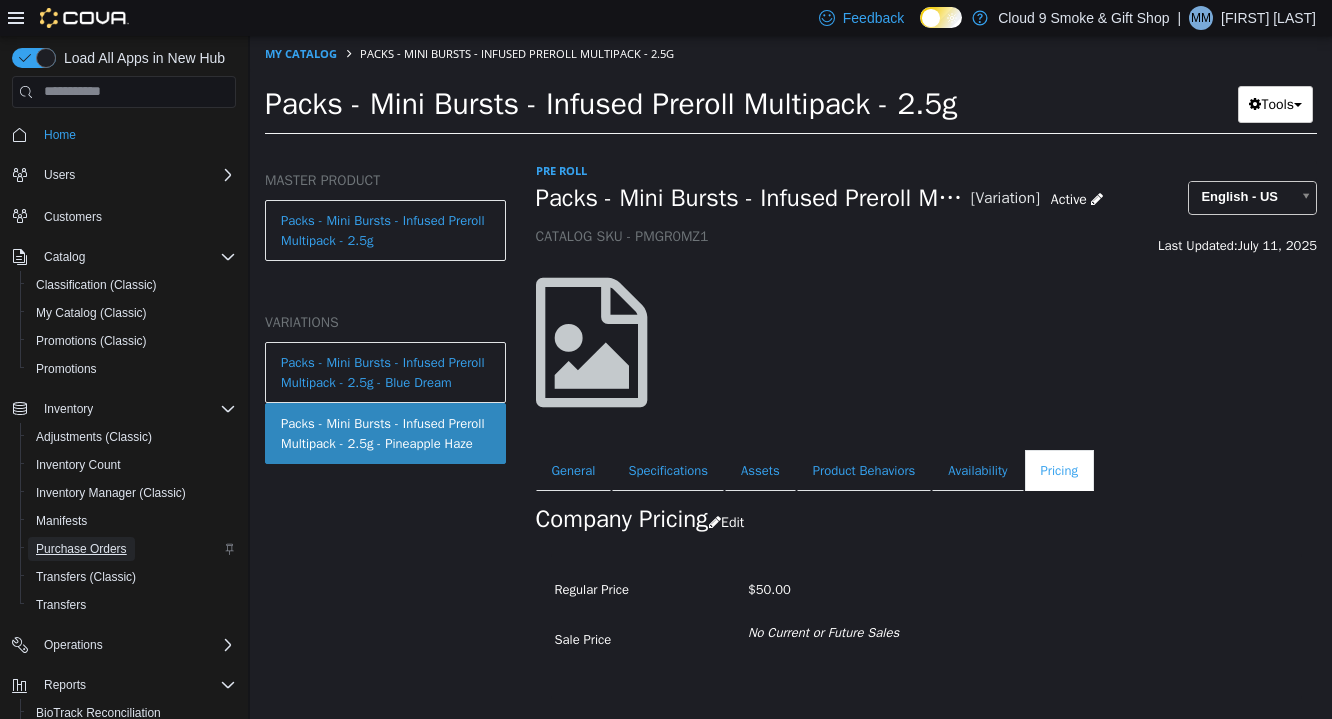 click on "Purchase Orders" at bounding box center (81, 549) 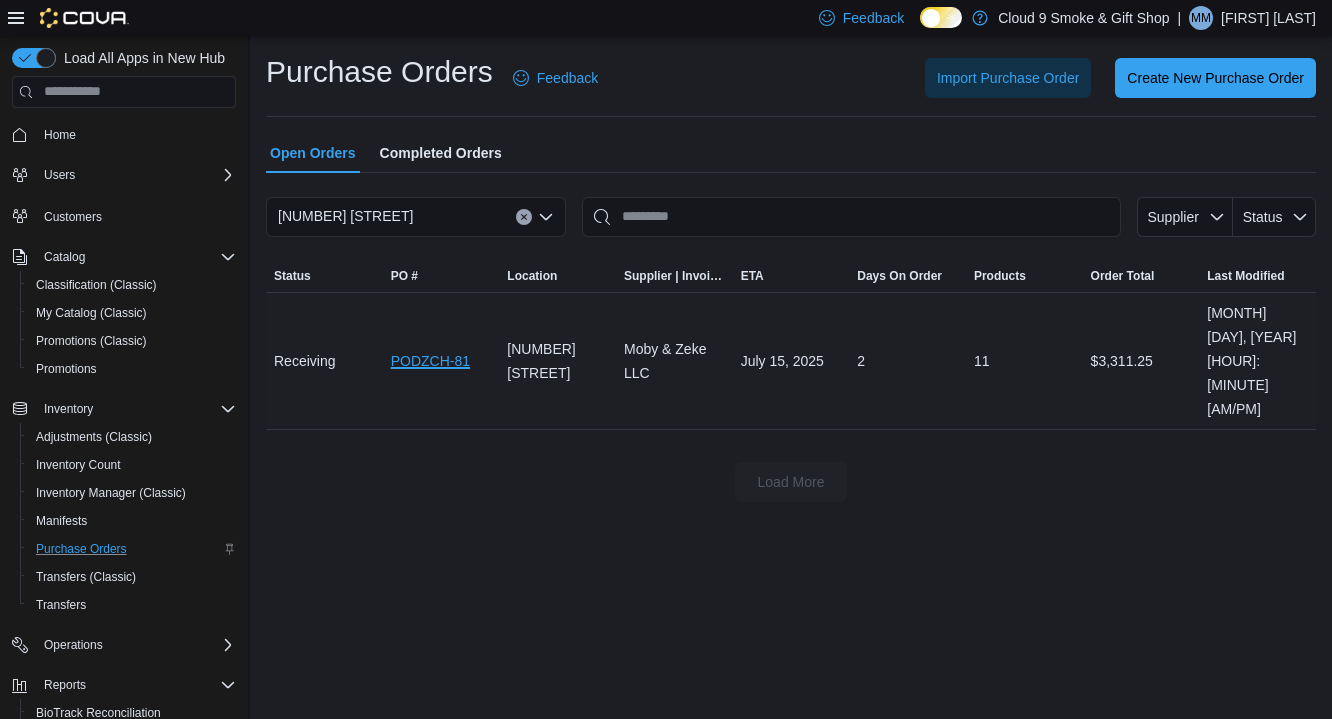click on "PODZCH-81" at bounding box center (430, 361) 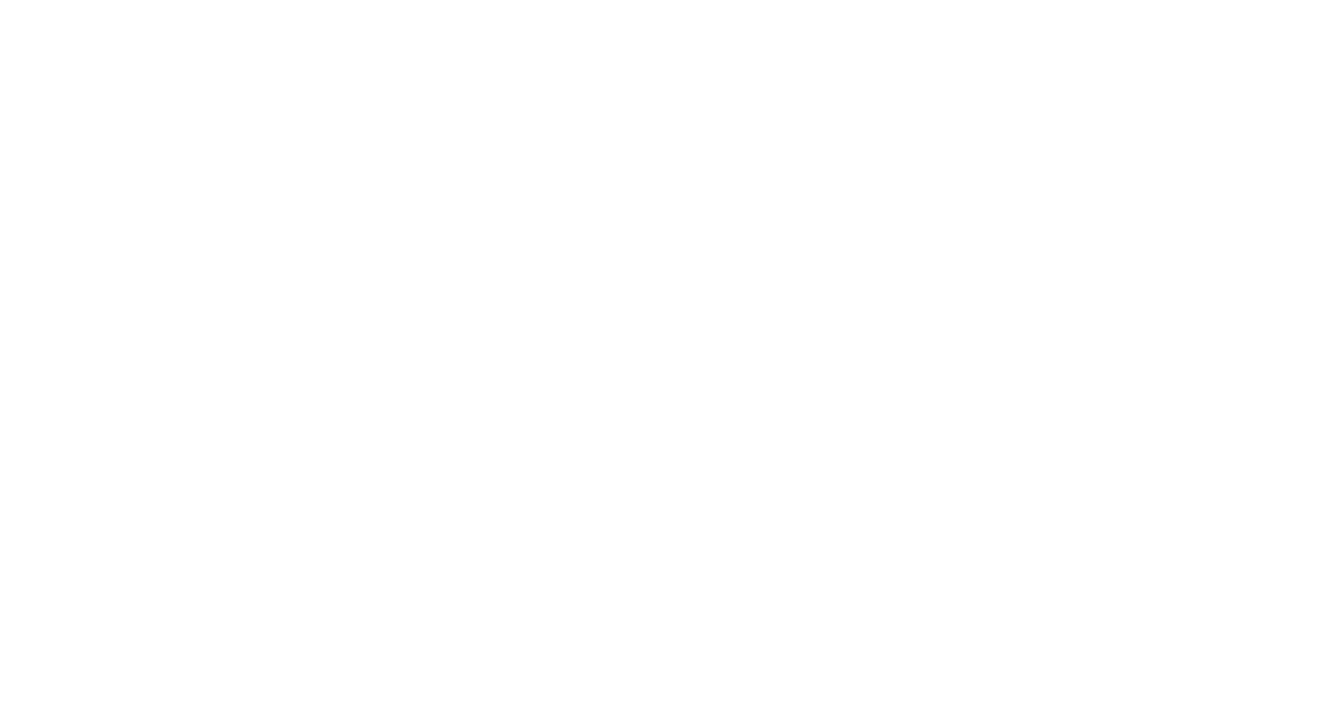 scroll, scrollTop: 0, scrollLeft: 0, axis: both 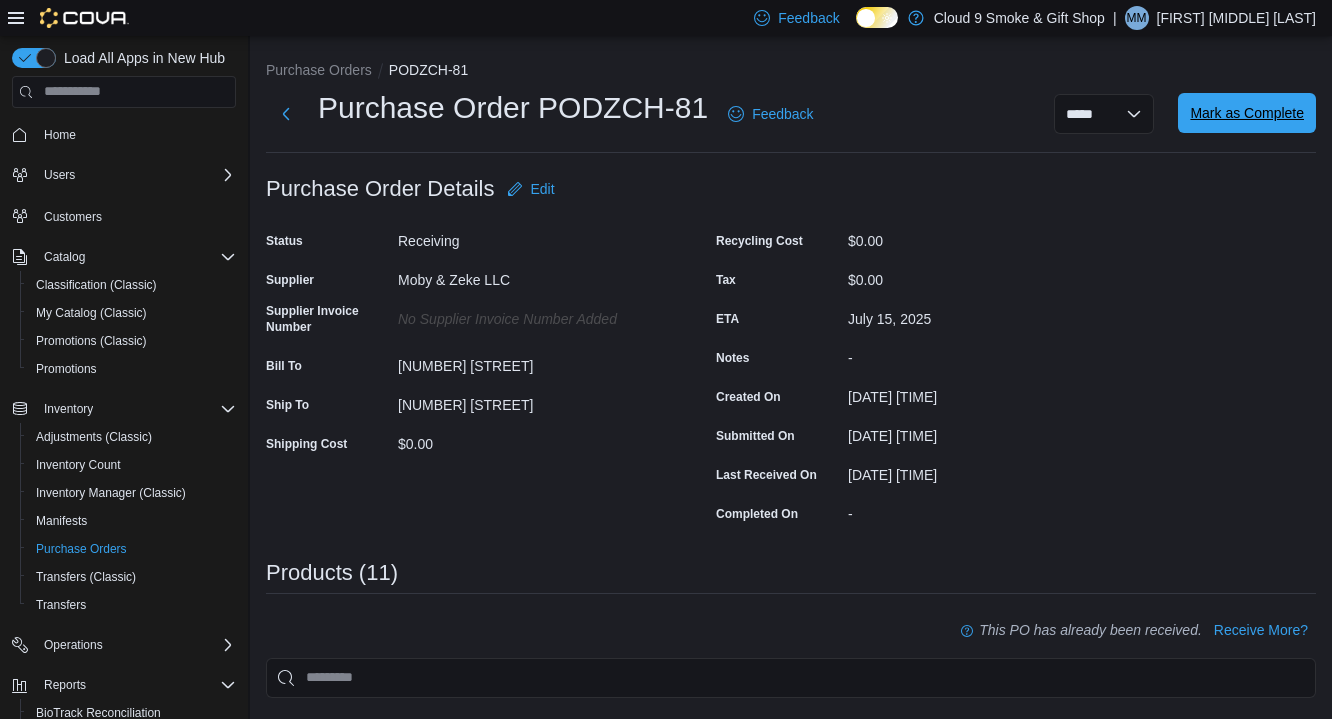 click on "Mark as Complete" at bounding box center [1247, 113] 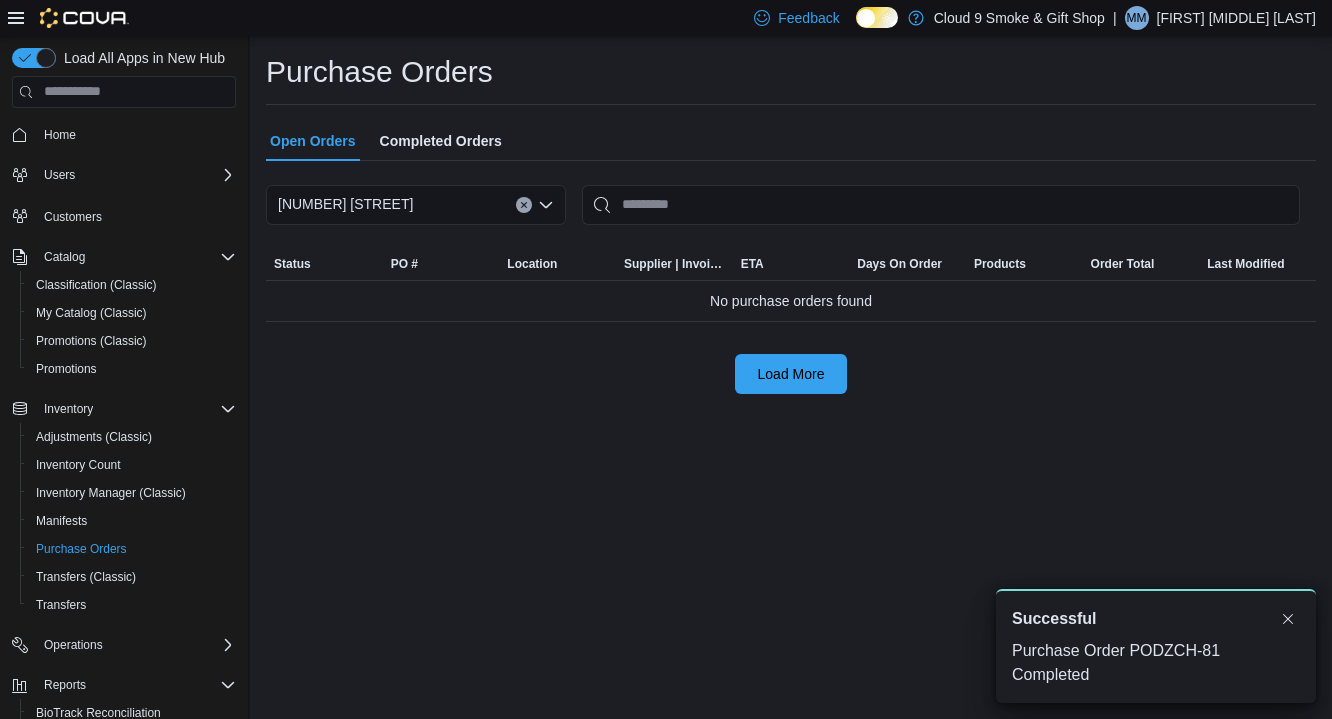 scroll, scrollTop: 0, scrollLeft: 0, axis: both 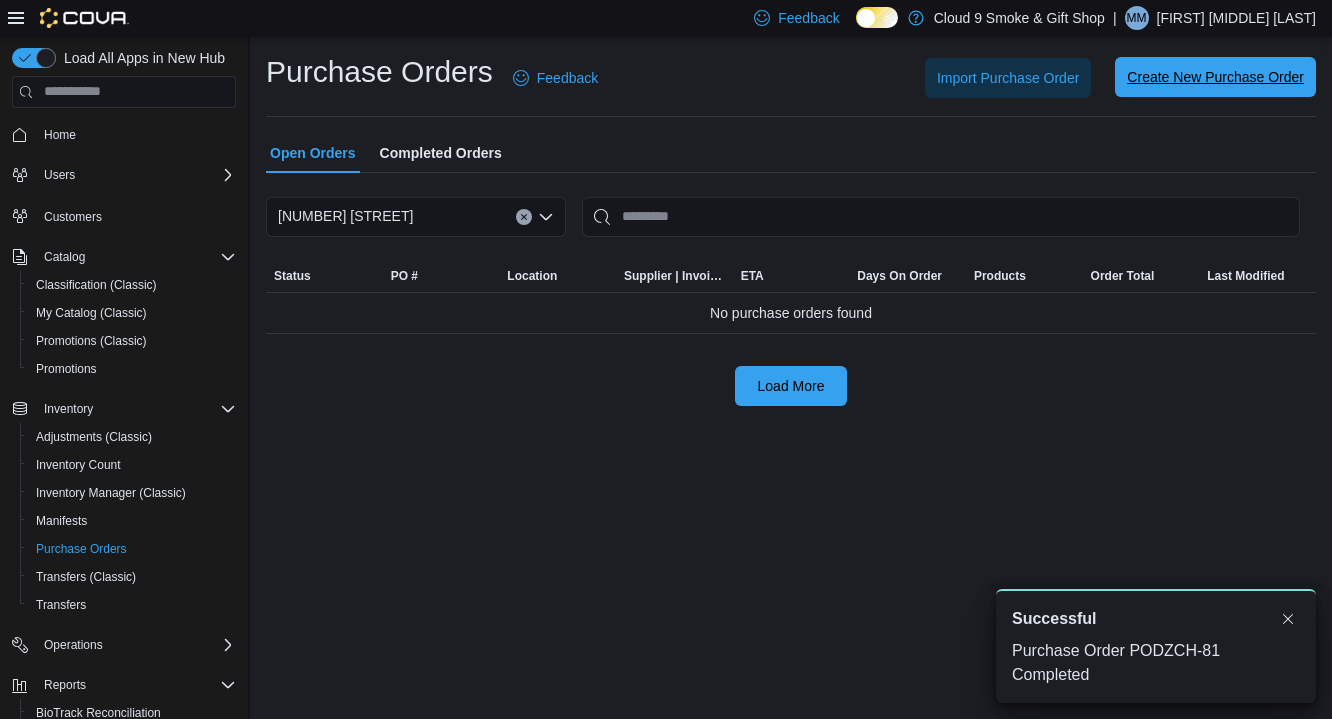 click on "Create New Purchase Order" at bounding box center [1215, 77] 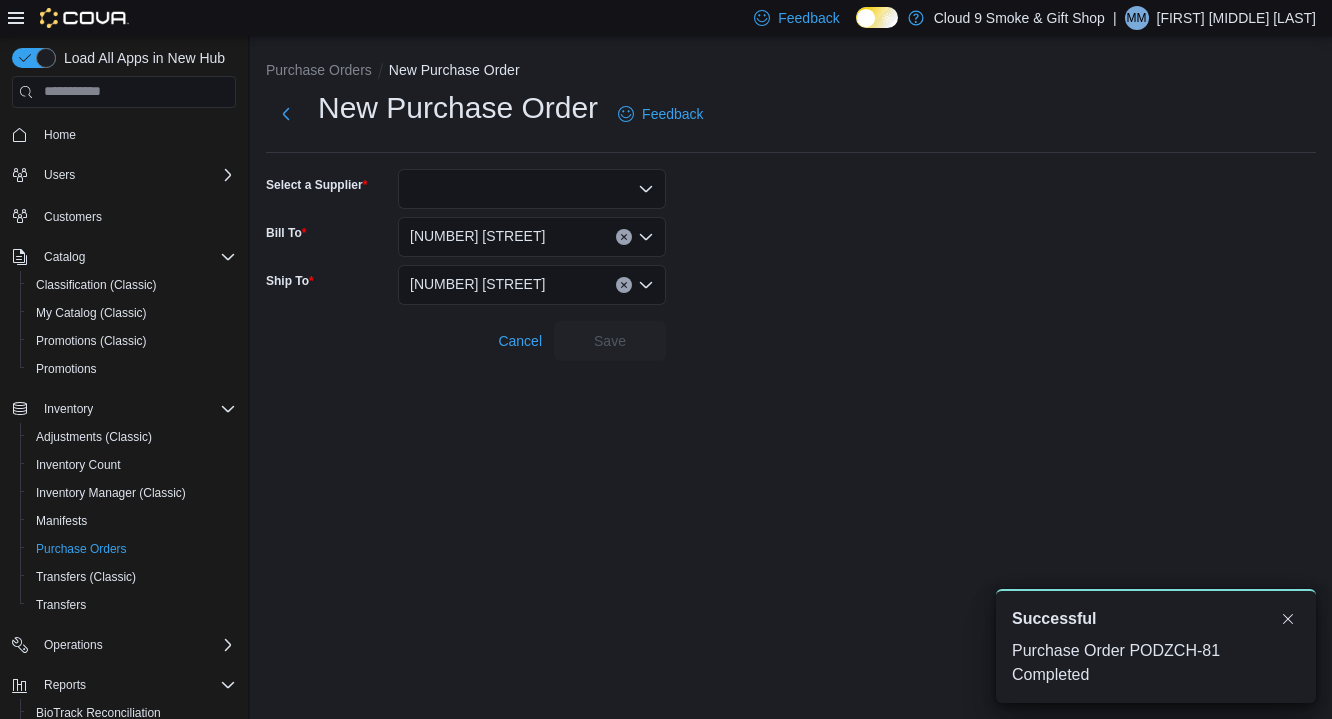 click 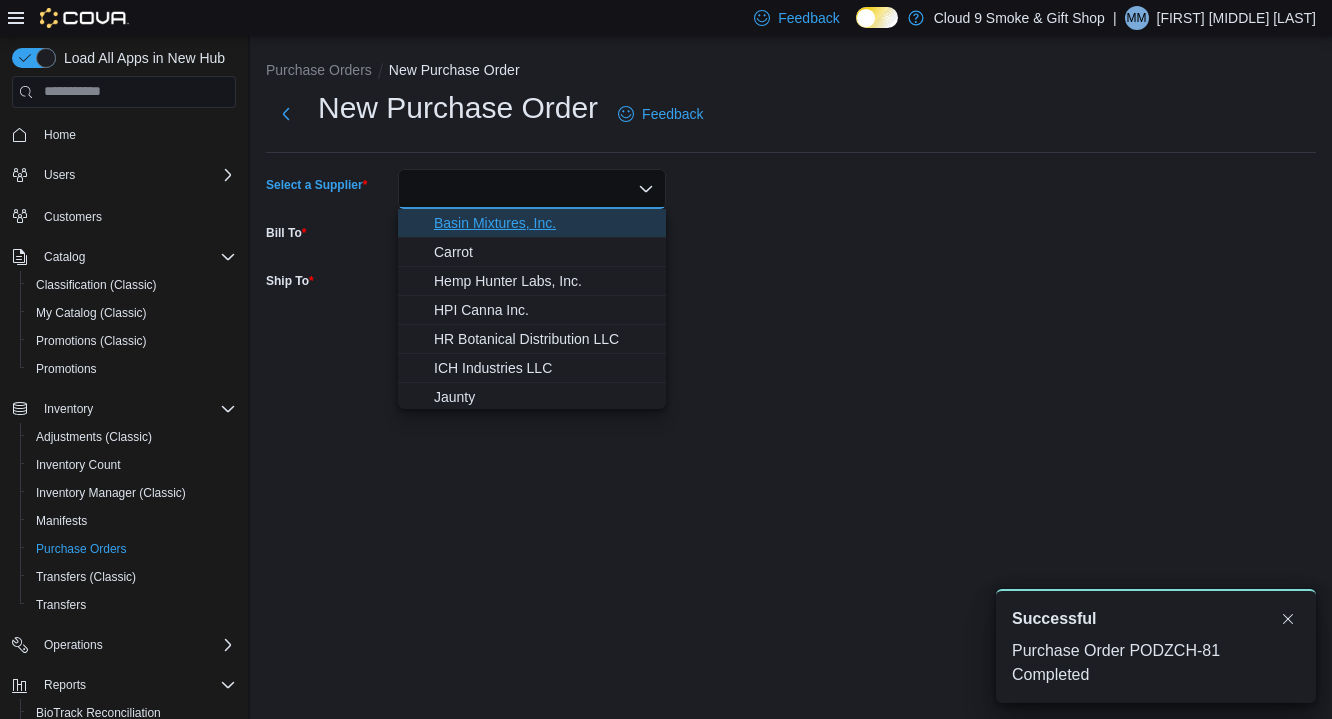 click on "Basin Mixtures, Inc." at bounding box center [544, 223] 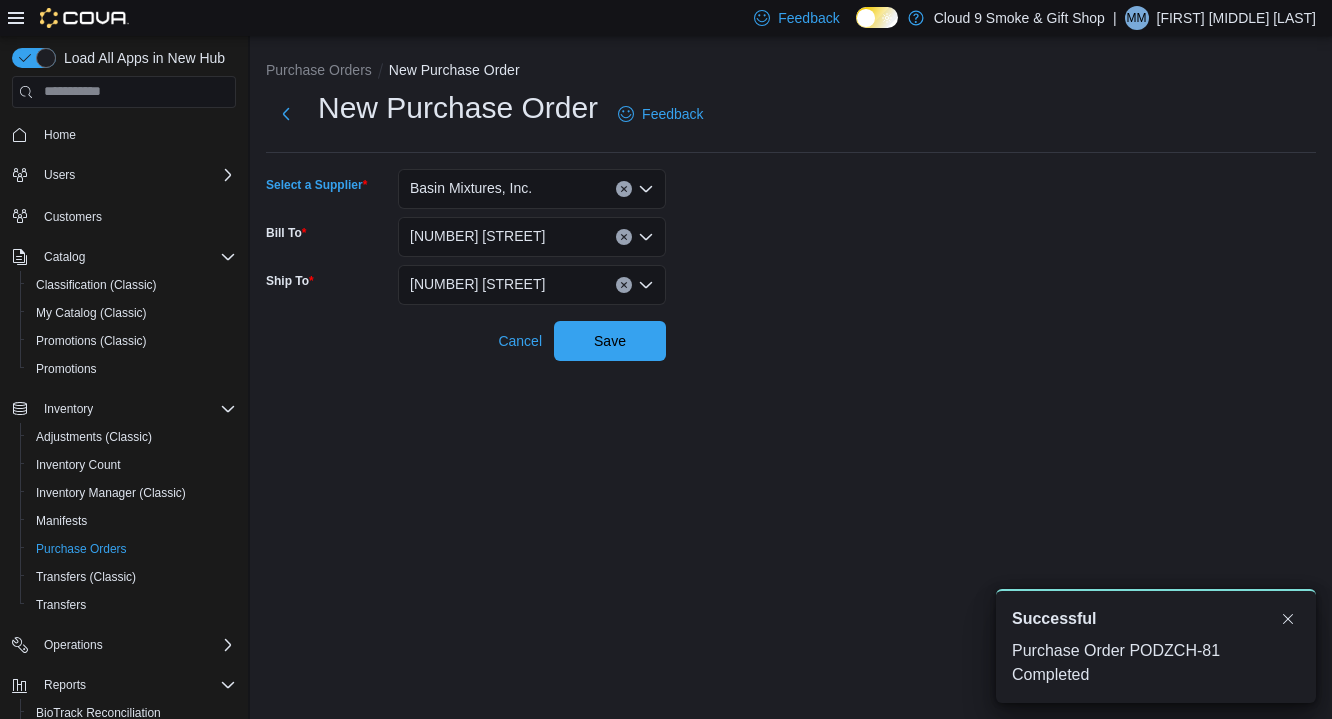 click 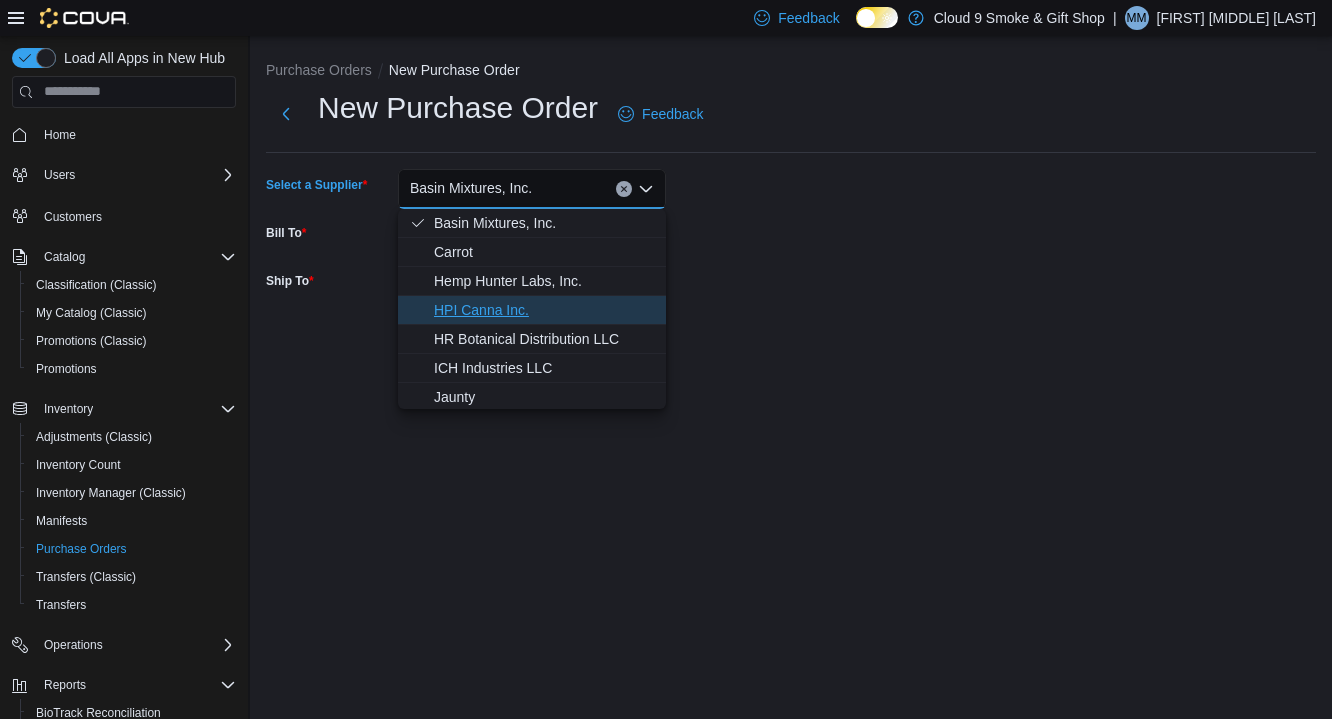 click on "HPI Canna Inc." at bounding box center (544, 310) 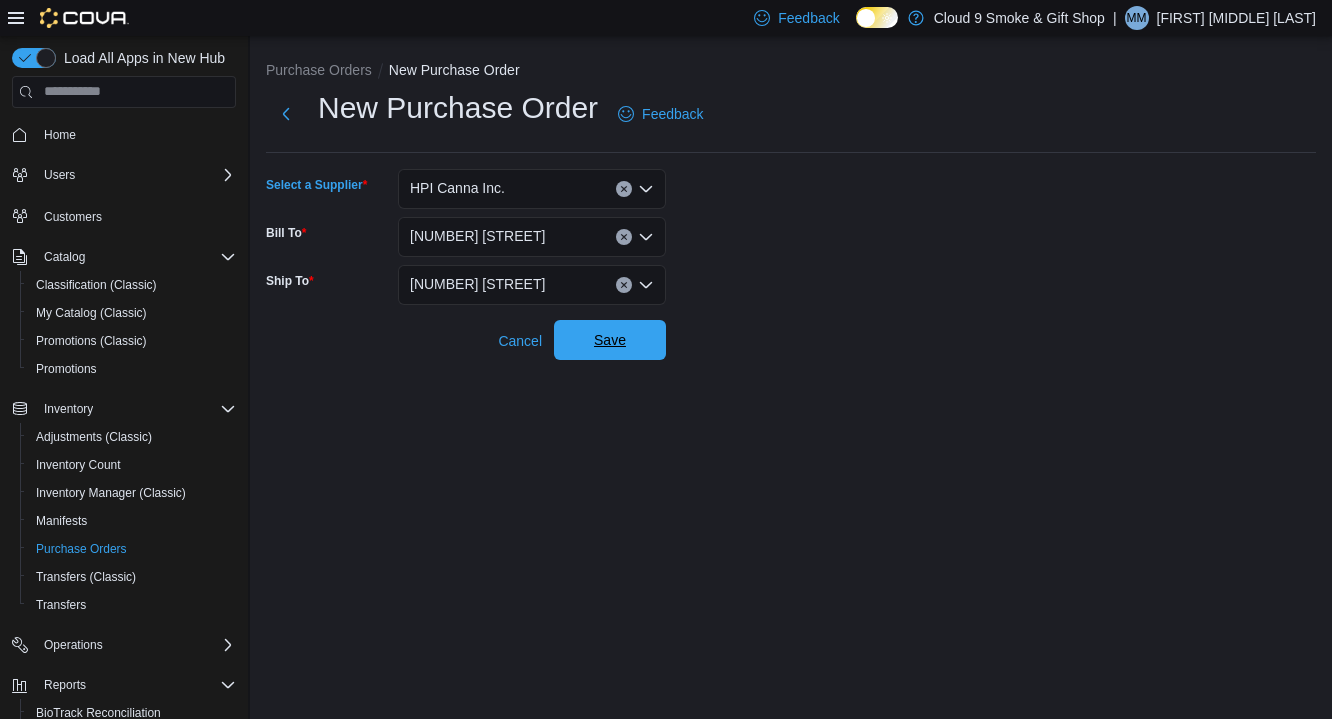 click on "Save" at bounding box center [610, 340] 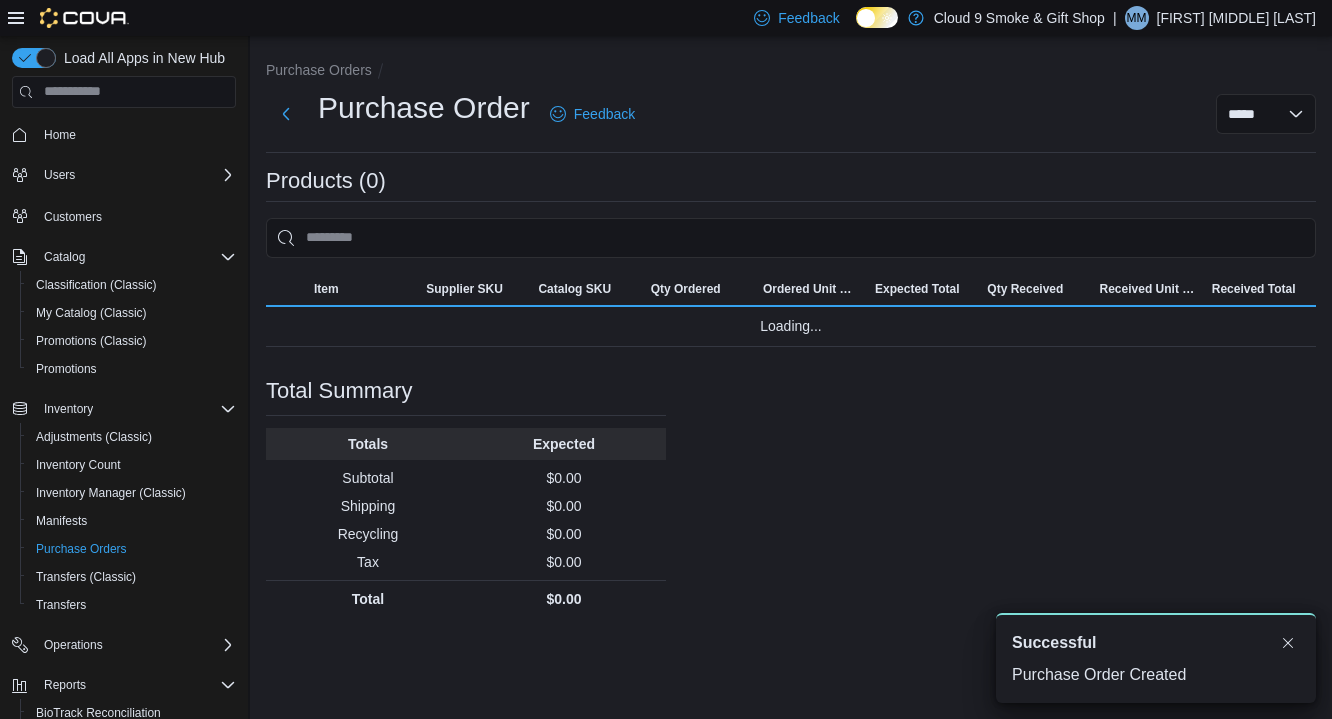 scroll, scrollTop: 0, scrollLeft: 0, axis: both 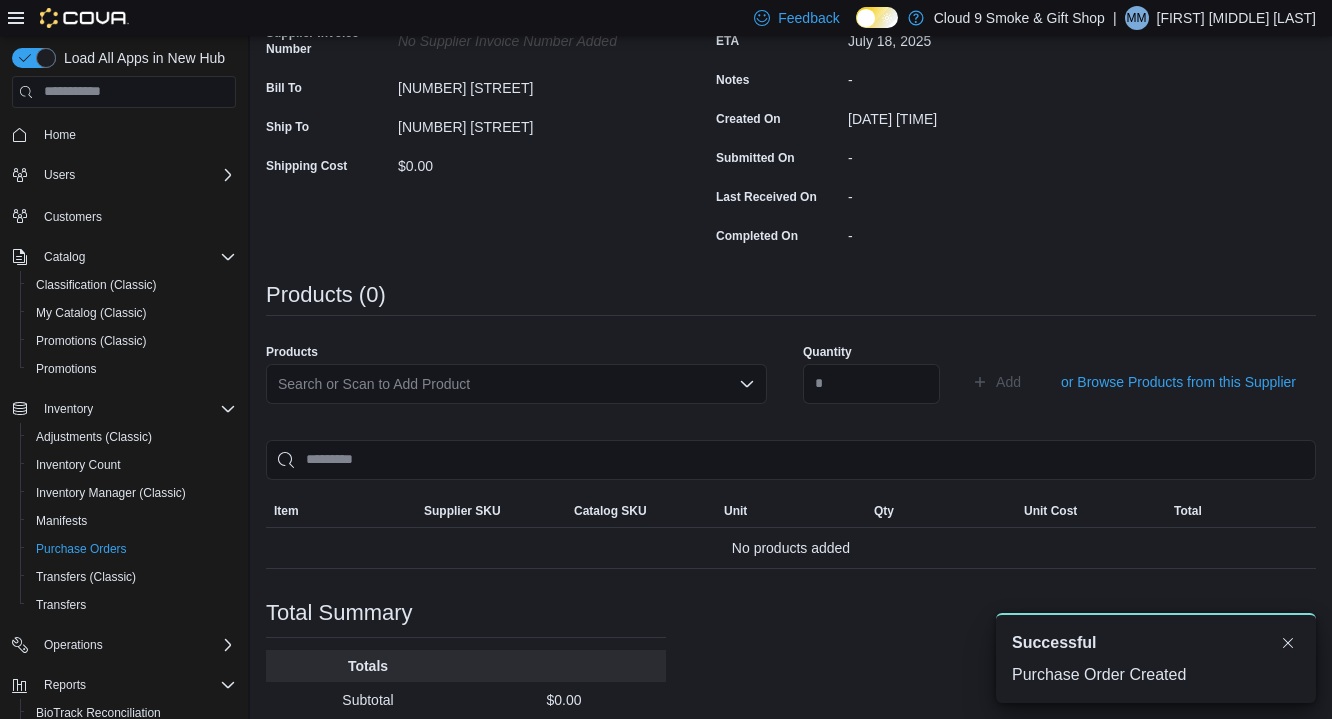 click on "Search or Scan to Add Product" at bounding box center [516, 384] 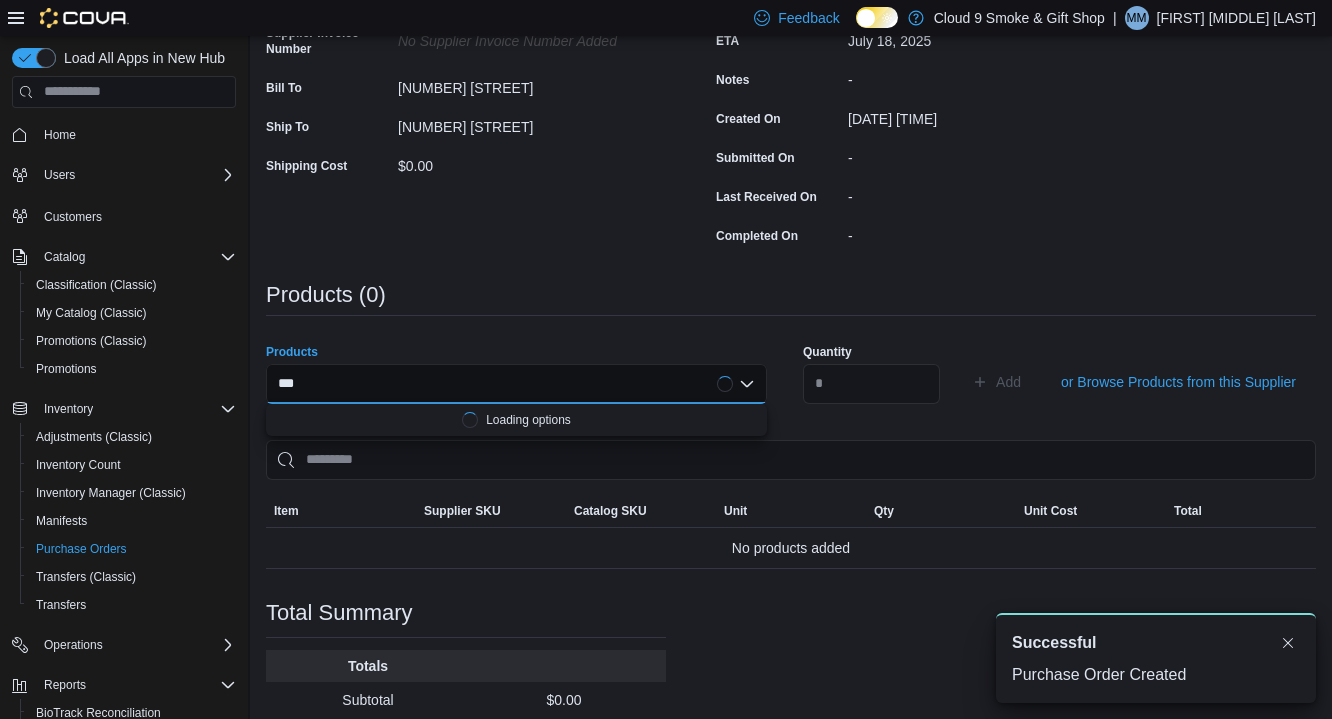 scroll, scrollTop: 0, scrollLeft: 0, axis: both 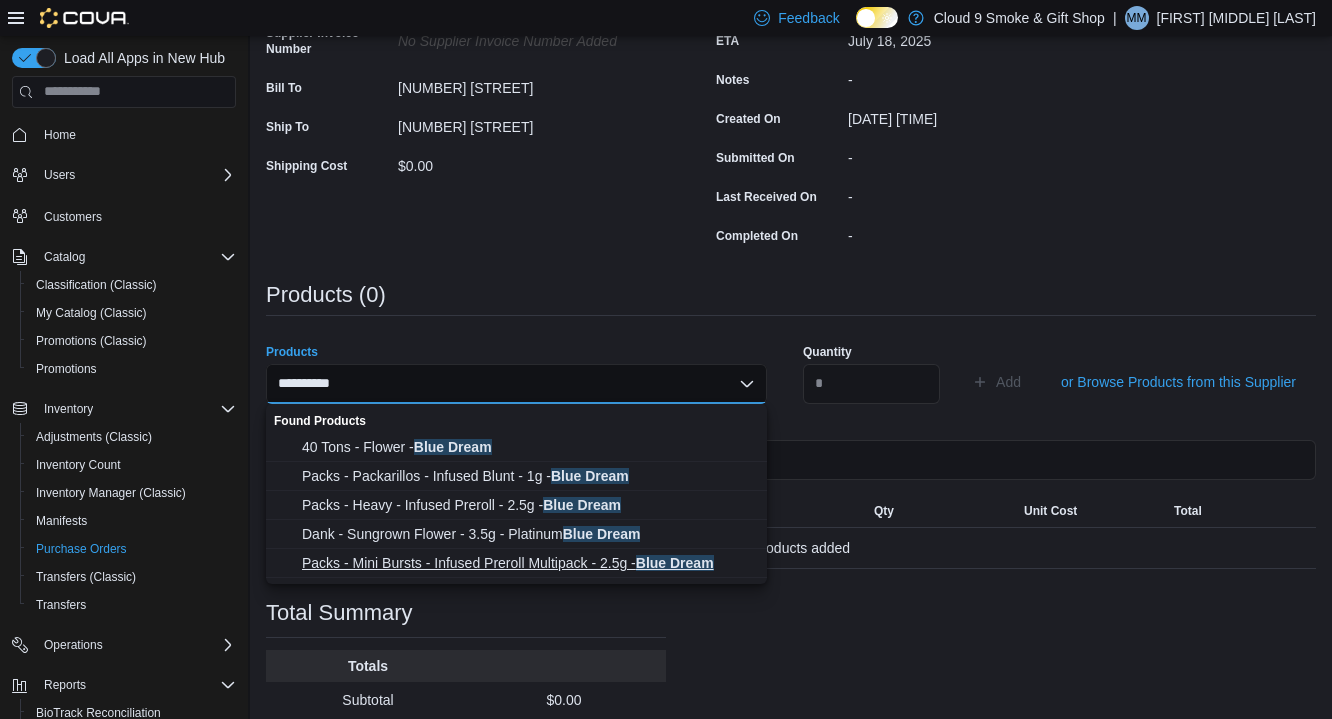 type on "**********" 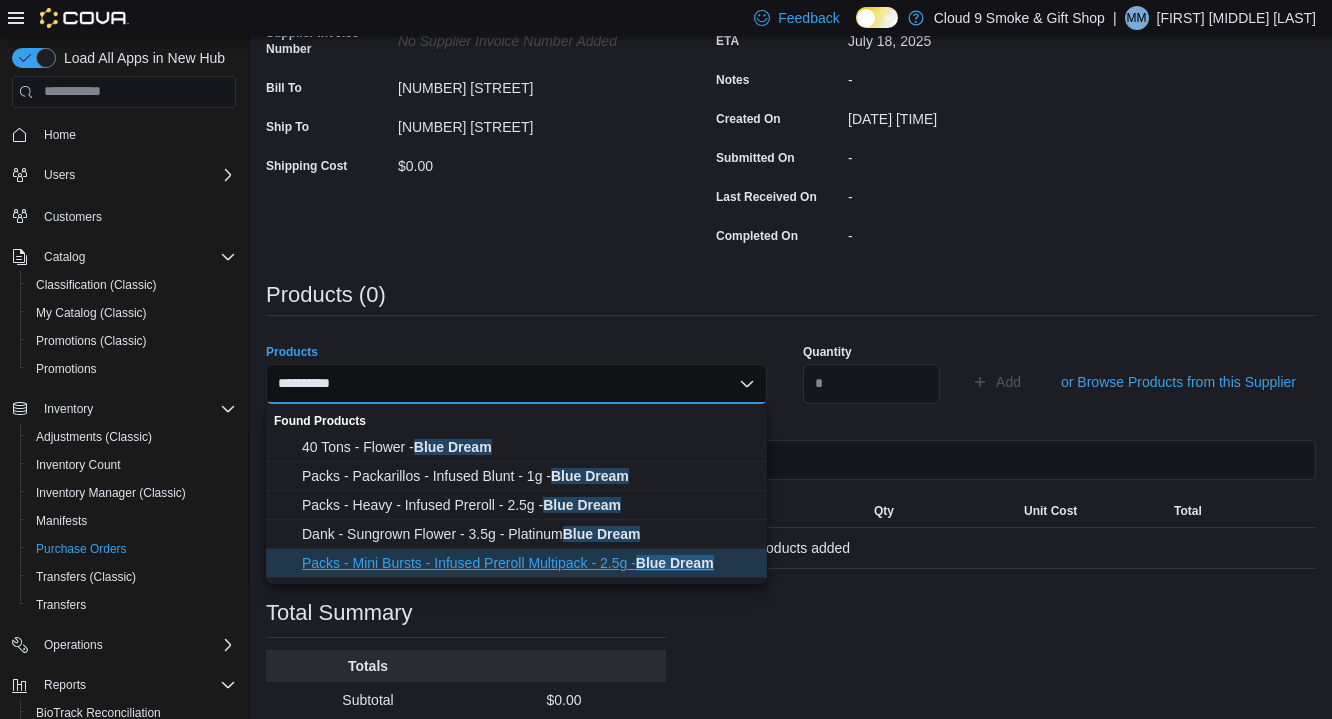 click on "Packs - Mini Bursts - Infused Preroll Multipack - 2.5g -  Blue Dream" at bounding box center (528, 563) 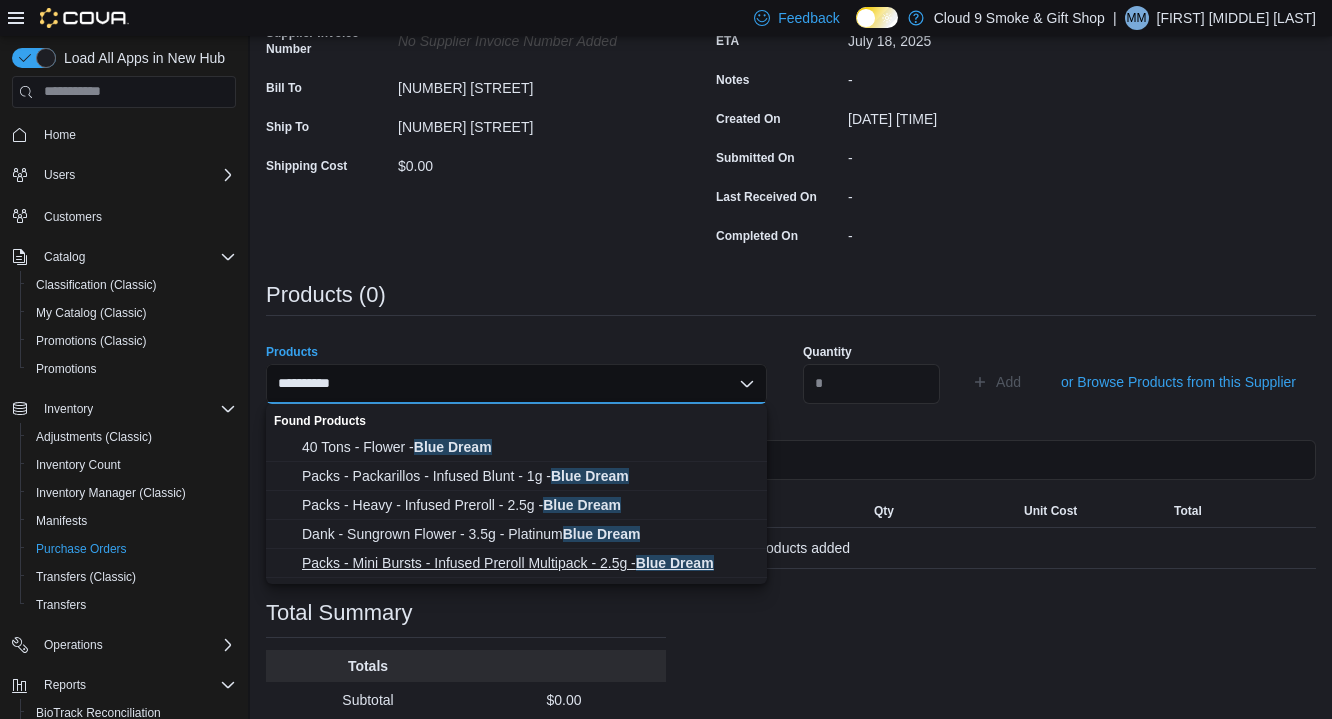 type 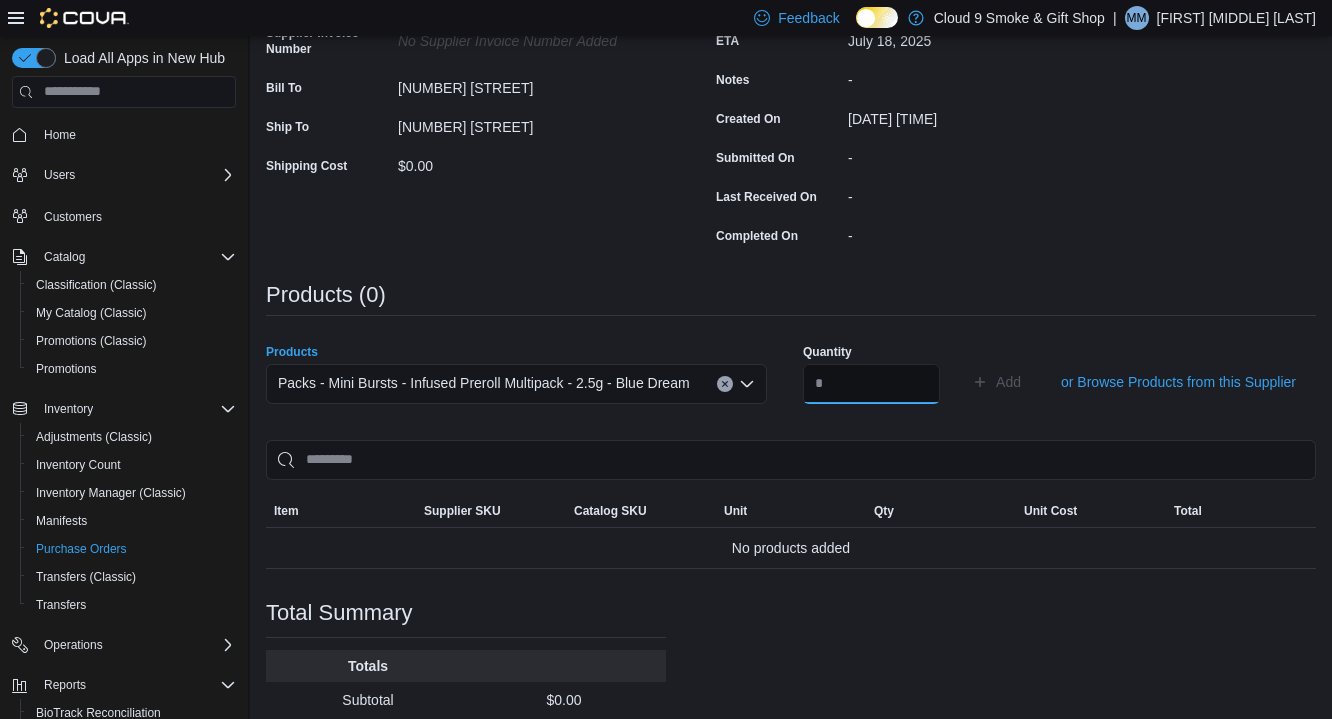 click at bounding box center [871, 384] 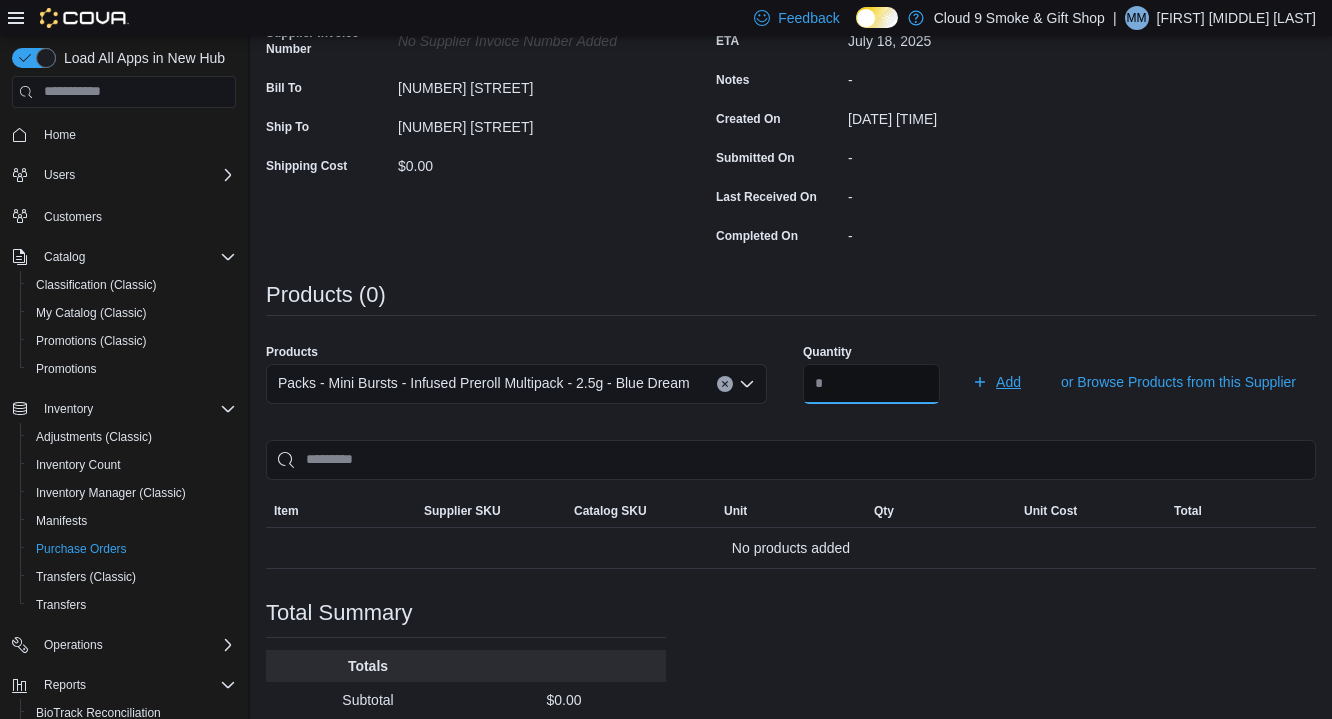 type on "**" 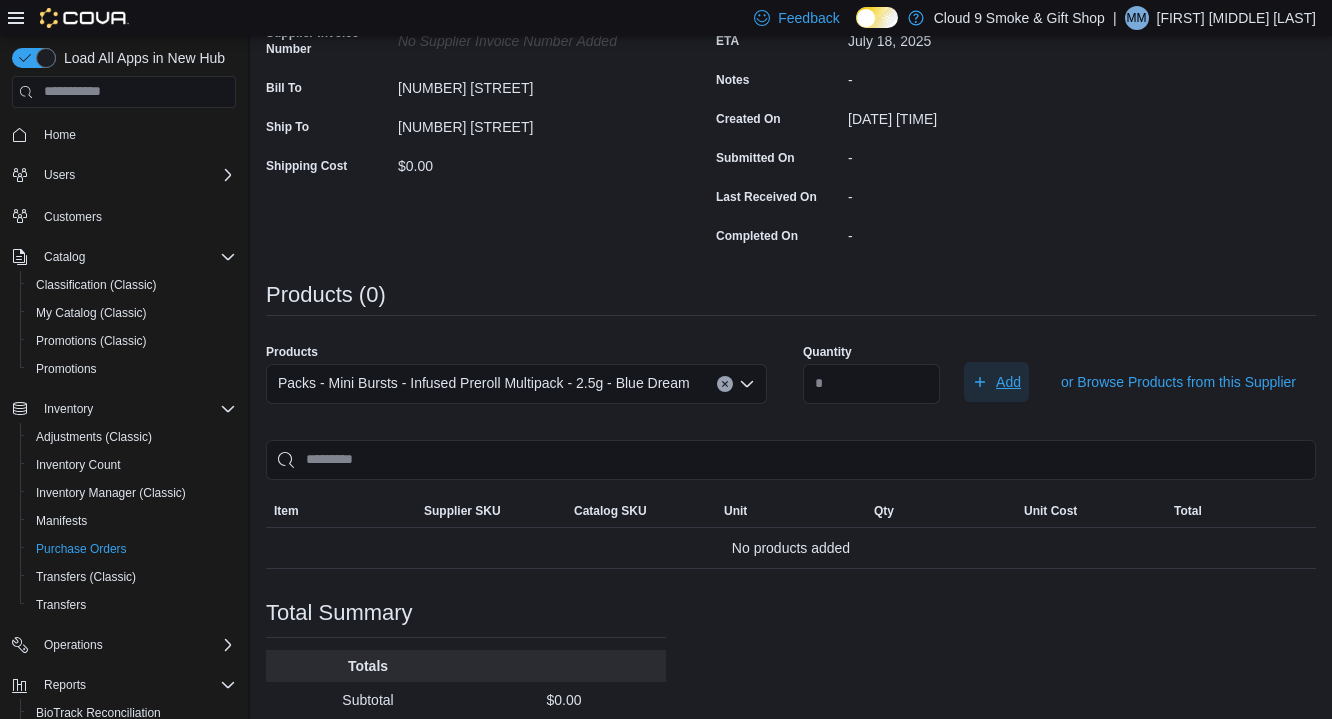 click on "Add" at bounding box center (996, 382) 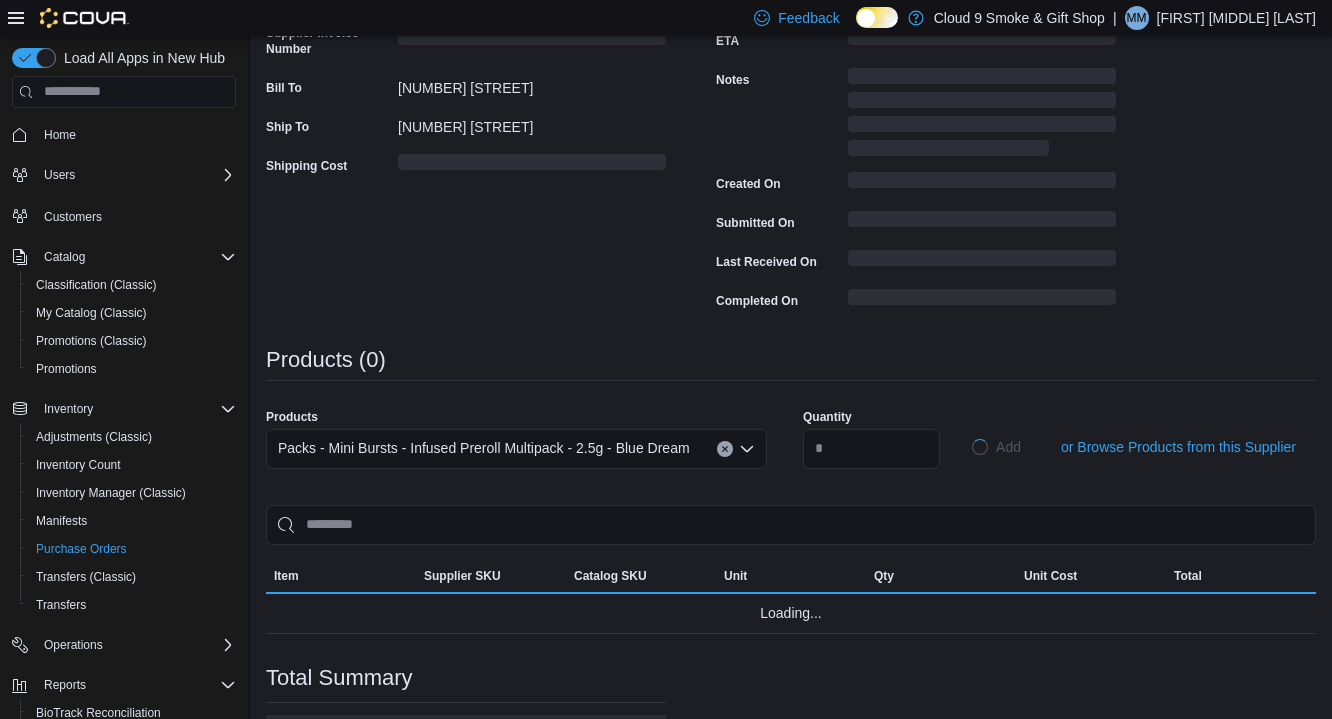 type 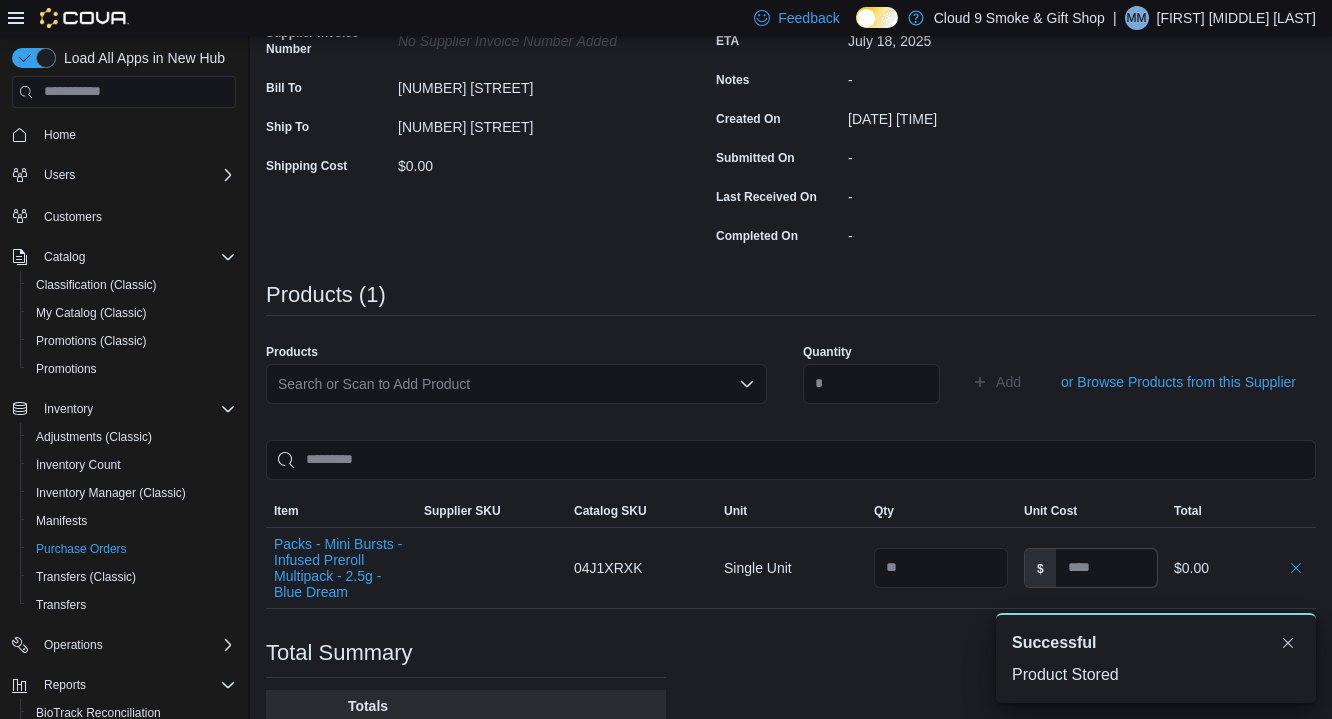 scroll, scrollTop: 0, scrollLeft: 0, axis: both 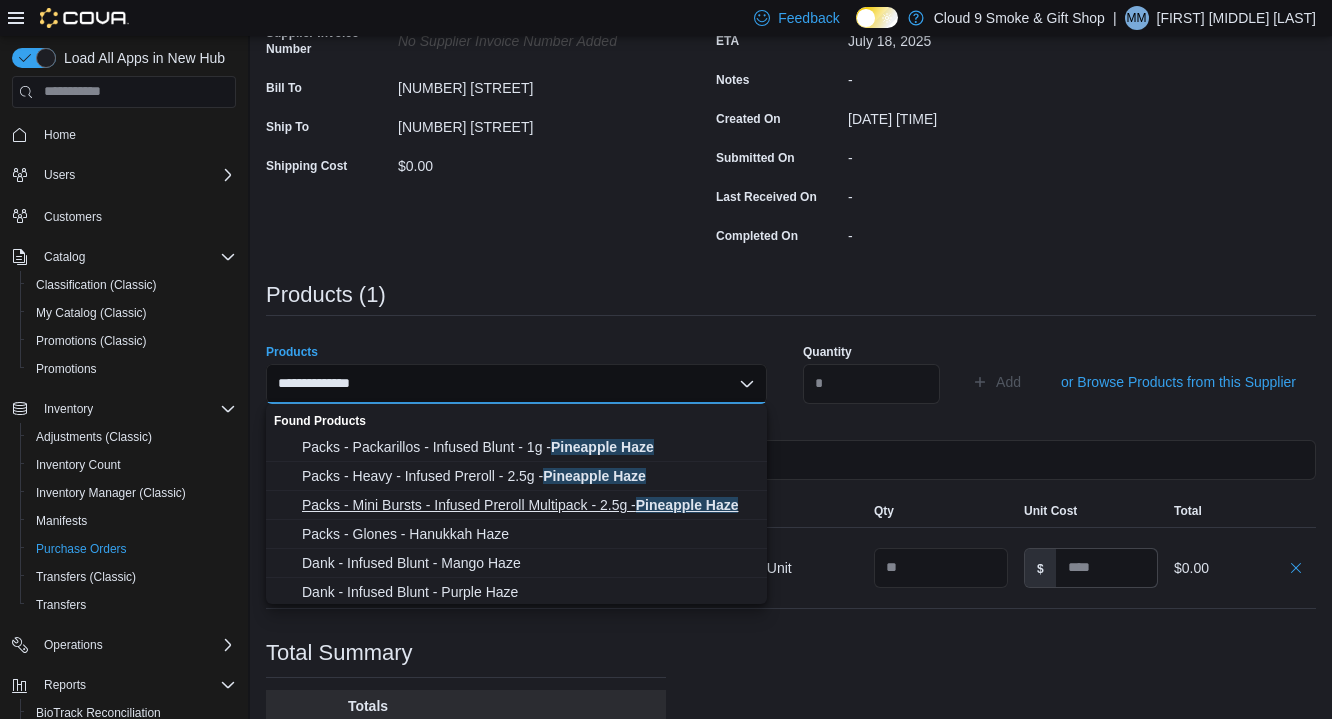 type on "**********" 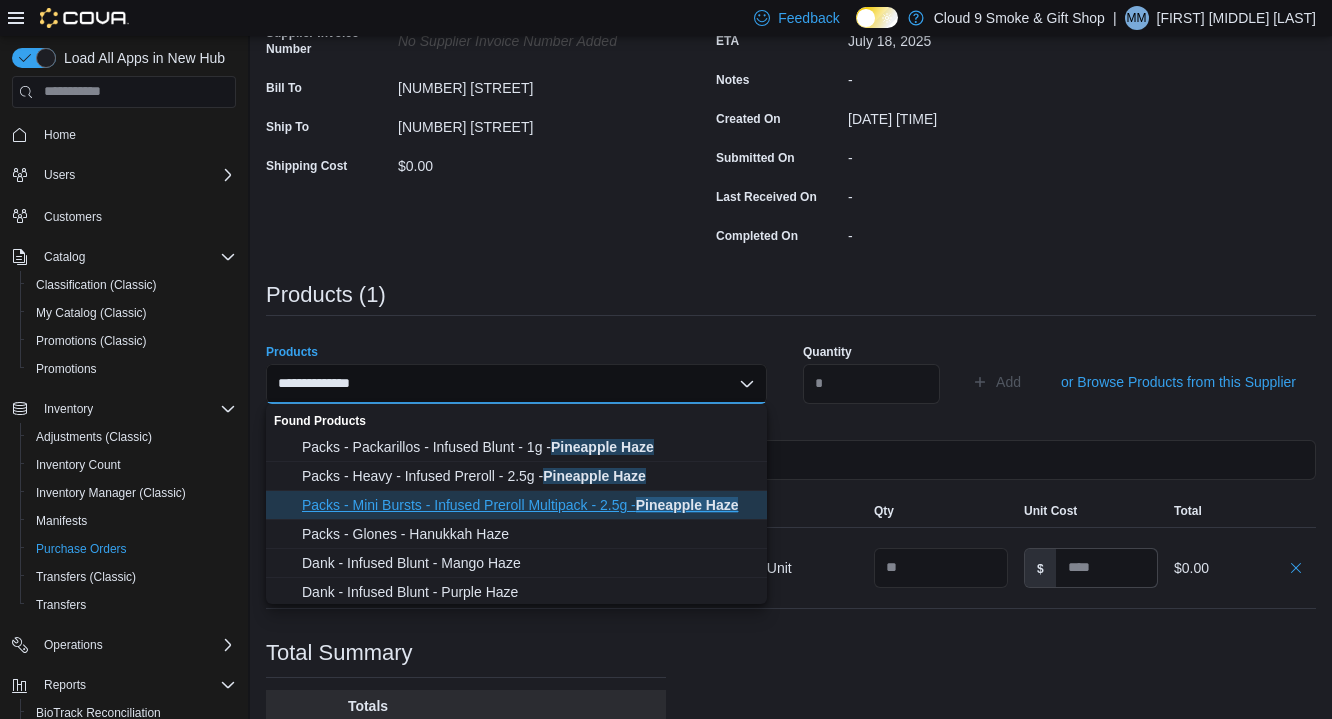 click on "Packs - Mini Bursts - Infused Preroll Multipack - 2.5g -  Pineapple Haze" at bounding box center (528, 505) 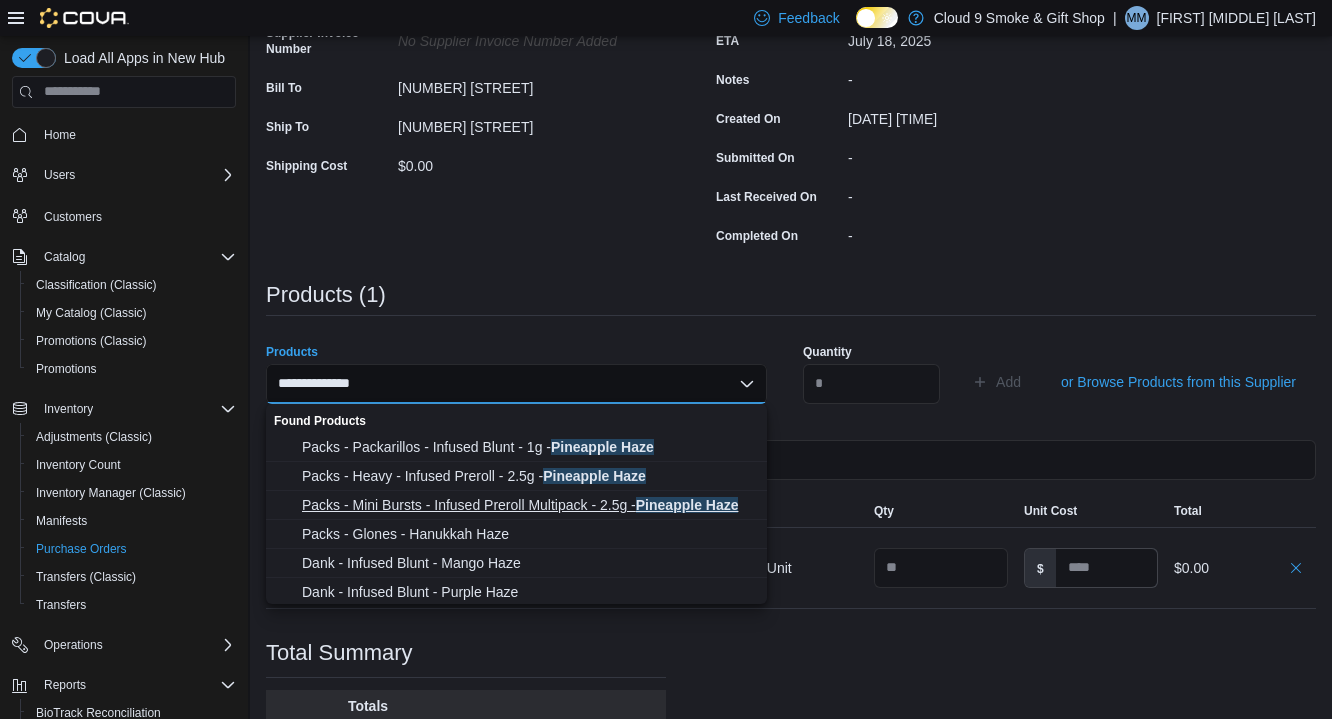 type 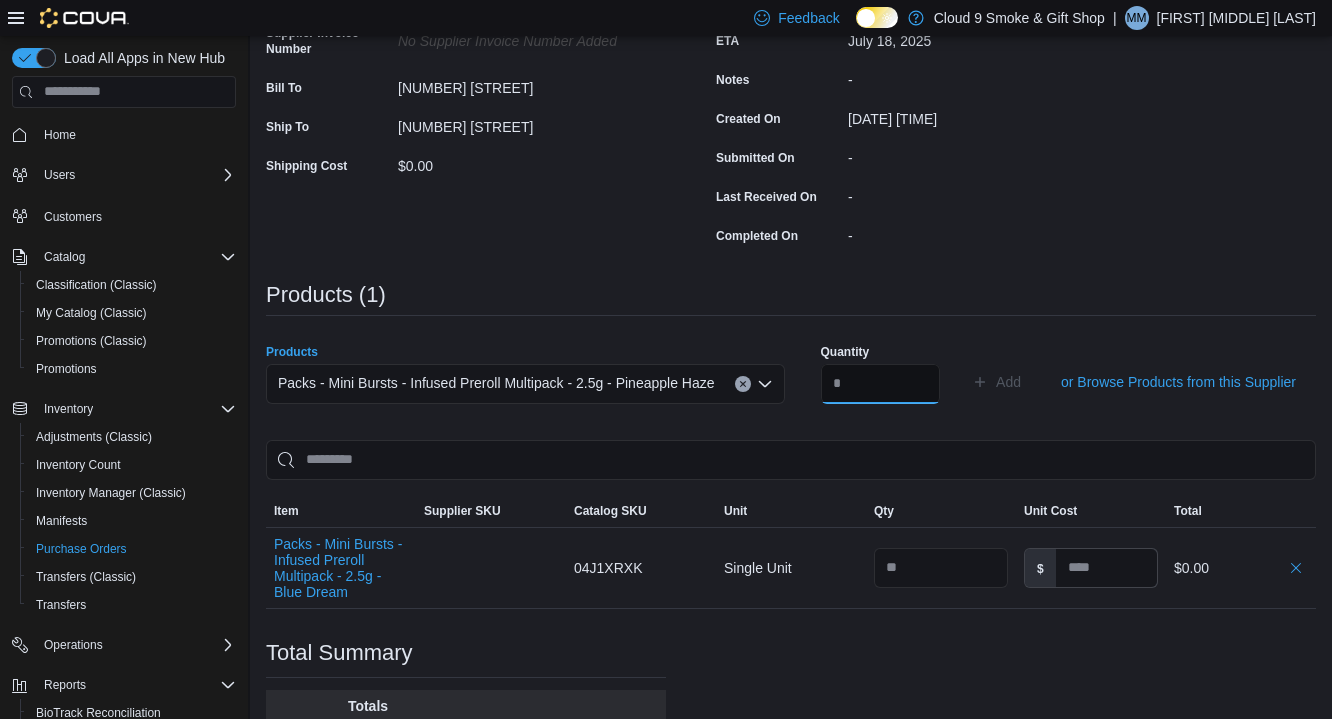 click at bounding box center [881, 384] 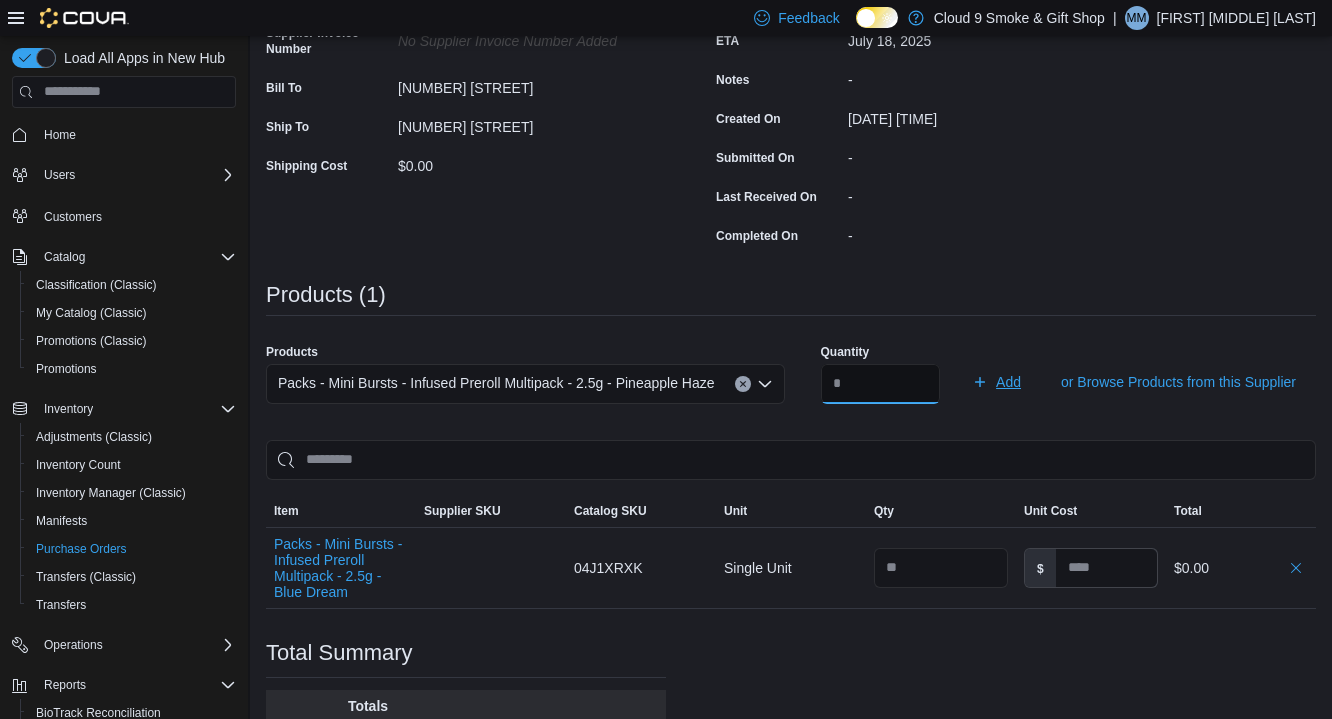 type on "**" 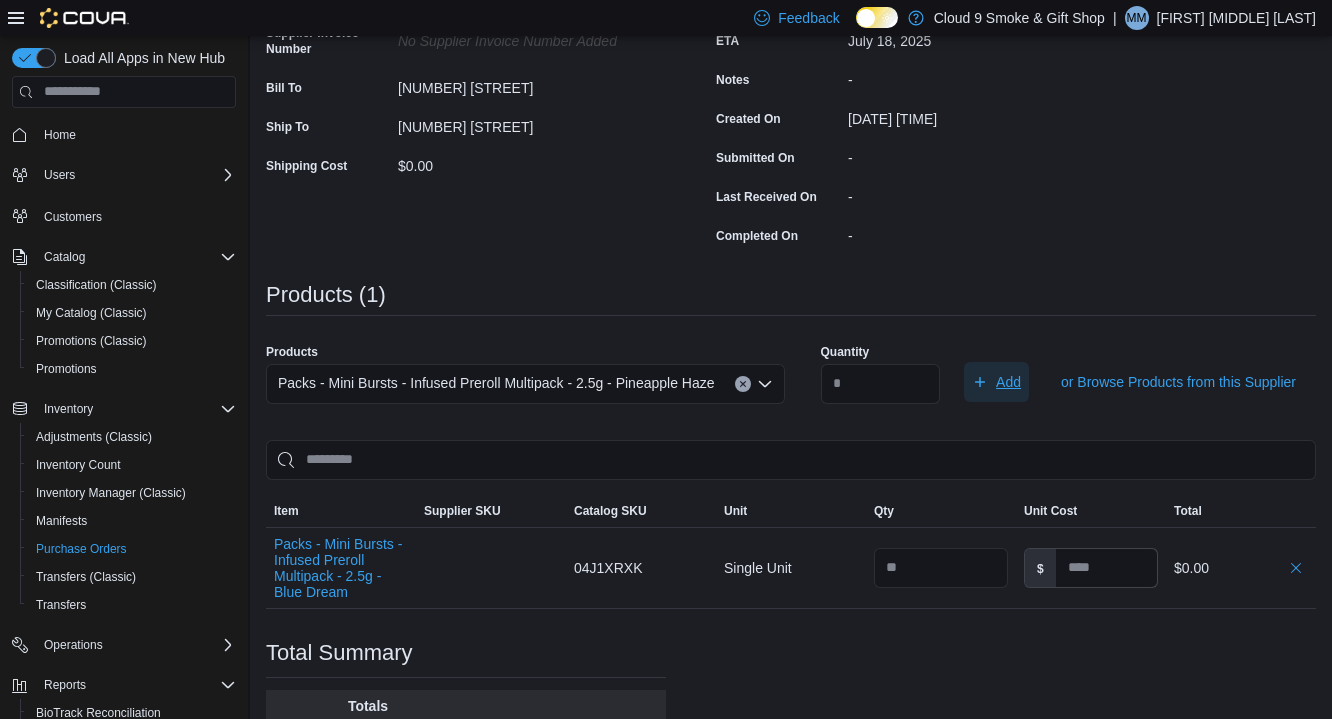 click on "Add" at bounding box center (1008, 382) 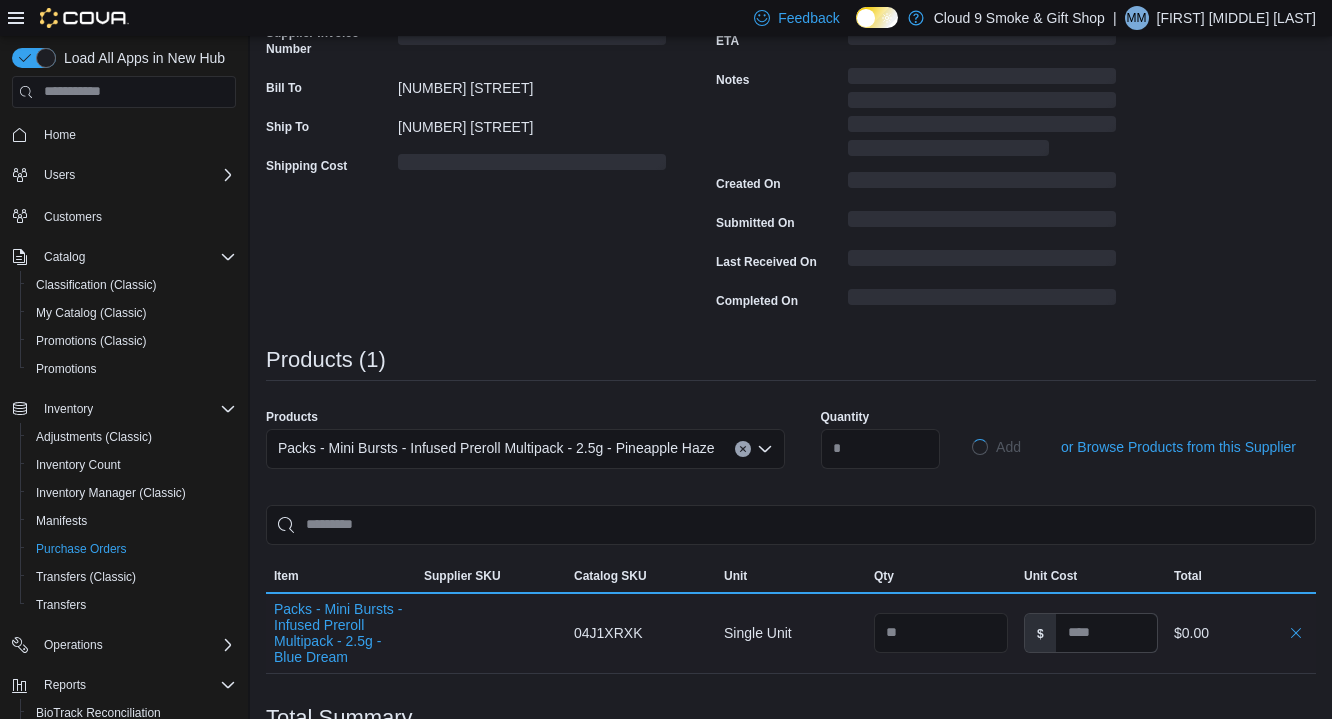 type 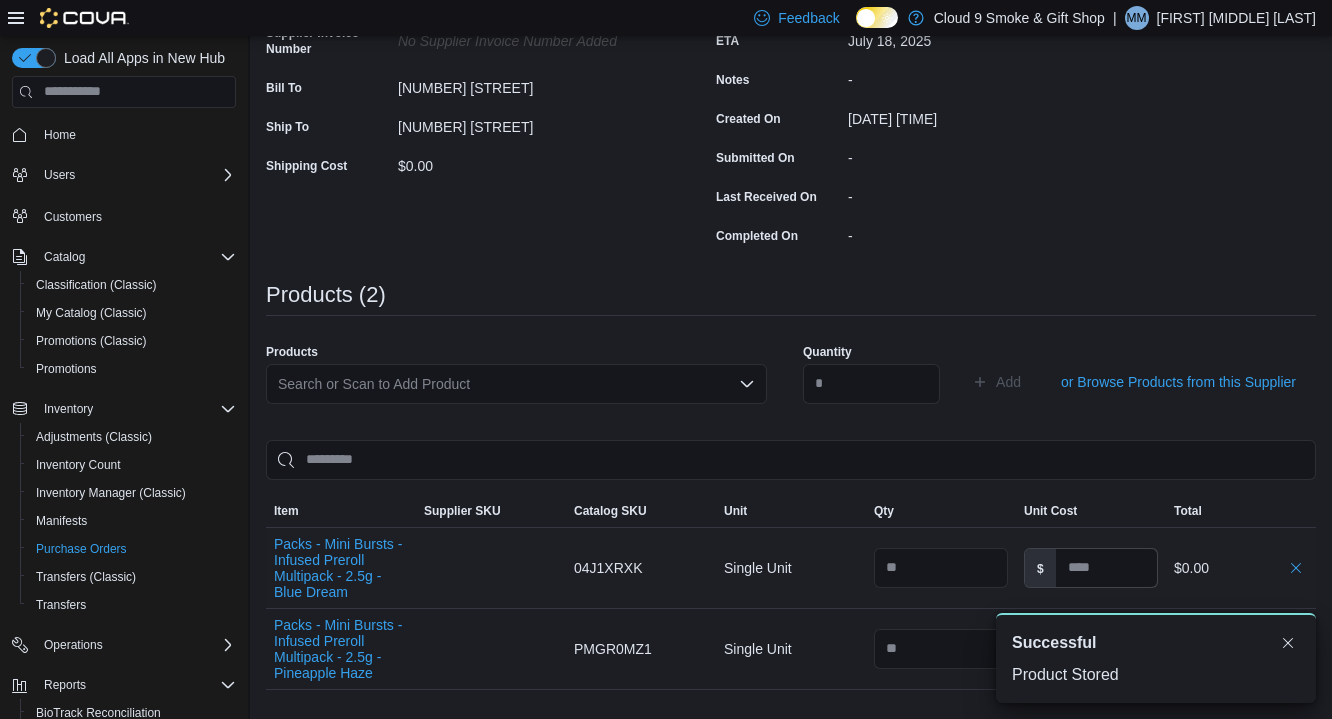 scroll, scrollTop: 0, scrollLeft: 0, axis: both 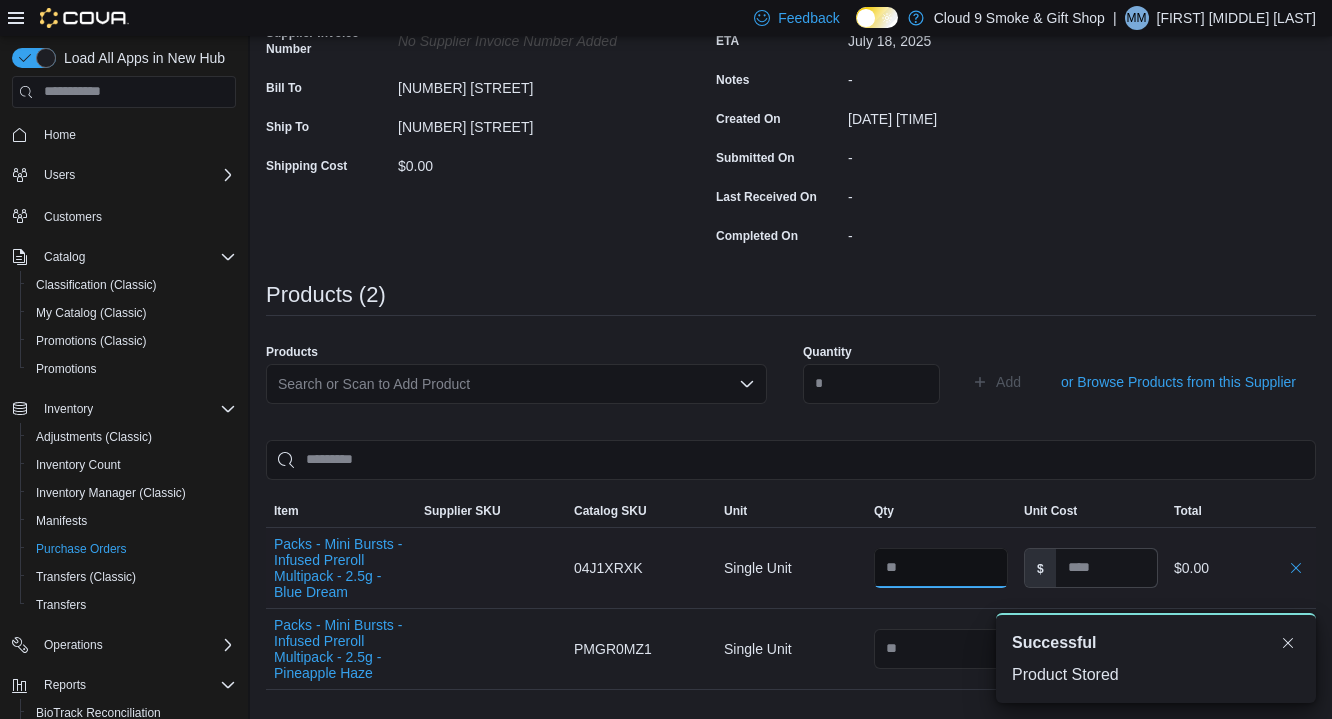 click at bounding box center (941, 568) 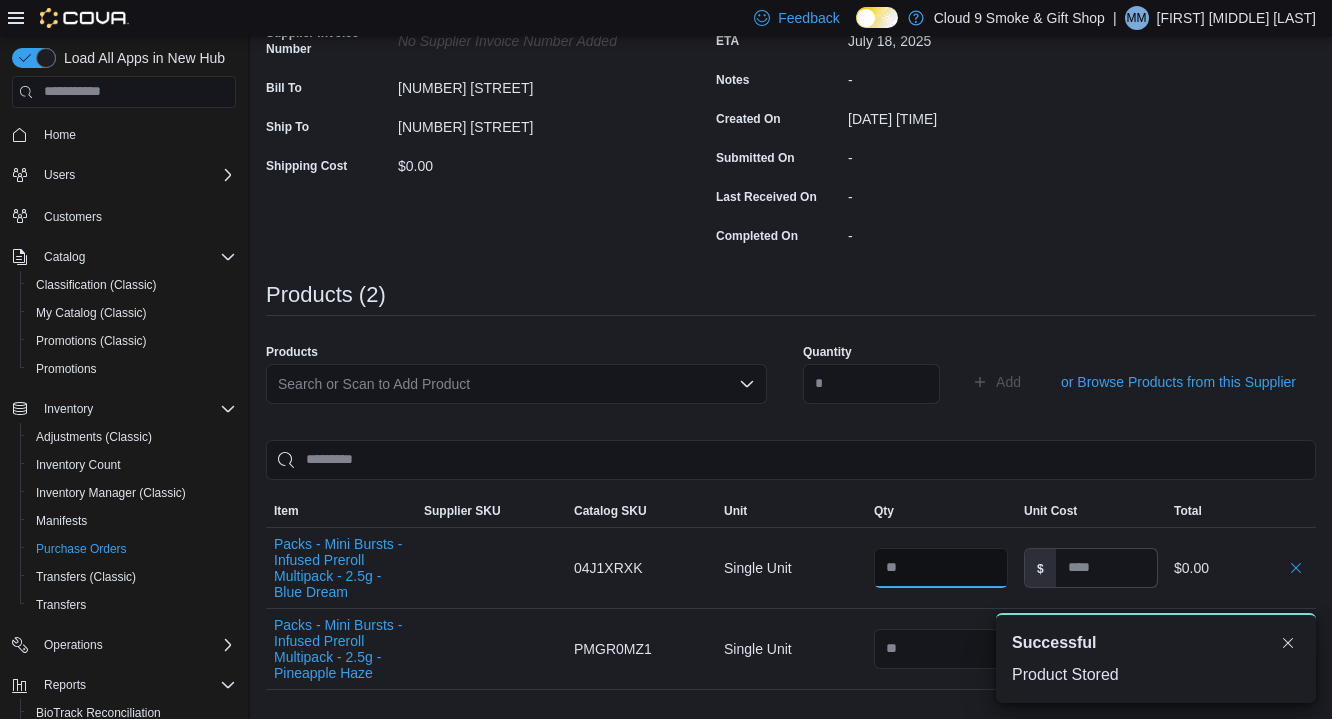 type on "**" 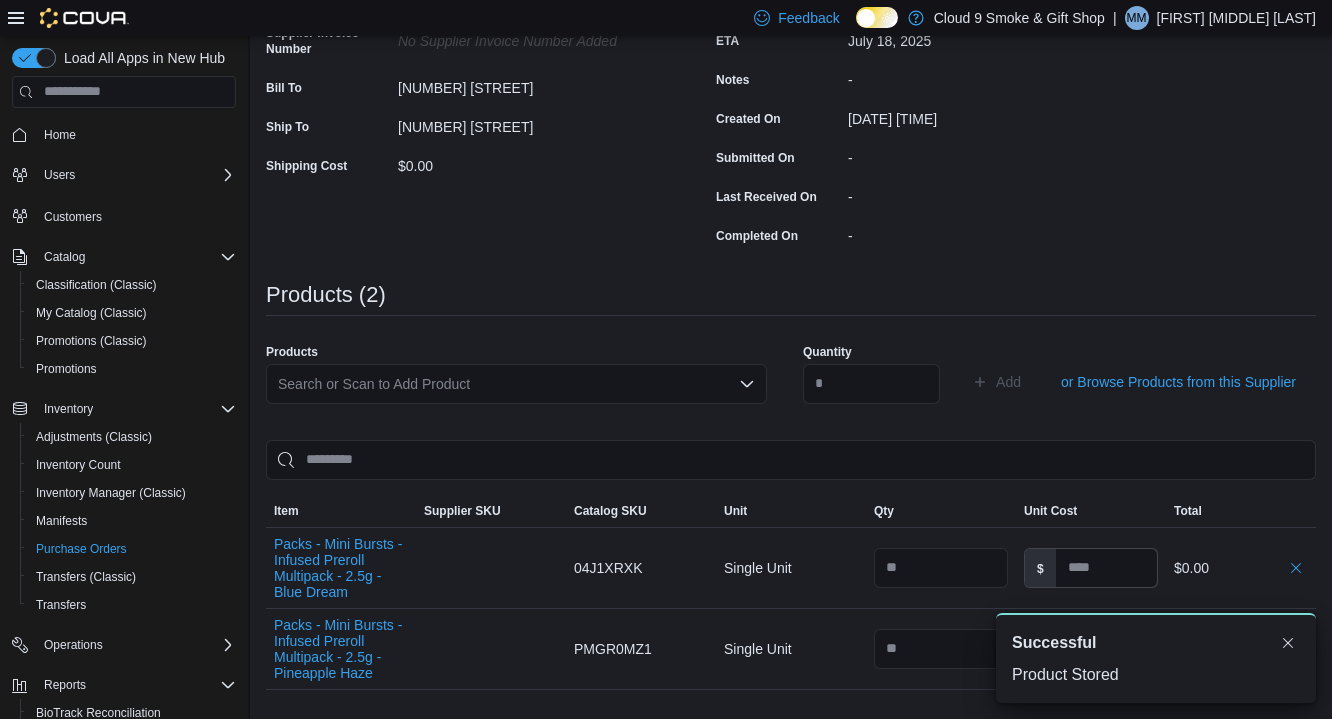 click on "A new notification appears Successful Product Stored" at bounding box center (1132, 658) 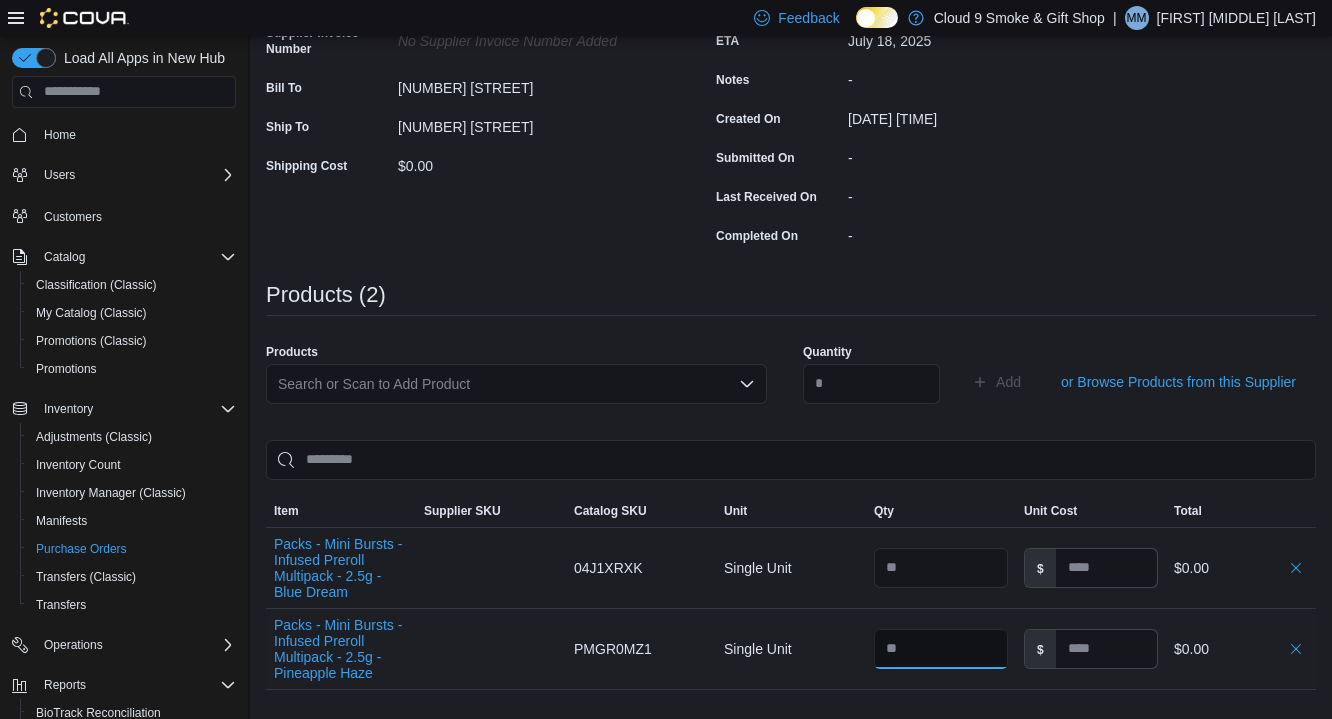 click at bounding box center (941, 649) 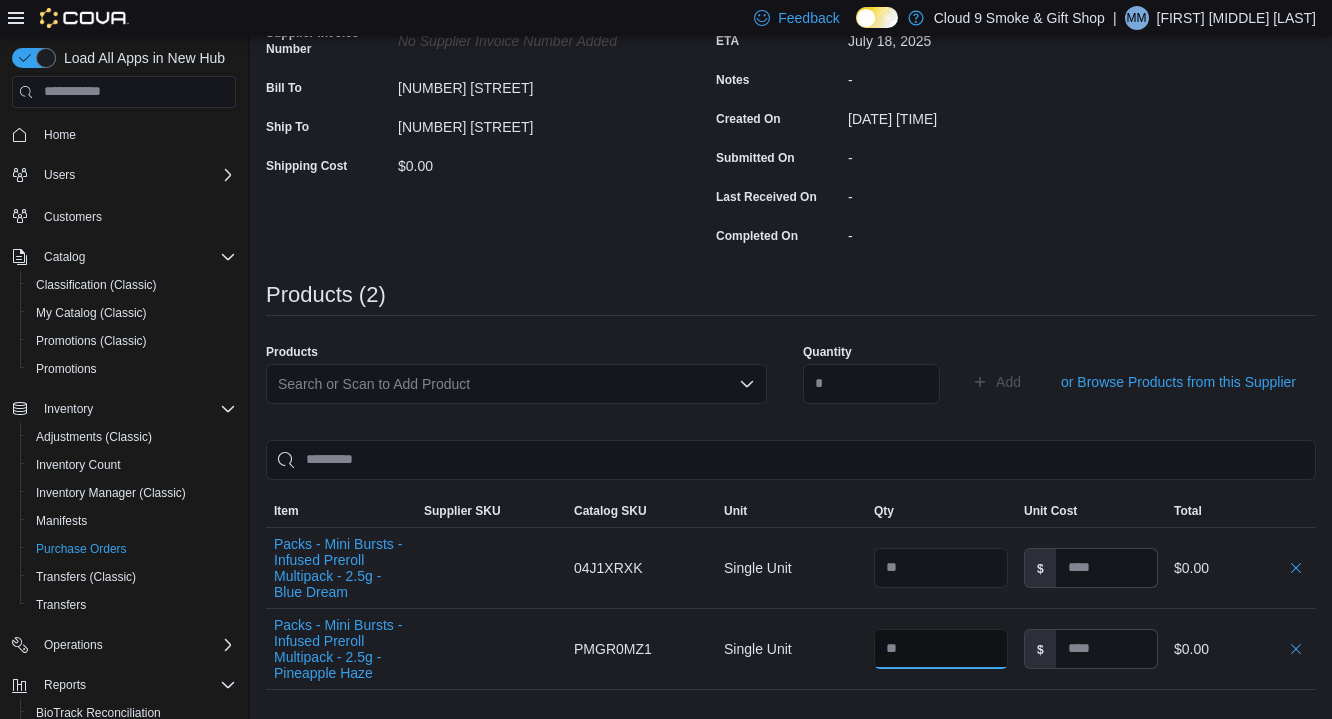 type on "**" 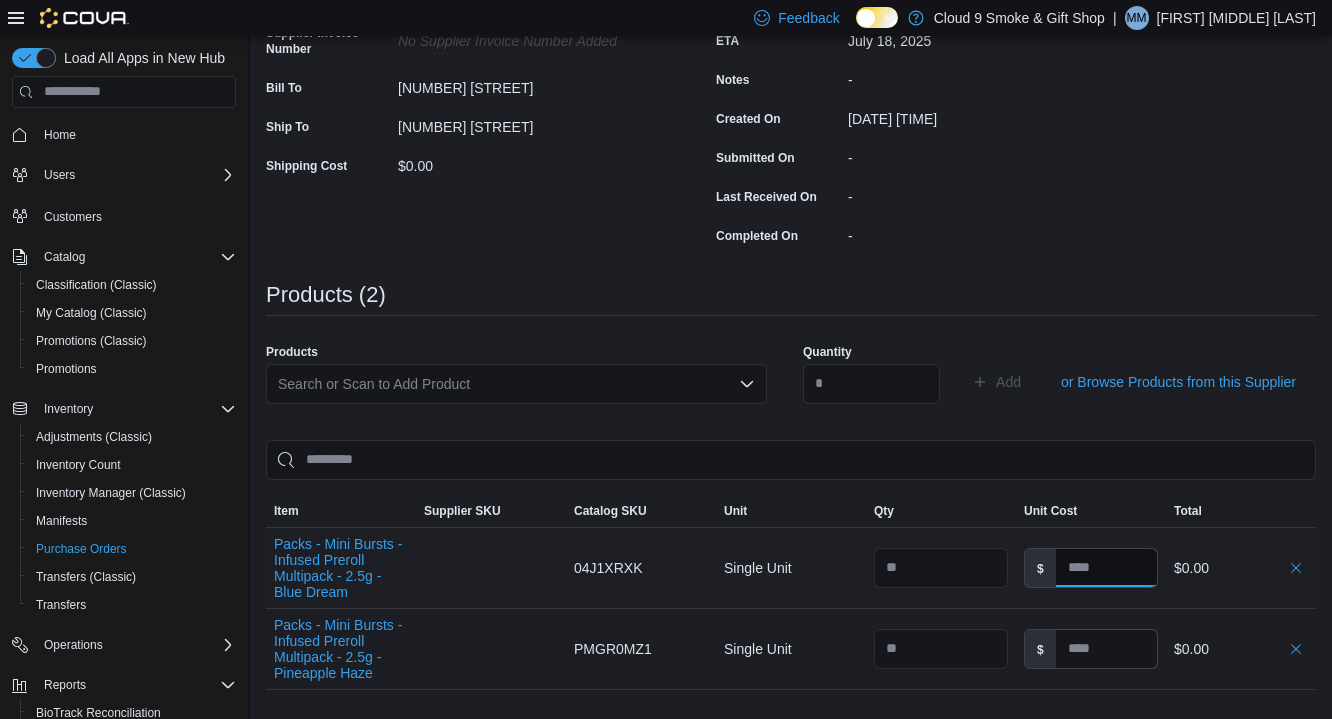 click at bounding box center (1106, 568) 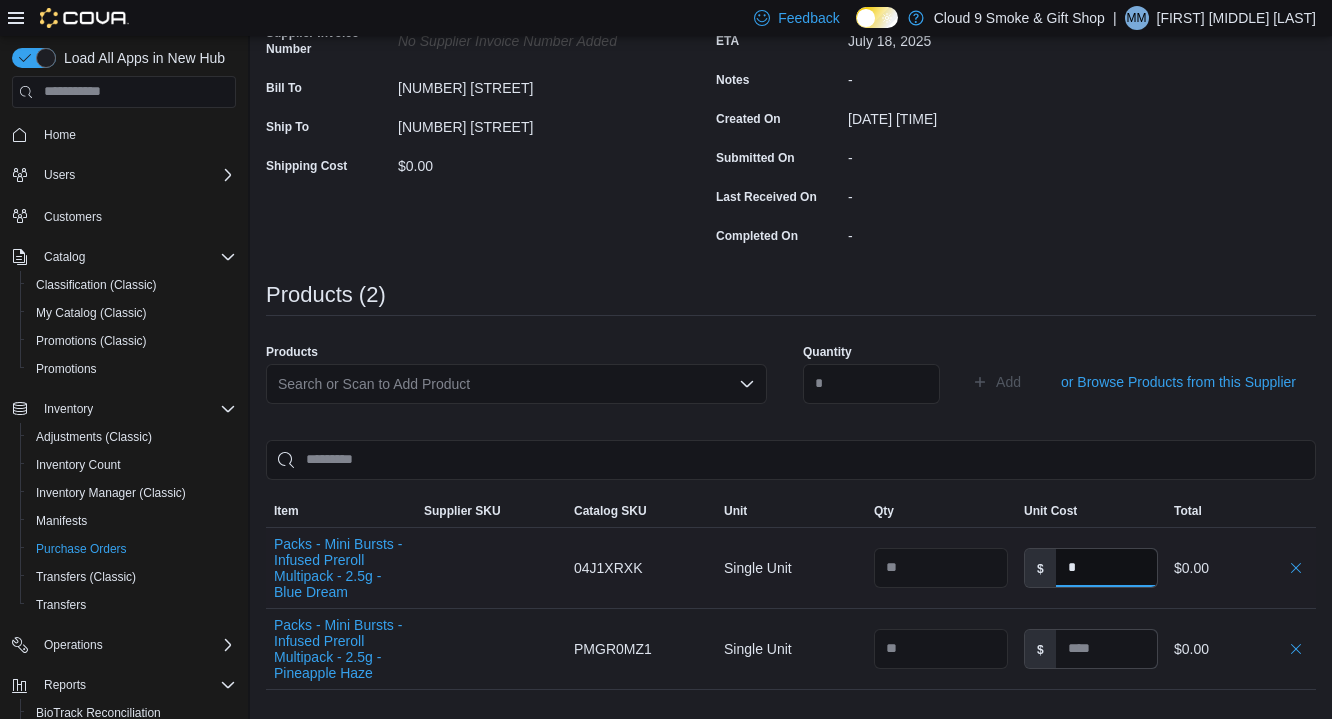 type on "**" 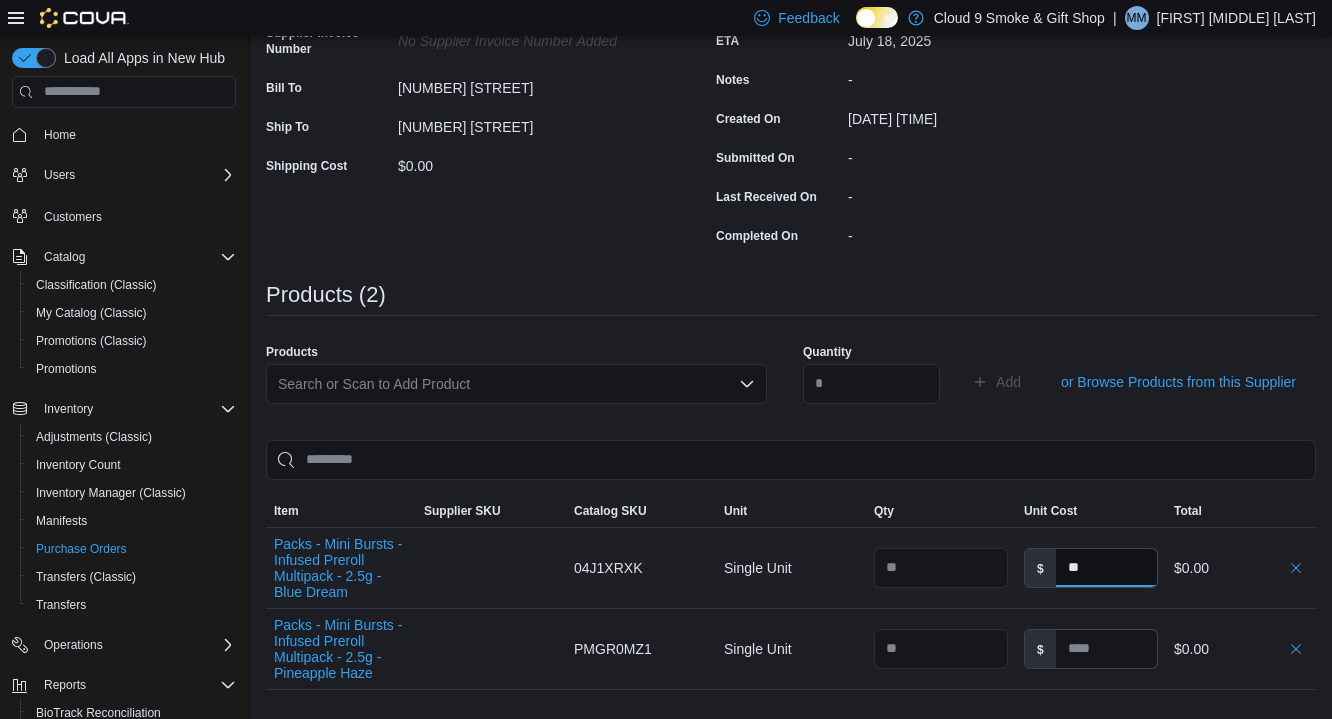 type 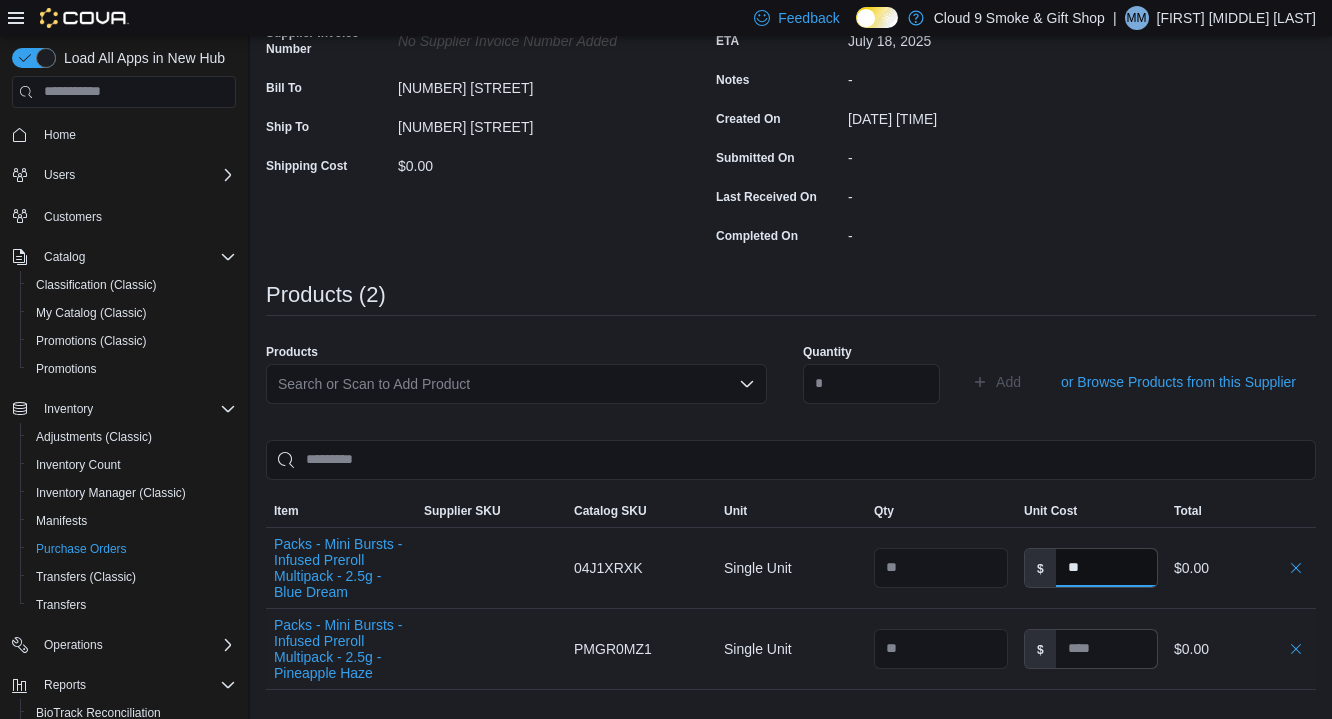 type on "**" 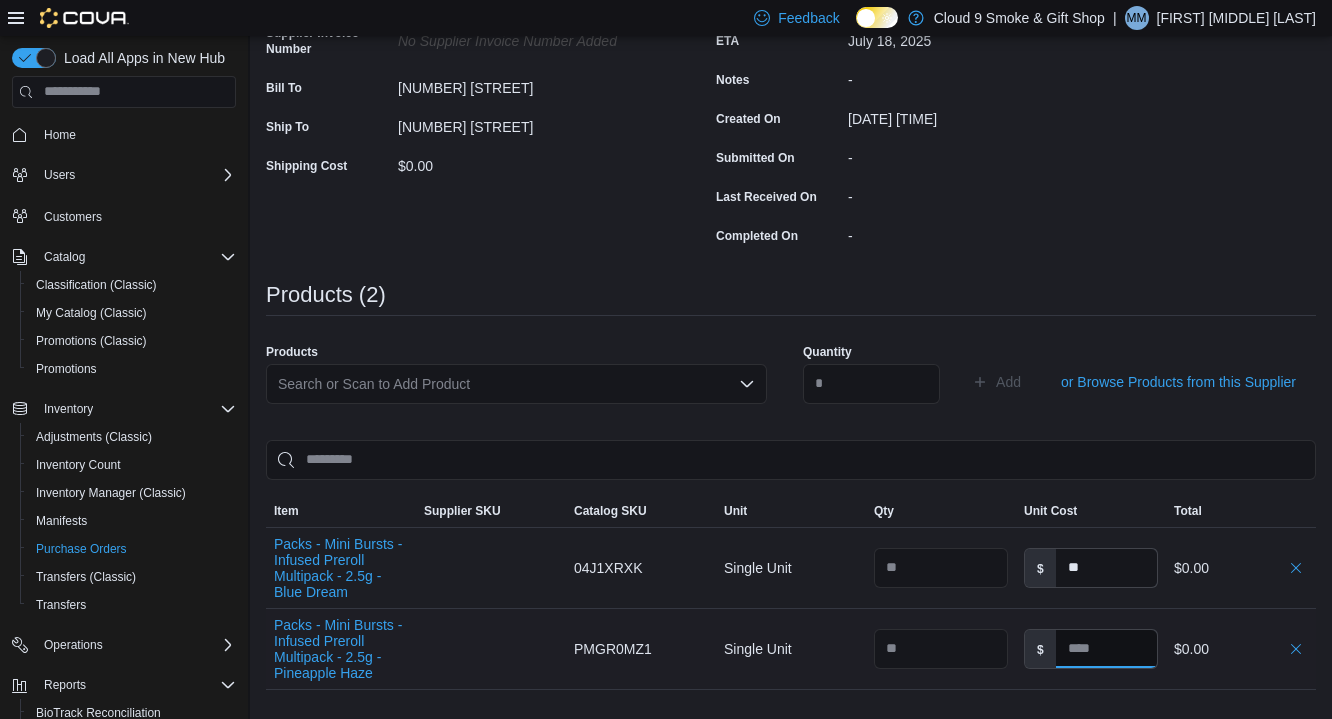 click at bounding box center [1106, 649] 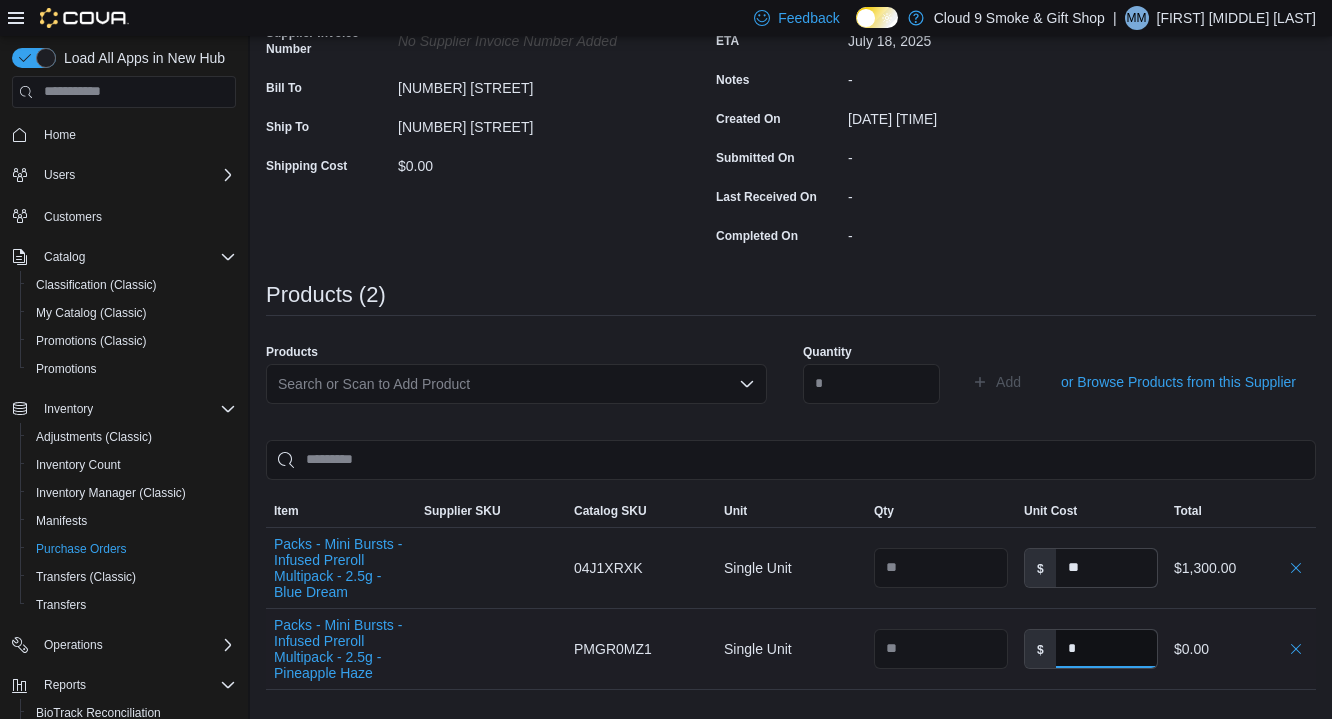 type on "**" 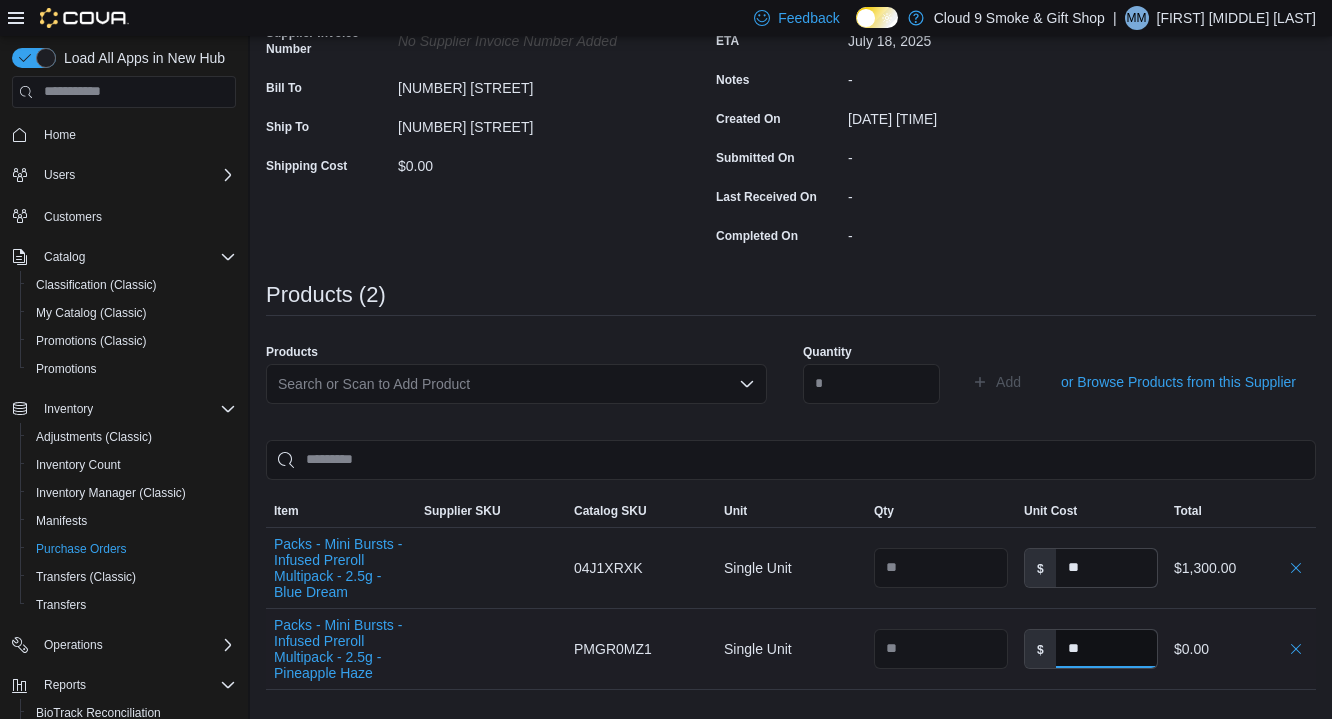 type 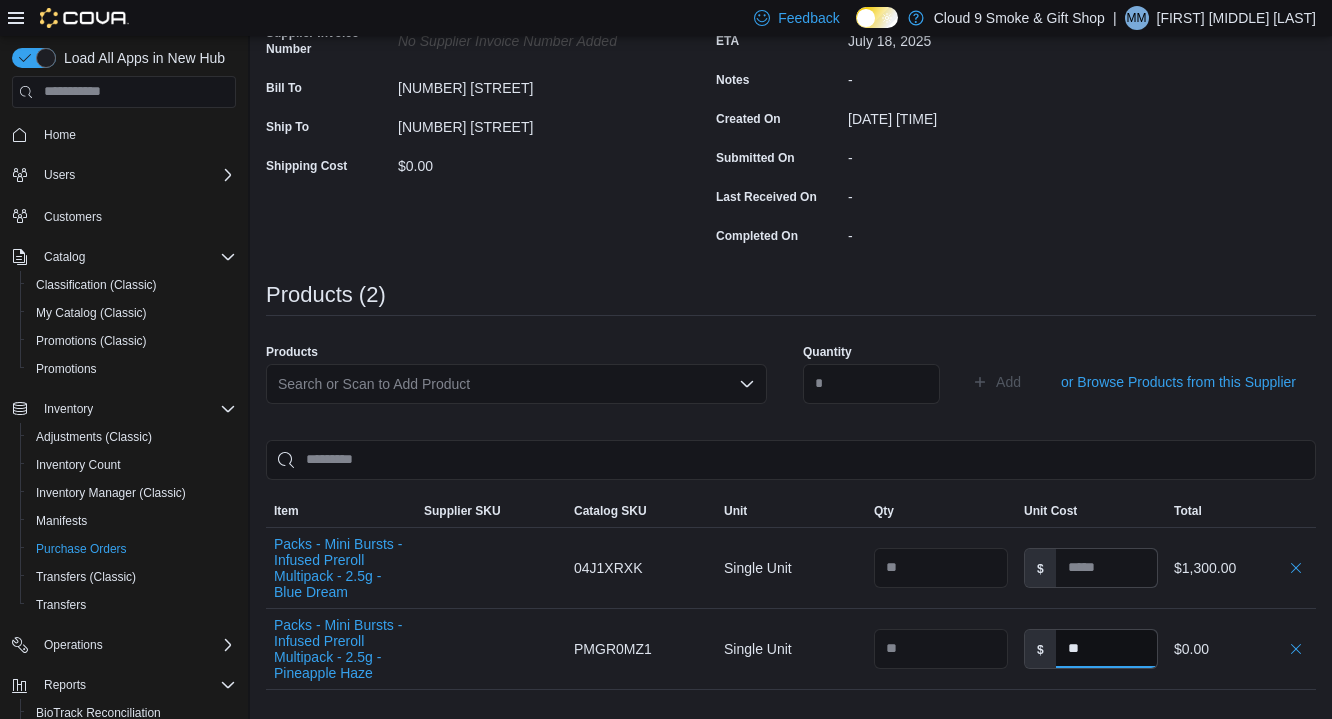 type on "**" 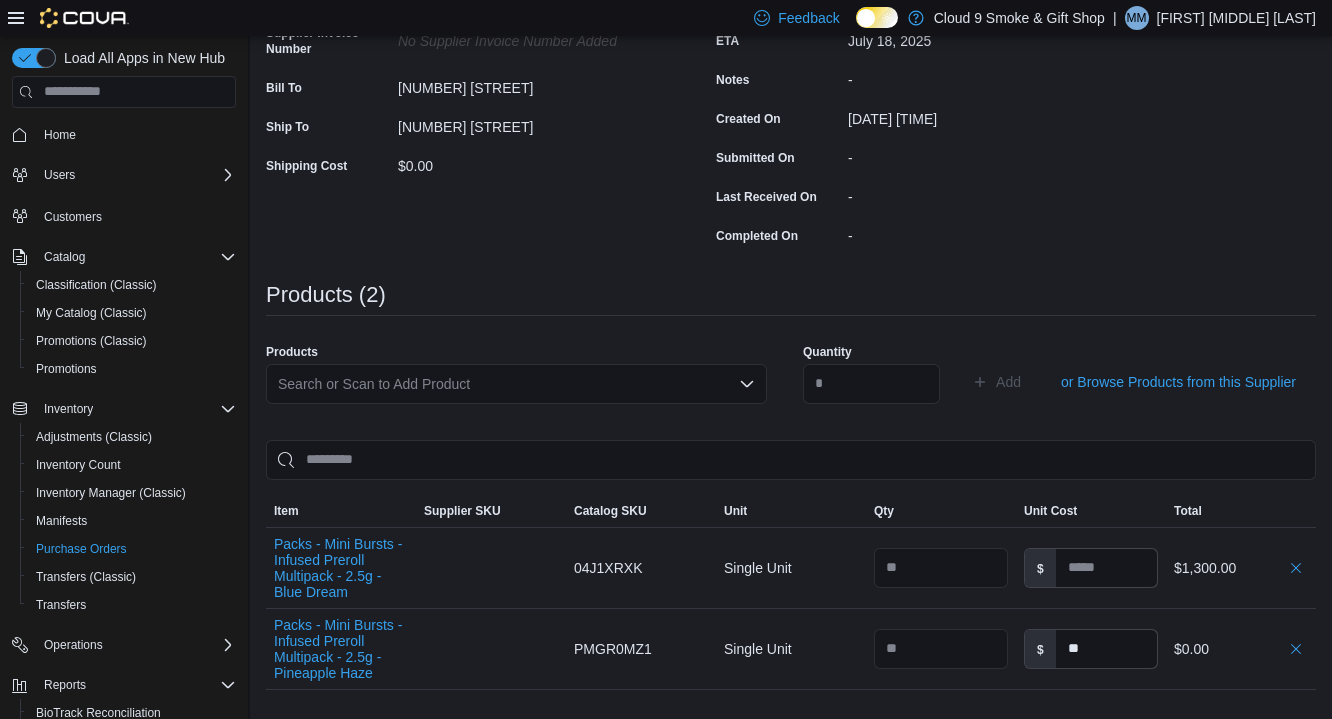 click on "Purchase Order: PODZCH-82 Feedback Purchase Order Details   Edit Status Pending Supplier HPI Canna Inc. Supplier Invoice Number No Supplier Invoice Number added Bill To 305 Saw Mill River Rd Ship To 305 Saw Mill River Rd Shipping Cost $0.00 Recycling Cost $0.00 Tax $0.00 ETA July 18, 2025 Notes - Created On July 11, 2025 4:15 PM Submitted On - Last Received On - Completed On - Products (2)     Products Search or Scan to Add Product Quantity  Add or Browse Products from this Supplier Sorting EuiBasicTable with search callback Item Supplier SKU Catalog SKU Unit Qty Unit Cost Total Packs - Mini Bursts - Infused Preroll Multipack - 2.5g - Blue Dream Supplier SKU Catalog SKU 04J1XRXK Unit Single Unit Qty Unit Cost $ Total $1,300.00 Packs - Mini Bursts - Infused Preroll Multipack - 2.5g - Pineapple Haze Supplier SKU Catalog SKU PMGR0MZ1 Unit Single Unit Qty Unit Cost $ ** Total $0.00  Total Summary   Totals Subtotal $1,300.00 Shipping $0.00 Recycling $0.00 Tax $0.00 Total $1,300.00" at bounding box center [791, 425] 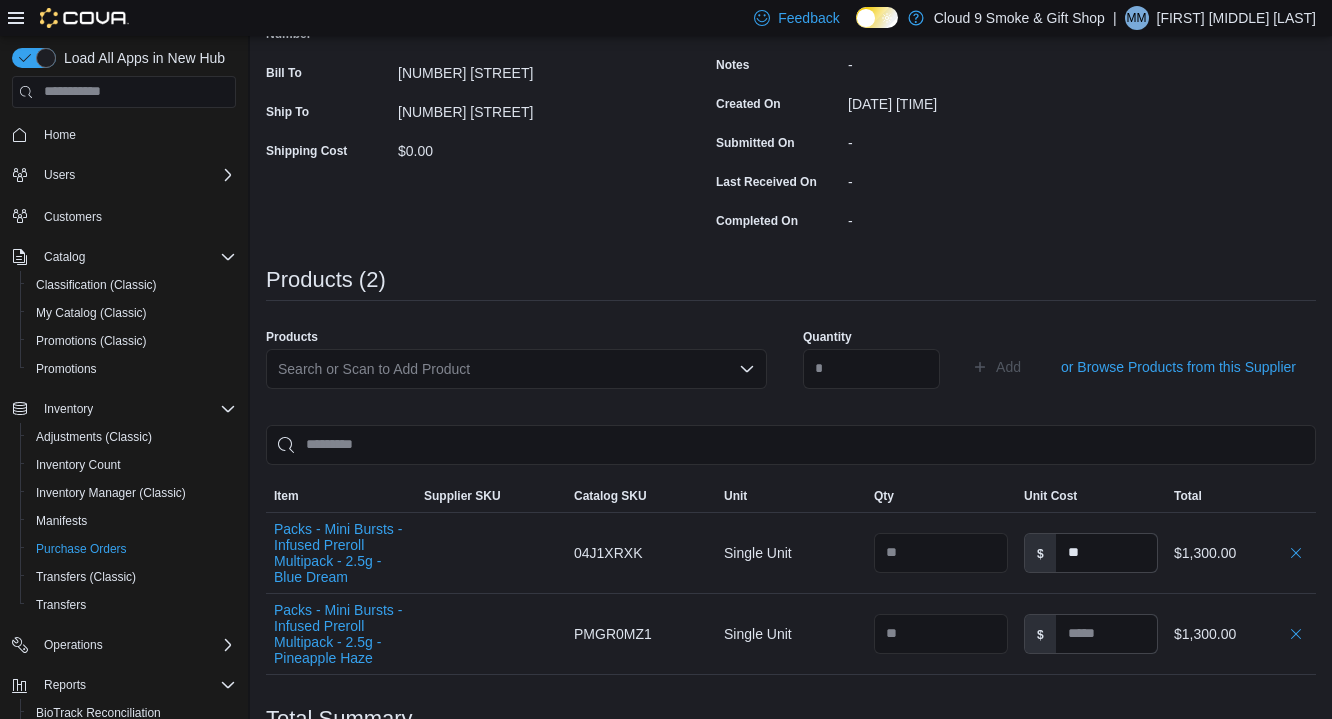 scroll, scrollTop: 306, scrollLeft: 0, axis: vertical 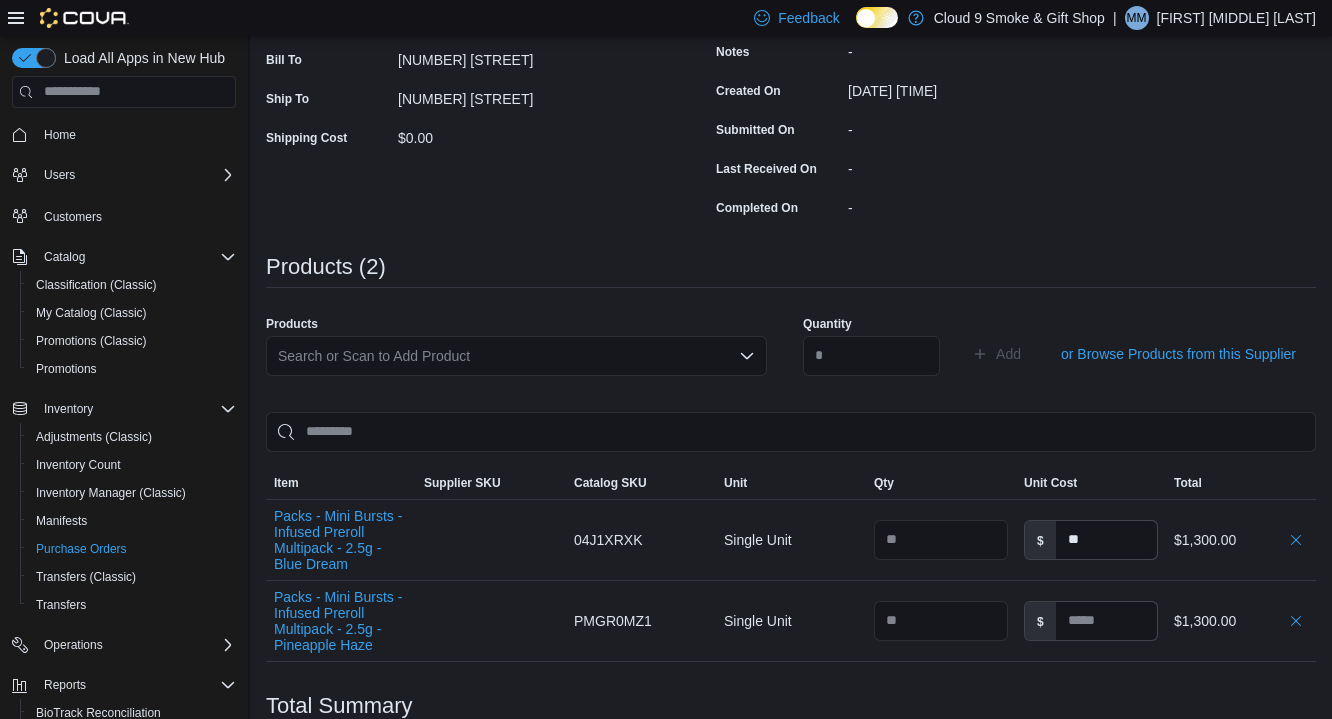click on "Products (2)" at bounding box center (791, 275) 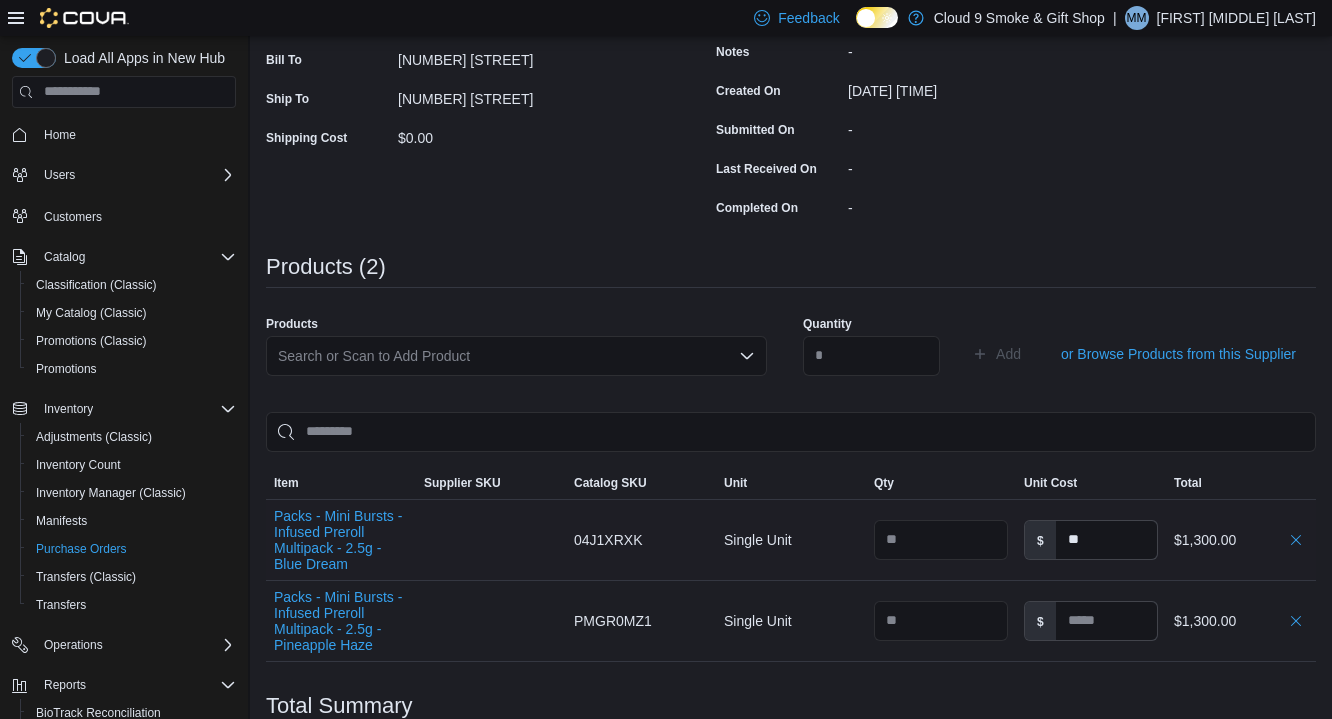 scroll, scrollTop: 0, scrollLeft: 0, axis: both 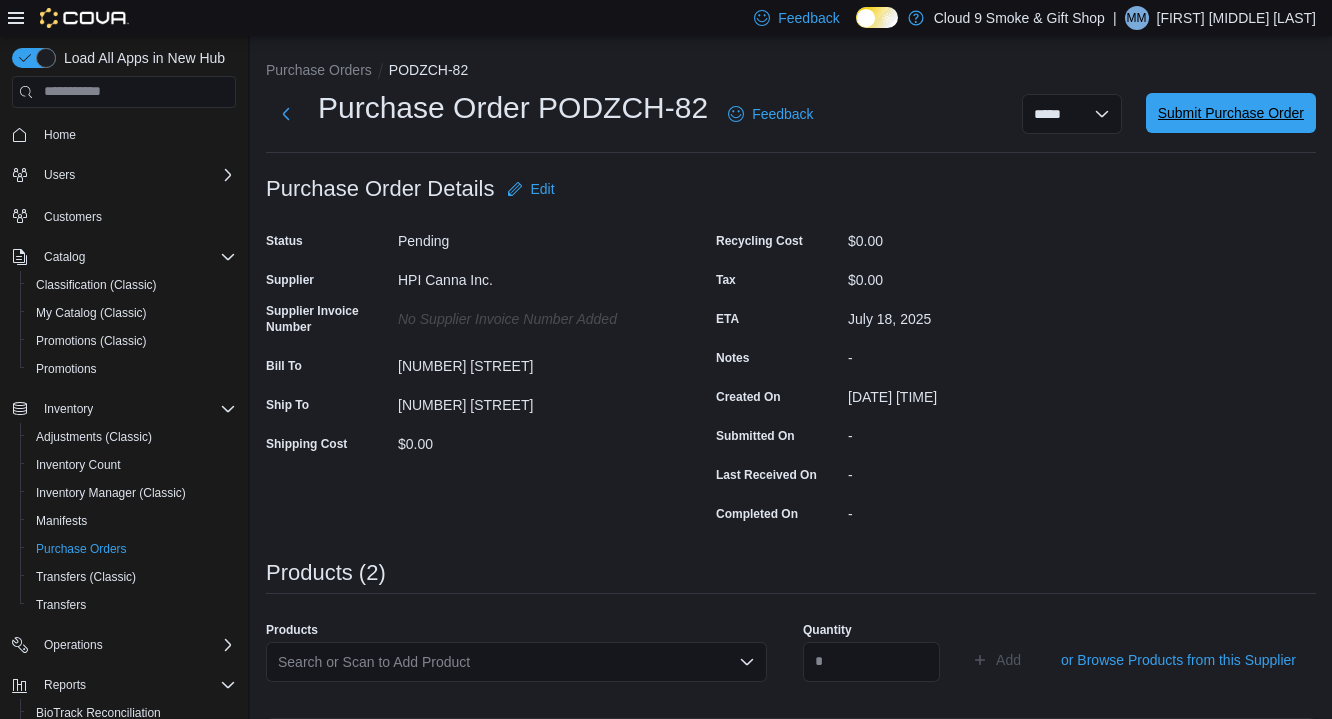 click on "Submit Purchase Order" at bounding box center [1231, 113] 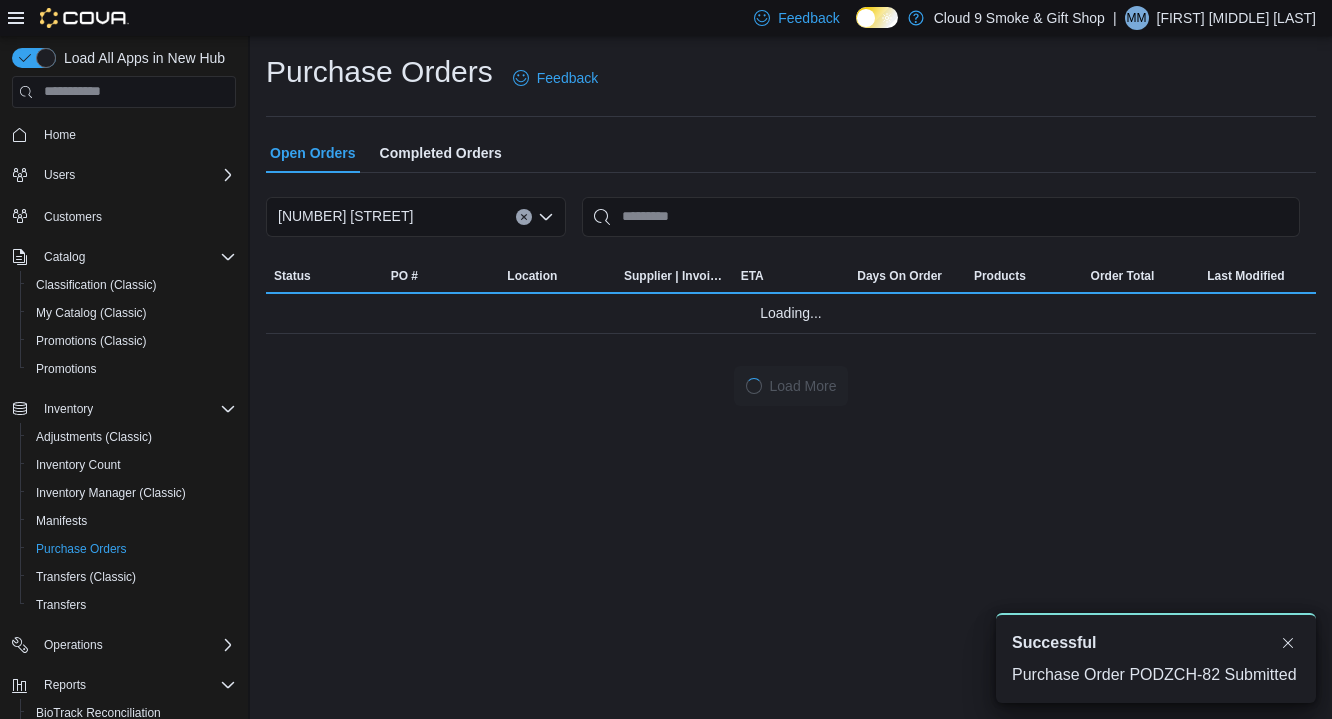 scroll, scrollTop: 0, scrollLeft: 0, axis: both 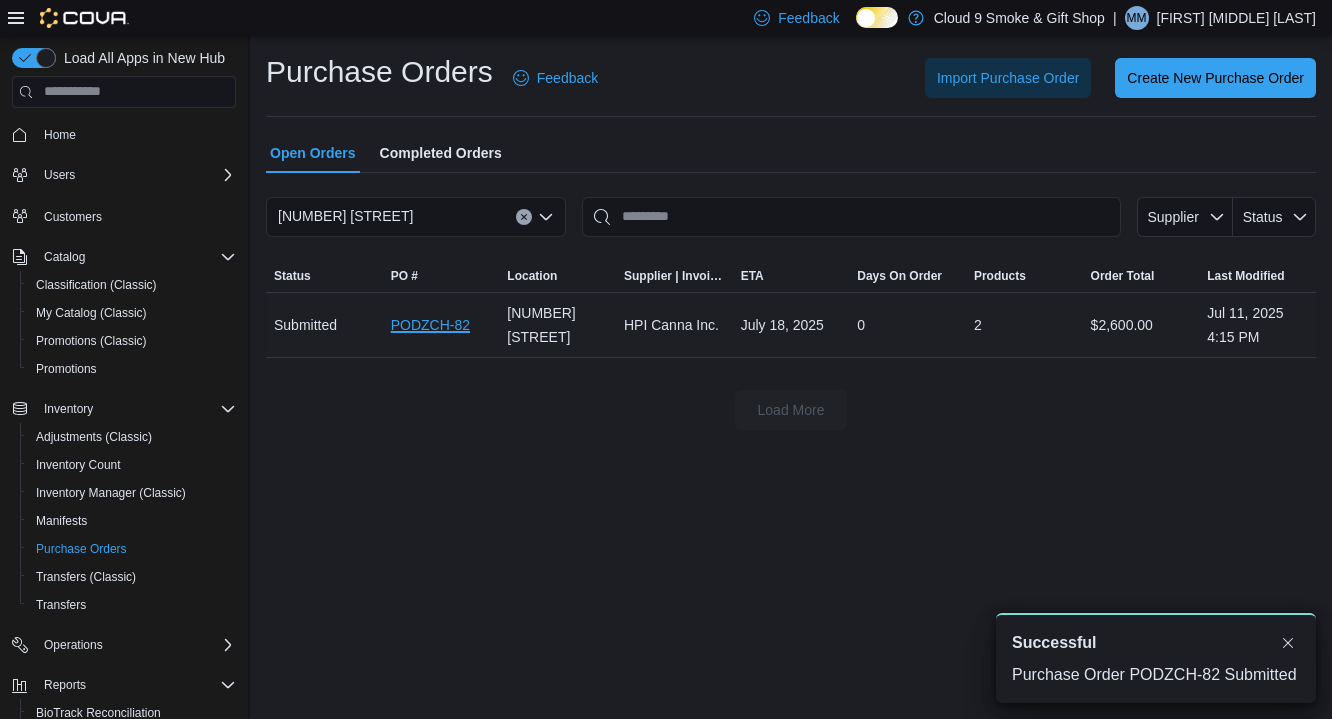 click on "PODZCH-82" at bounding box center [430, 325] 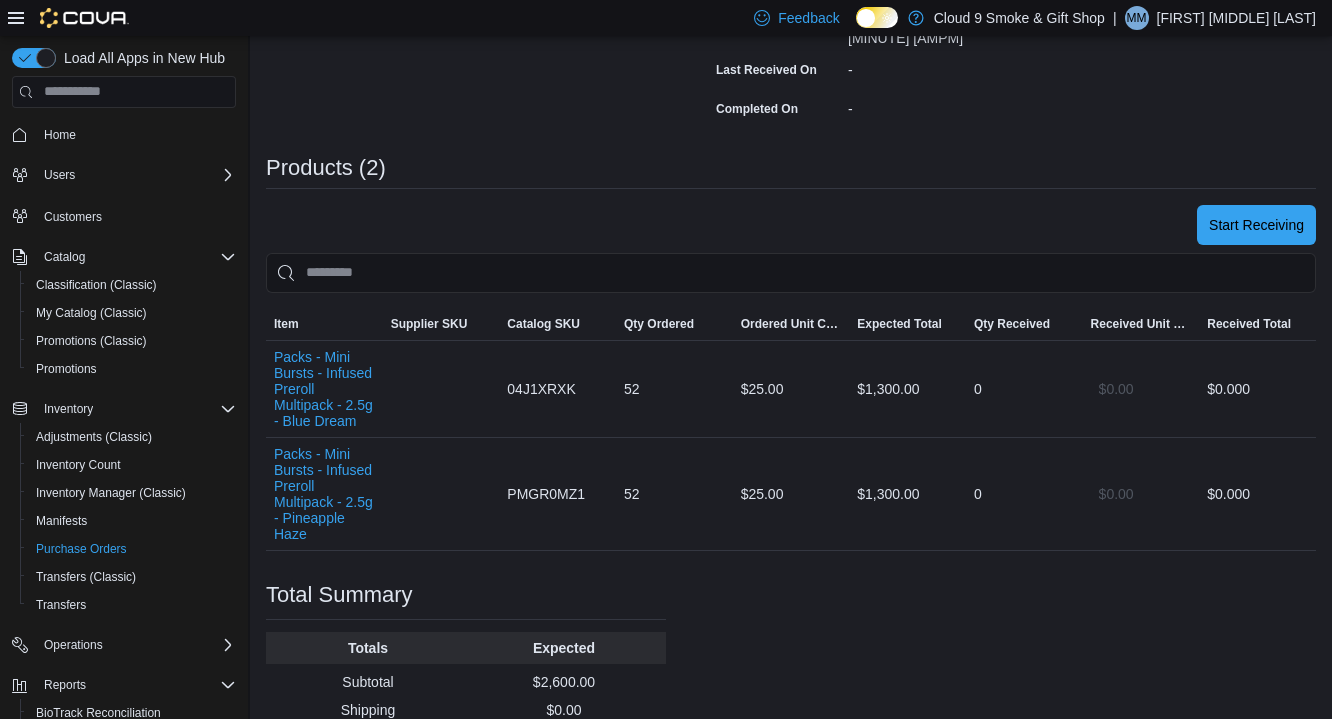 scroll, scrollTop: 429, scrollLeft: 0, axis: vertical 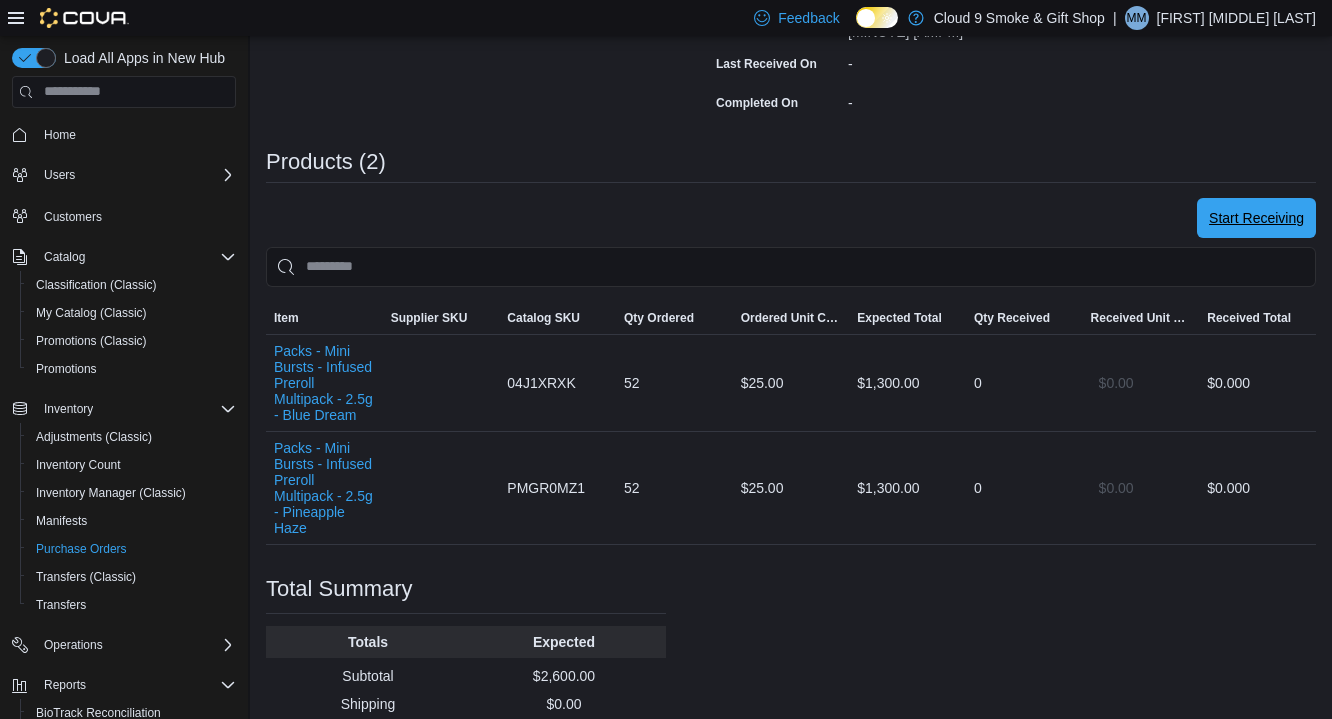 click on "Start Receiving" at bounding box center (1256, 218) 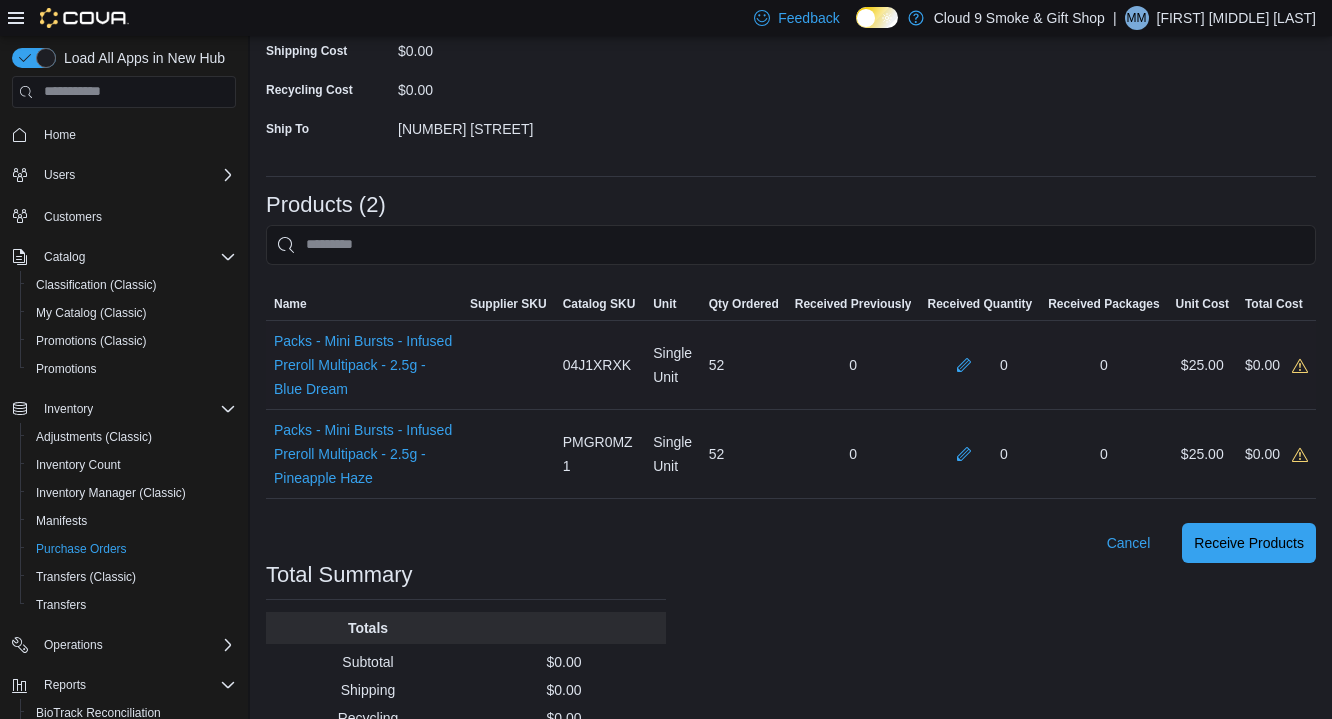 scroll, scrollTop: 318, scrollLeft: 0, axis: vertical 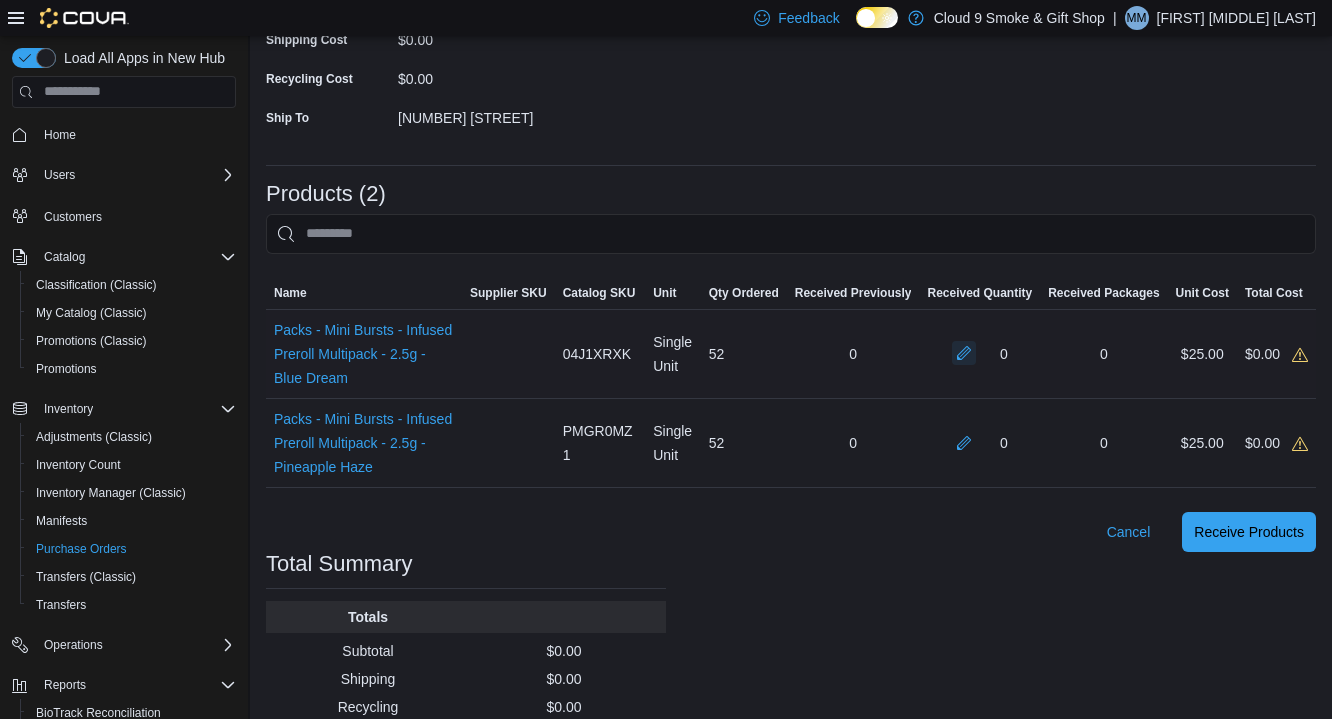 click at bounding box center [964, 353] 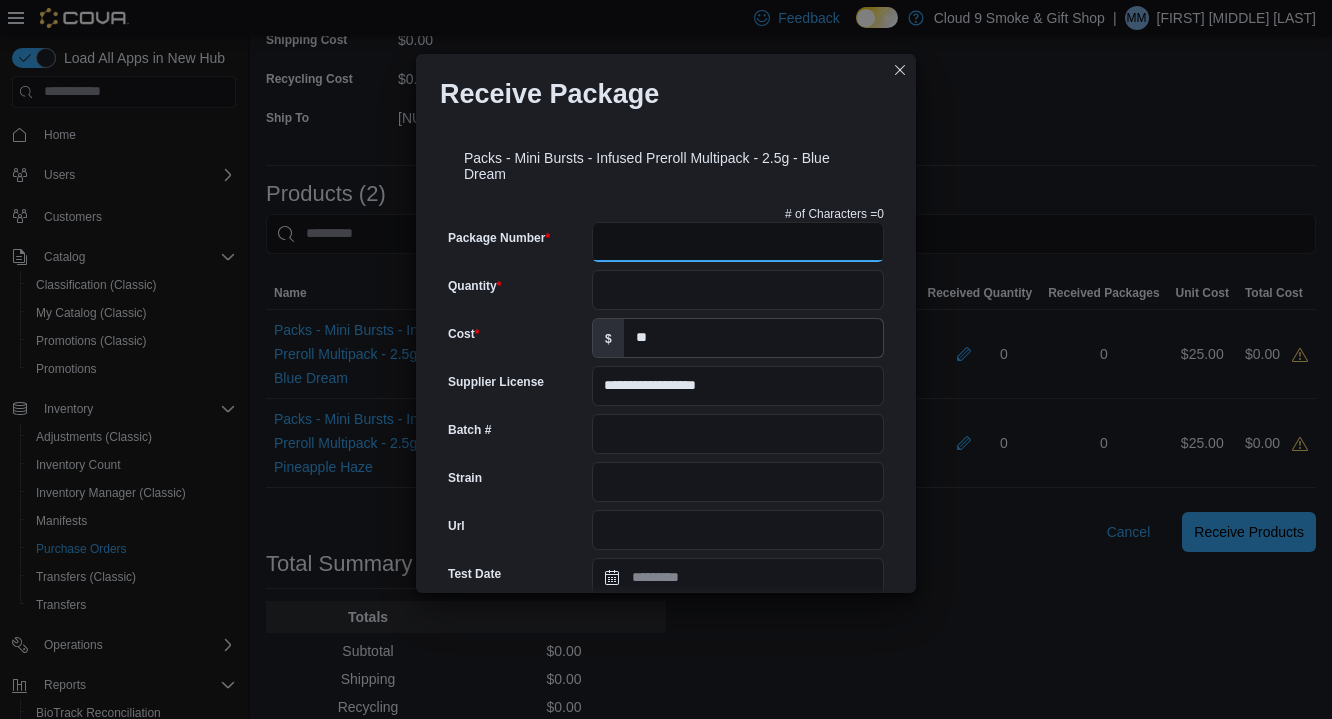 click on "Package Number" at bounding box center [738, 242] 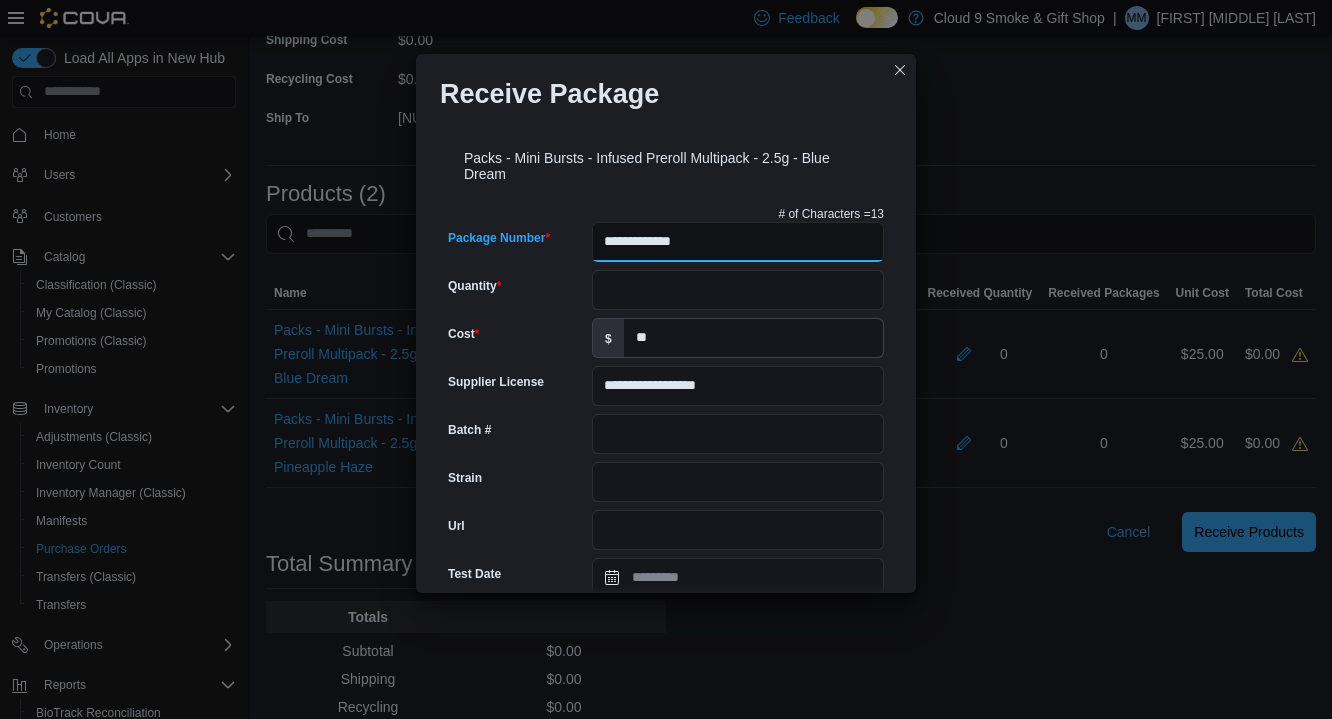 click on "**********" at bounding box center (738, 242) 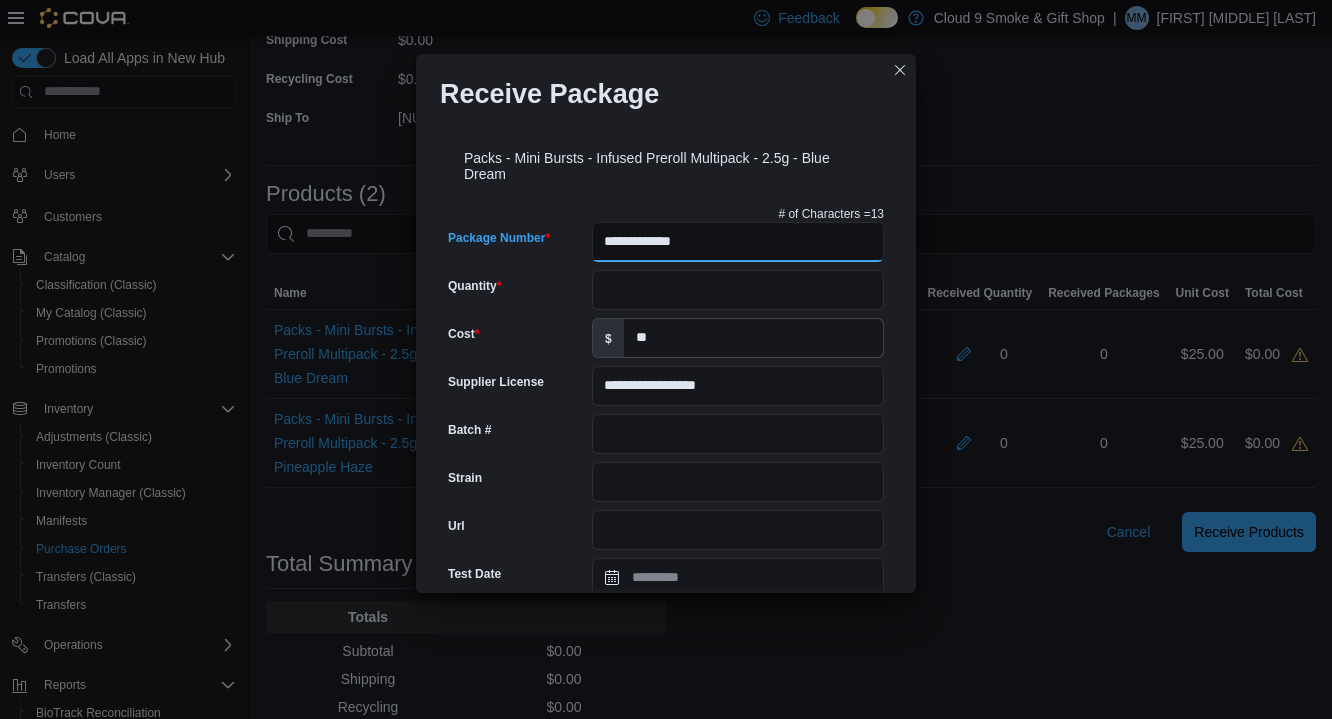 type on "**********" 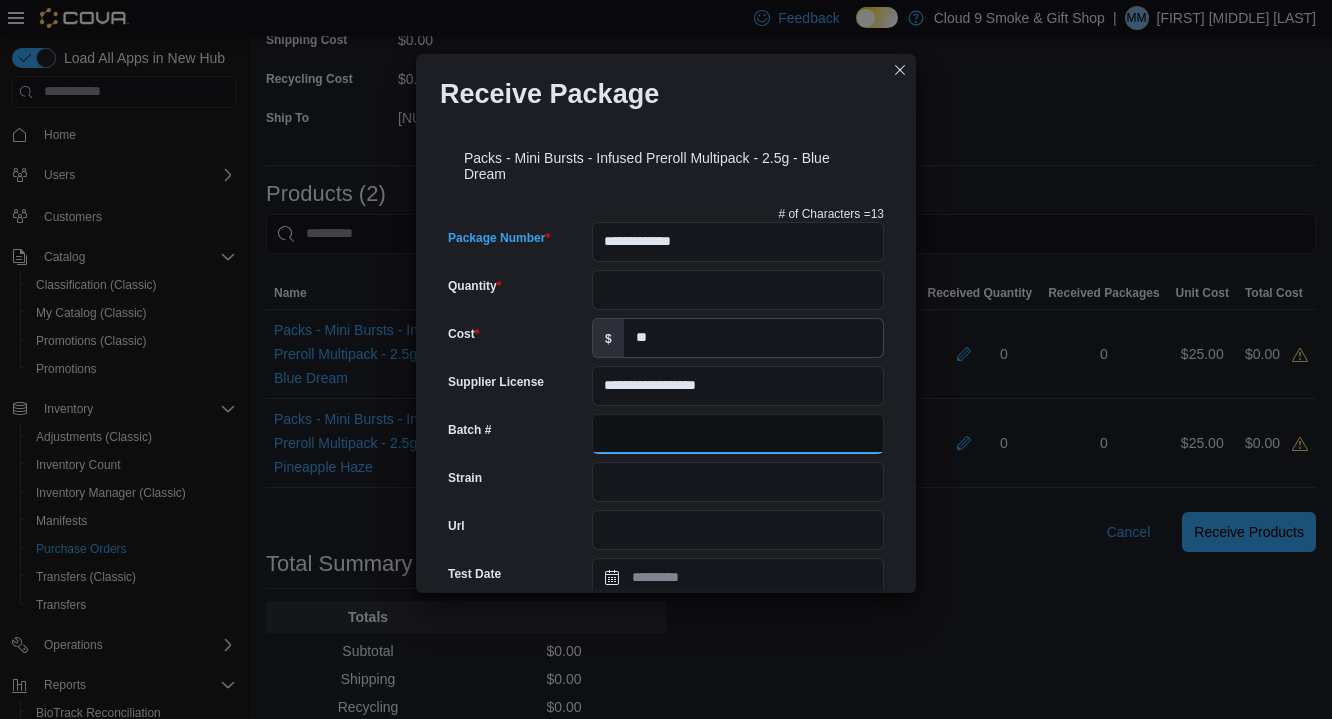 click on "Batch #" at bounding box center [738, 434] 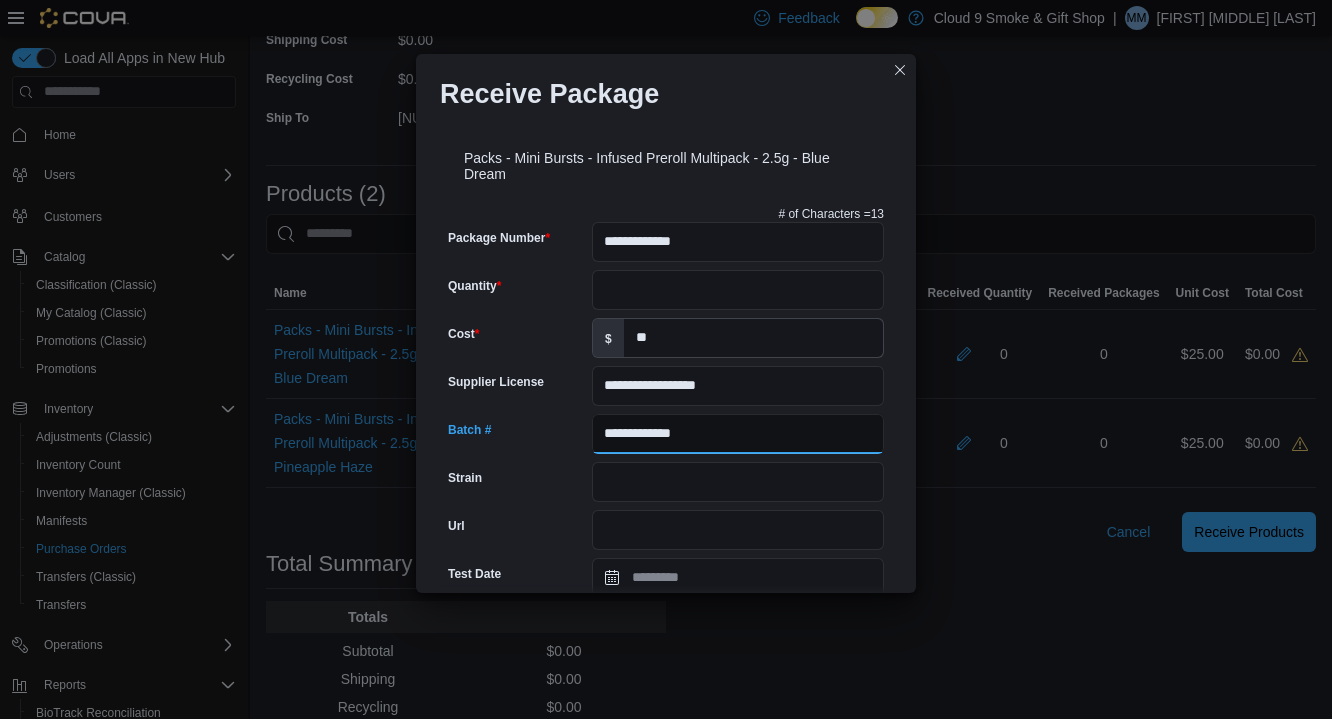 type on "**********" 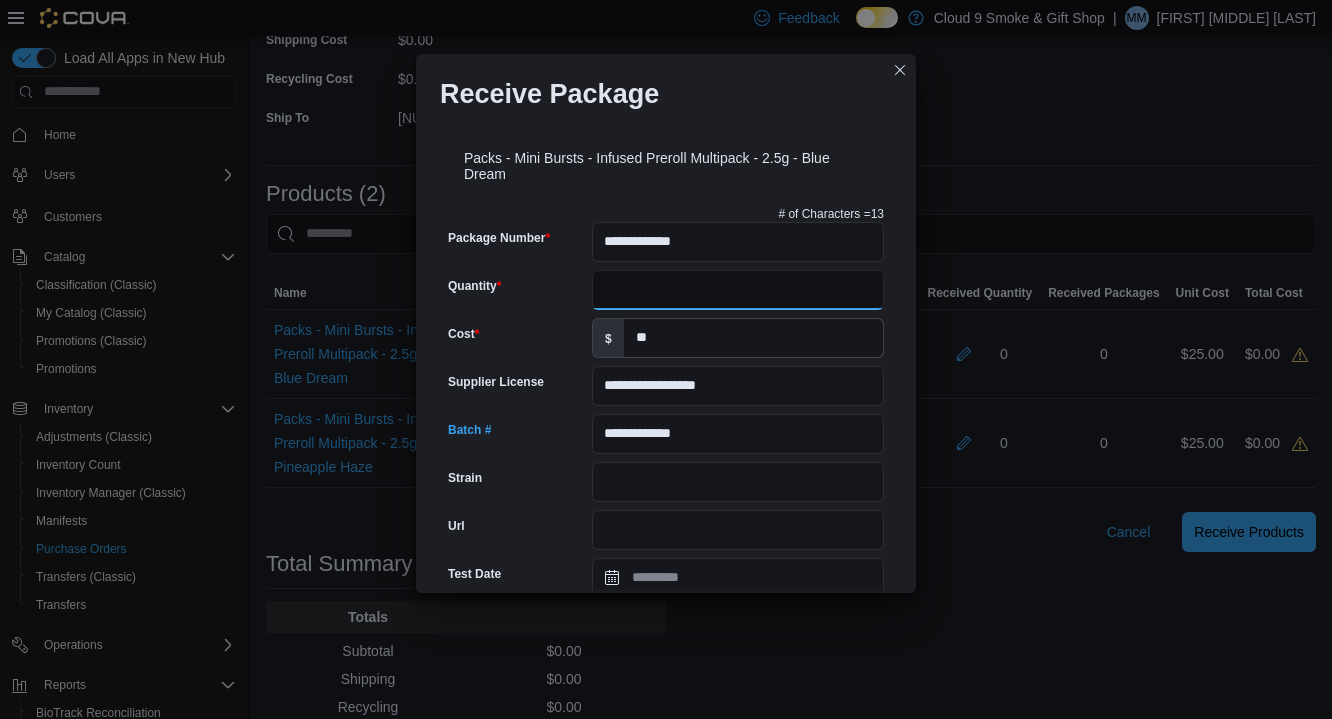 click on "Quantity" at bounding box center (738, 290) 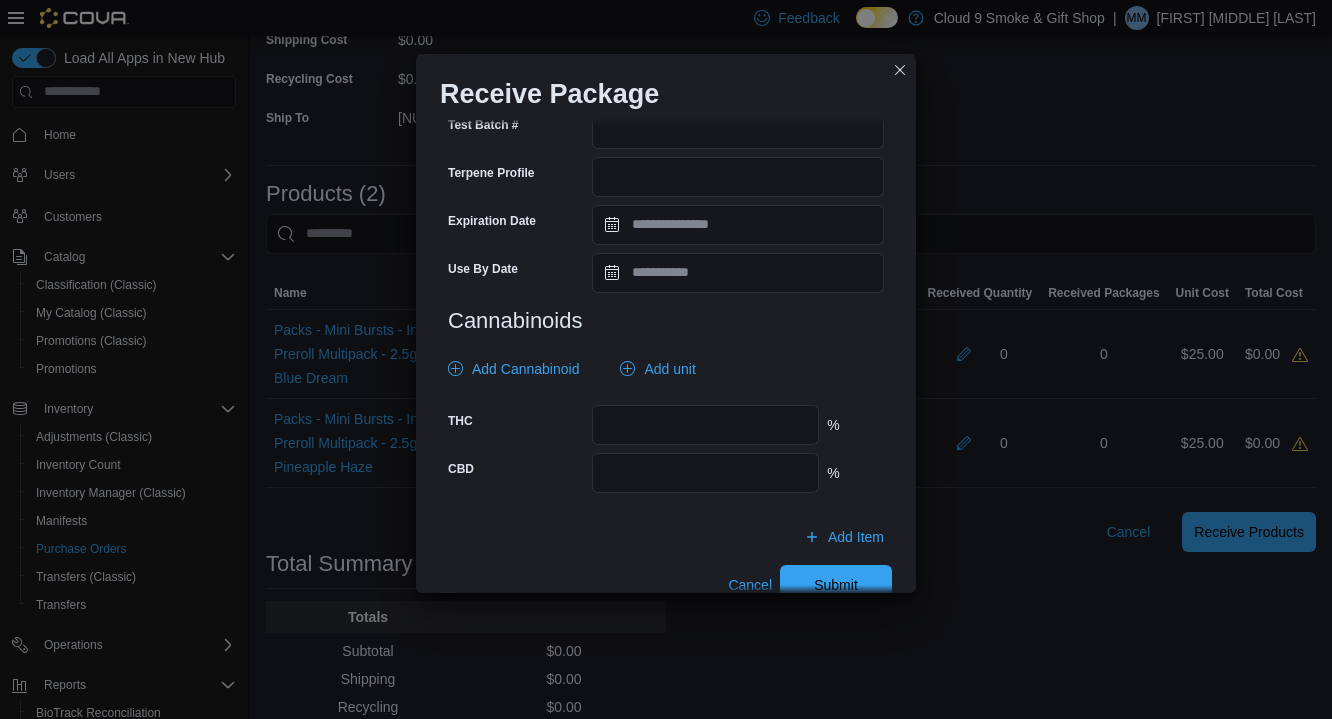scroll, scrollTop: 724, scrollLeft: 0, axis: vertical 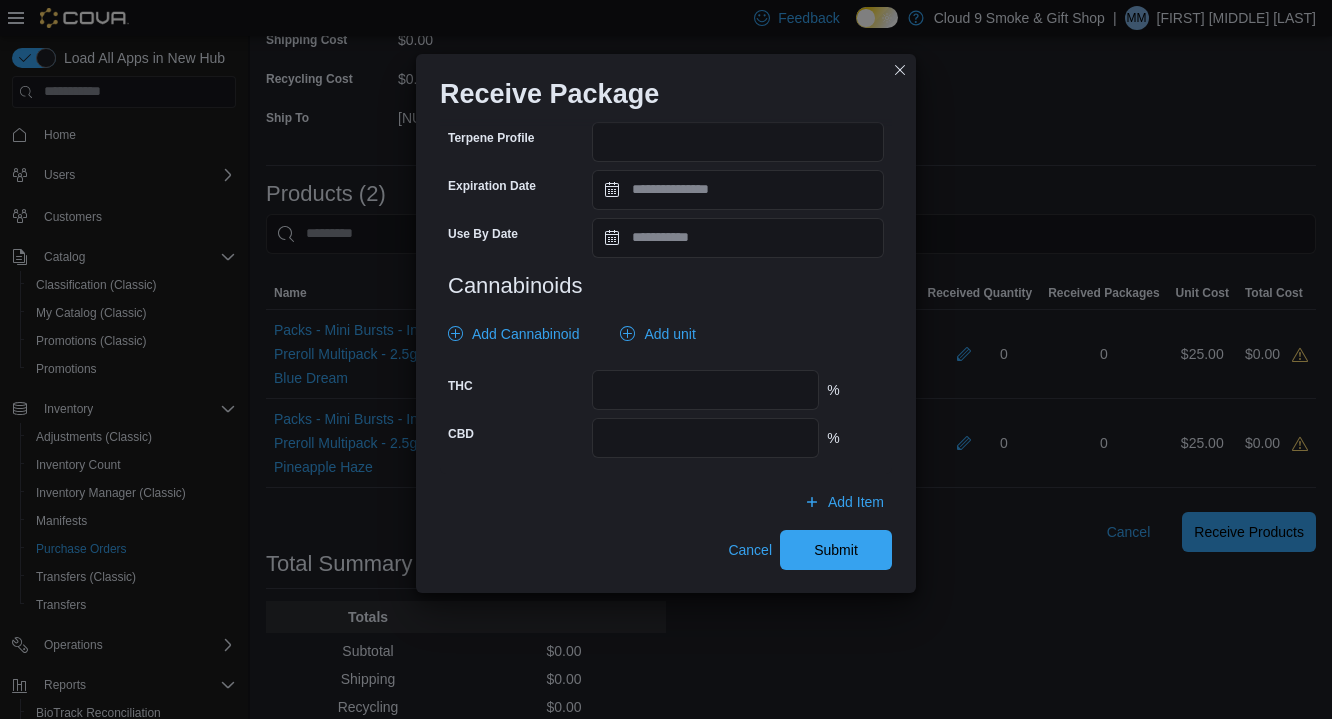 type on "**" 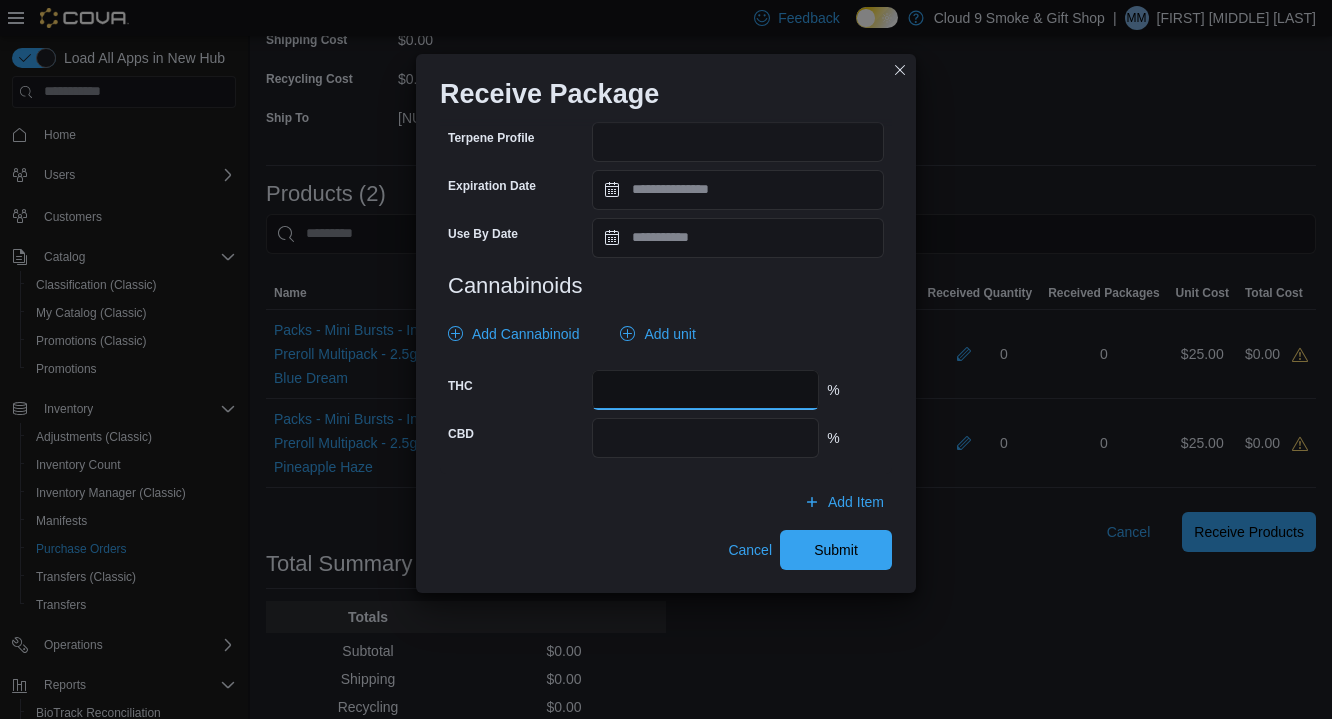 click at bounding box center (705, 390) 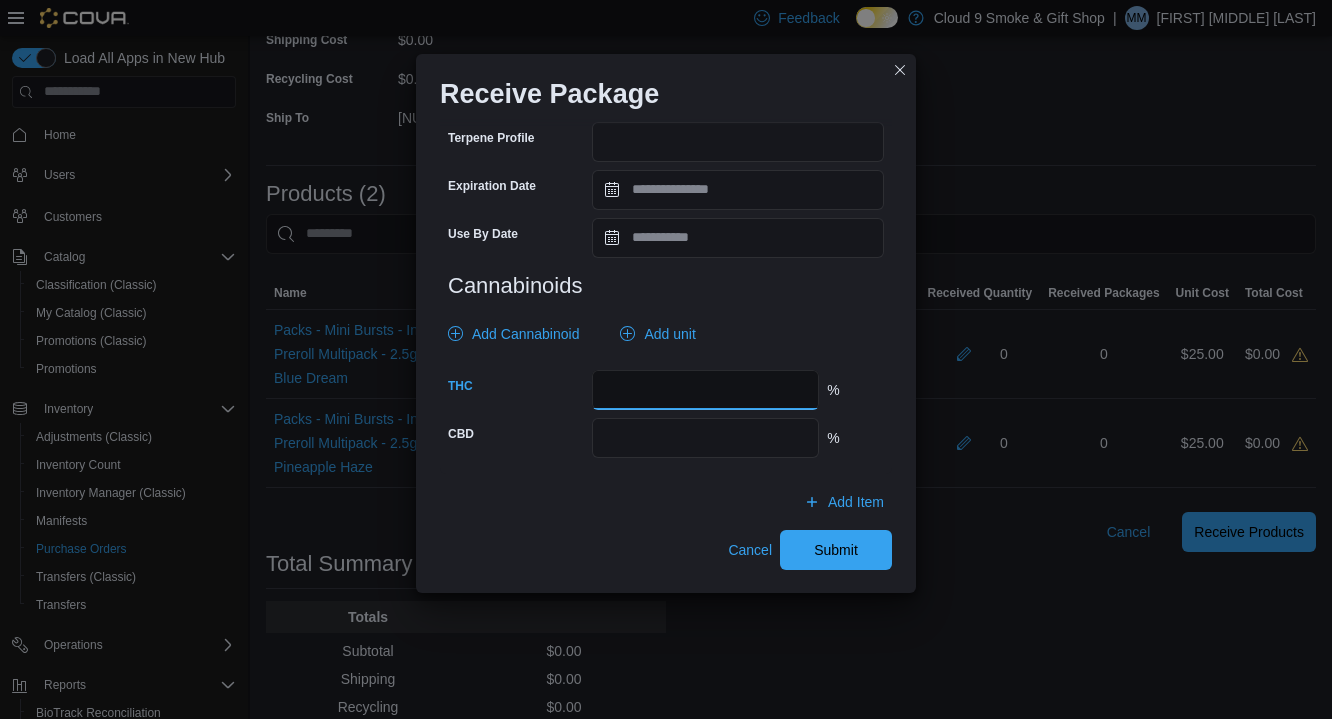 type on "*****" 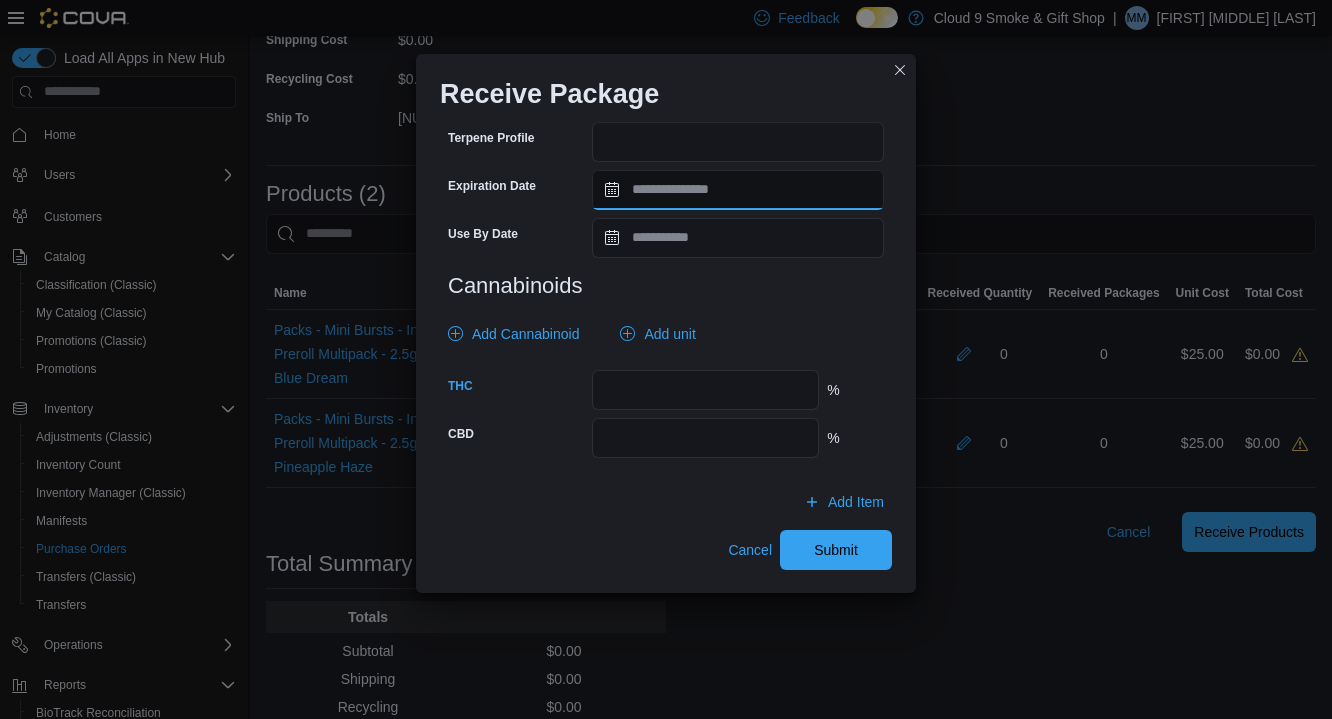 click on "Expiration Date" at bounding box center (738, 190) 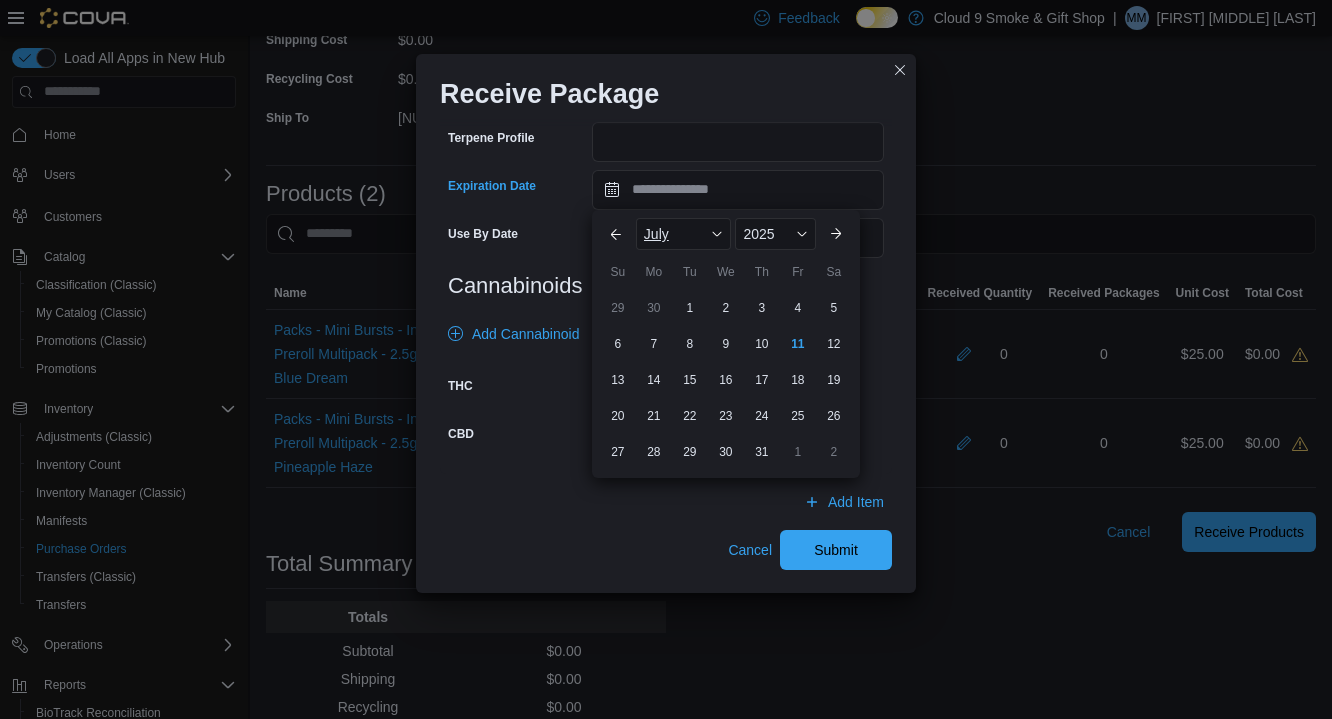 click on "July" at bounding box center (684, 234) 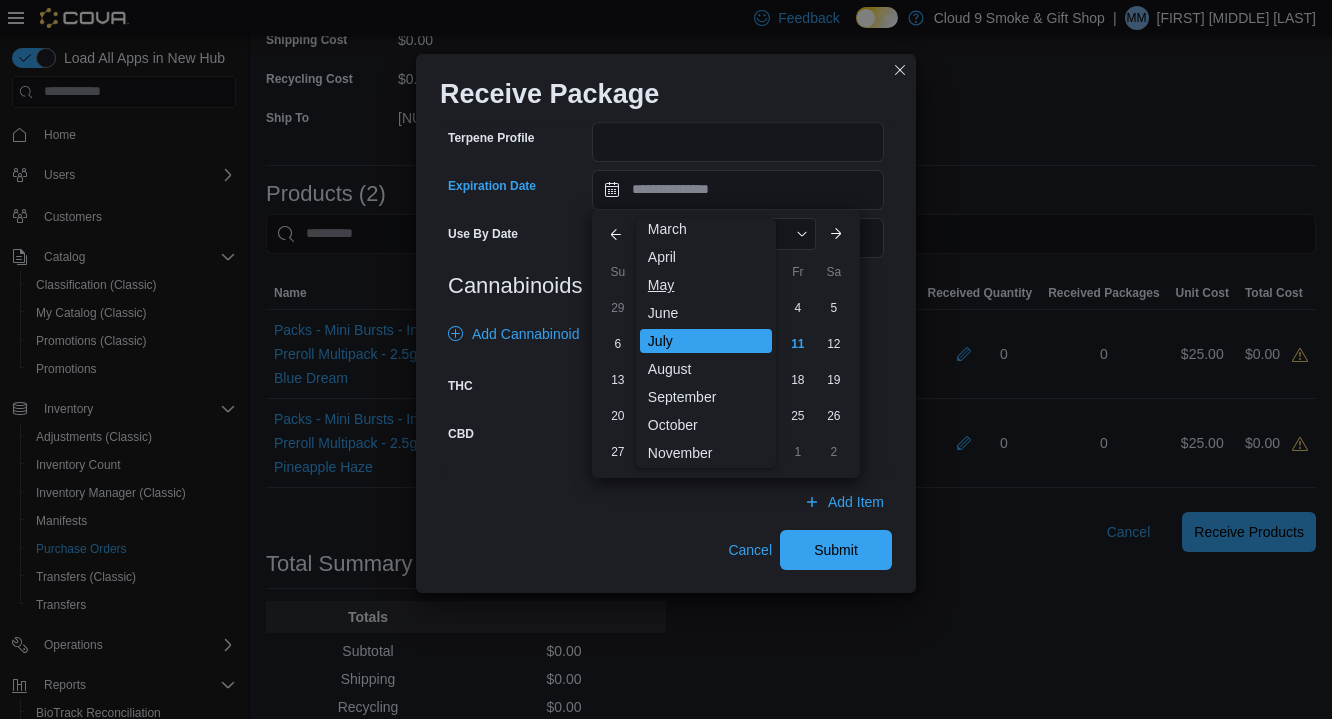 scroll, scrollTop: 98, scrollLeft: 0, axis: vertical 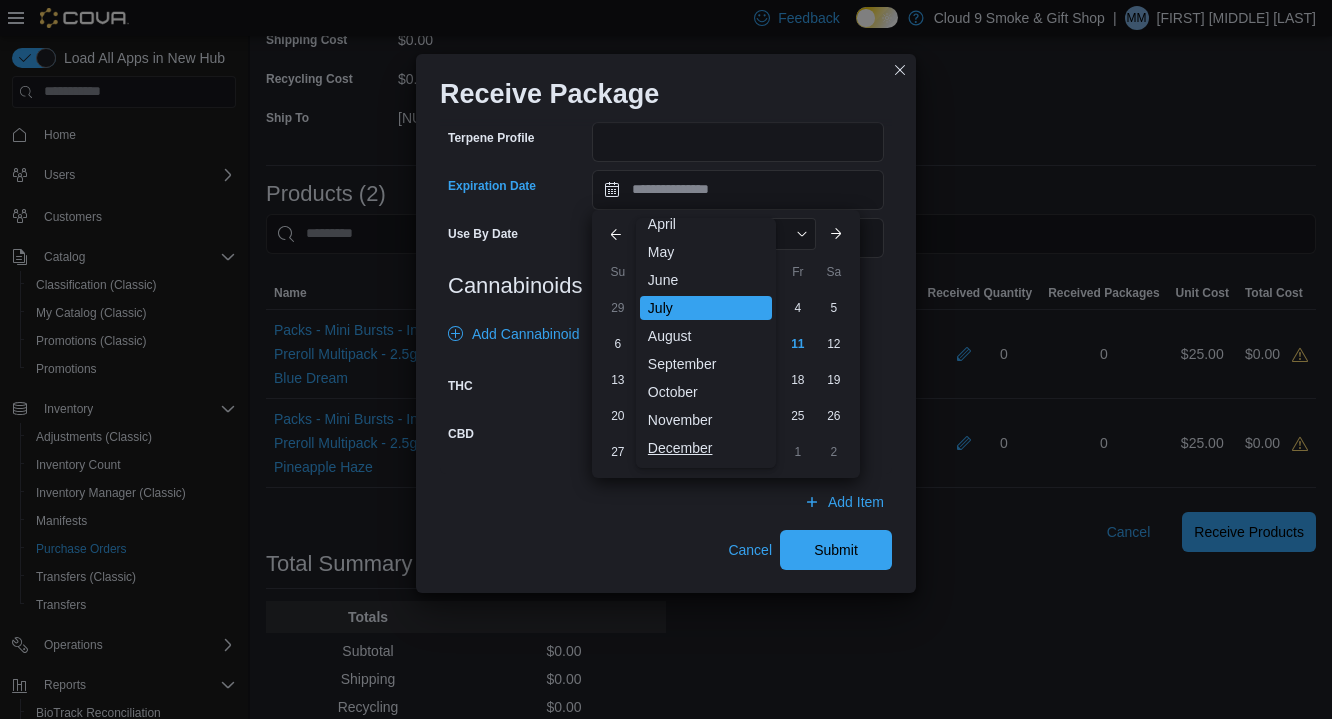 click on "December" at bounding box center (706, 448) 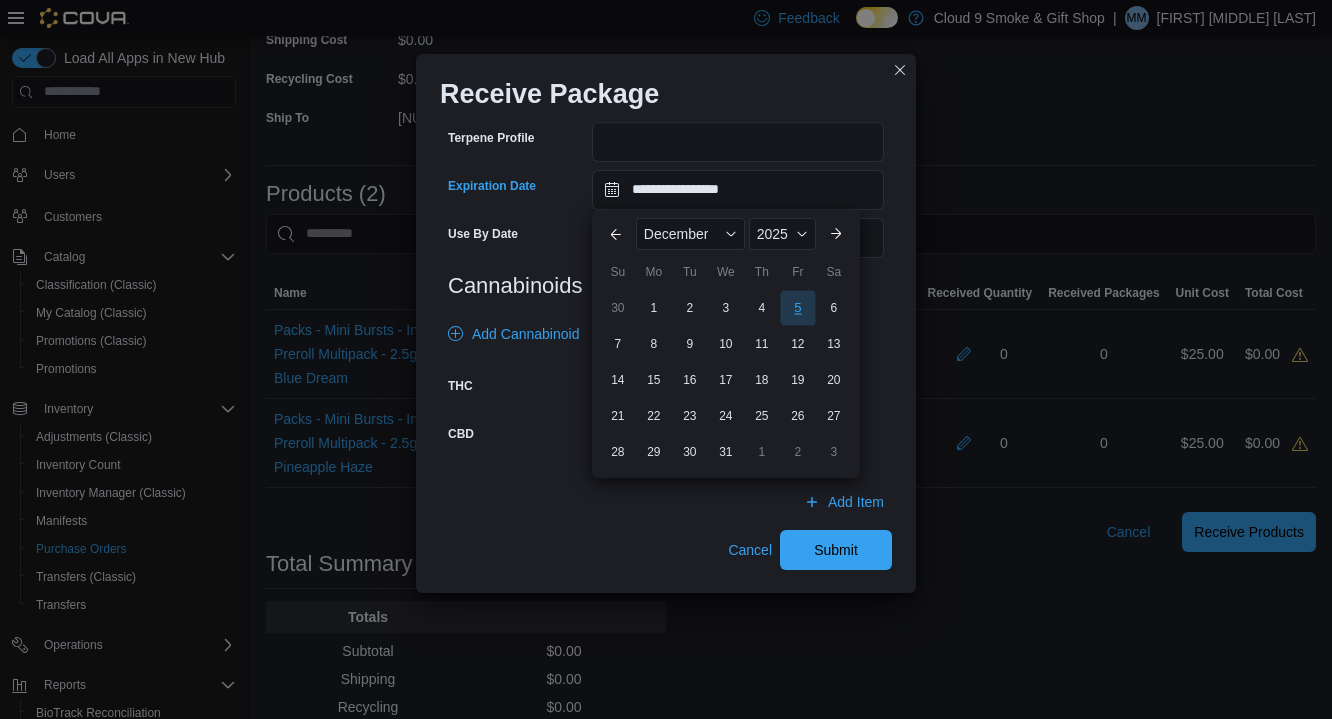 click on "5" at bounding box center [797, 307] 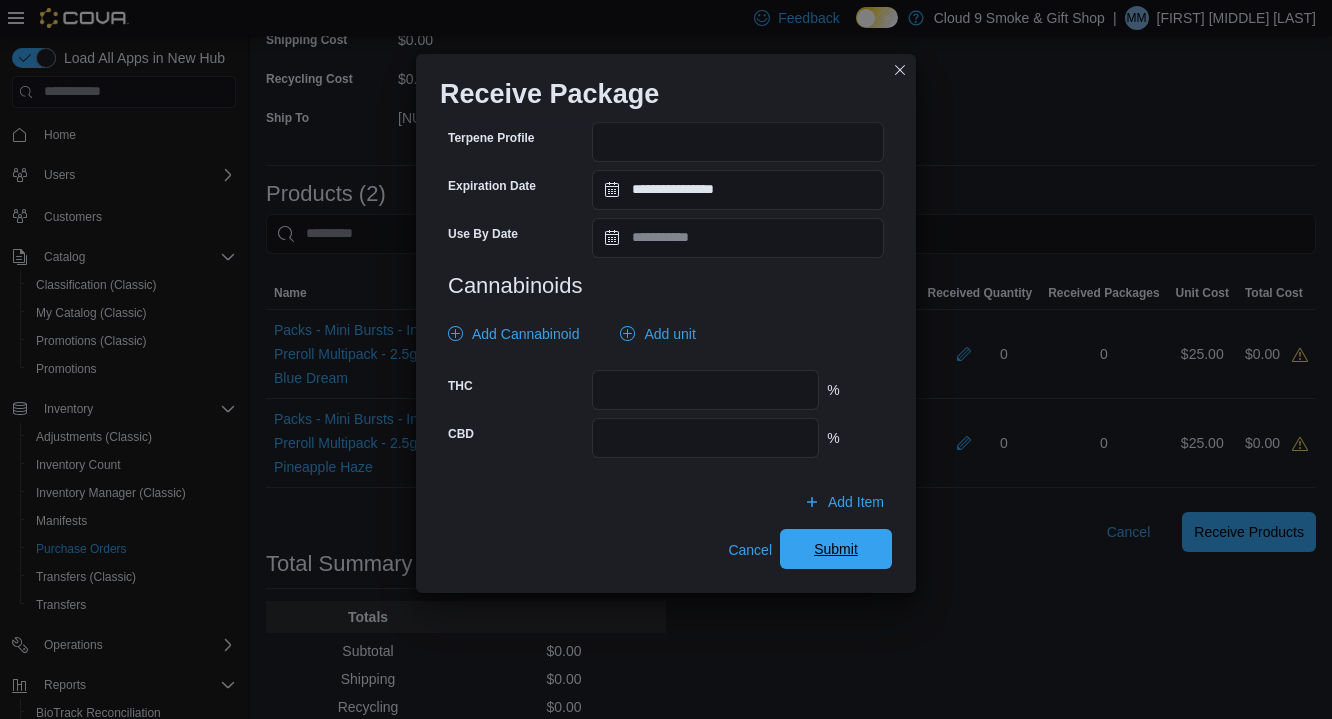 click on "Submit" at bounding box center [836, 549] 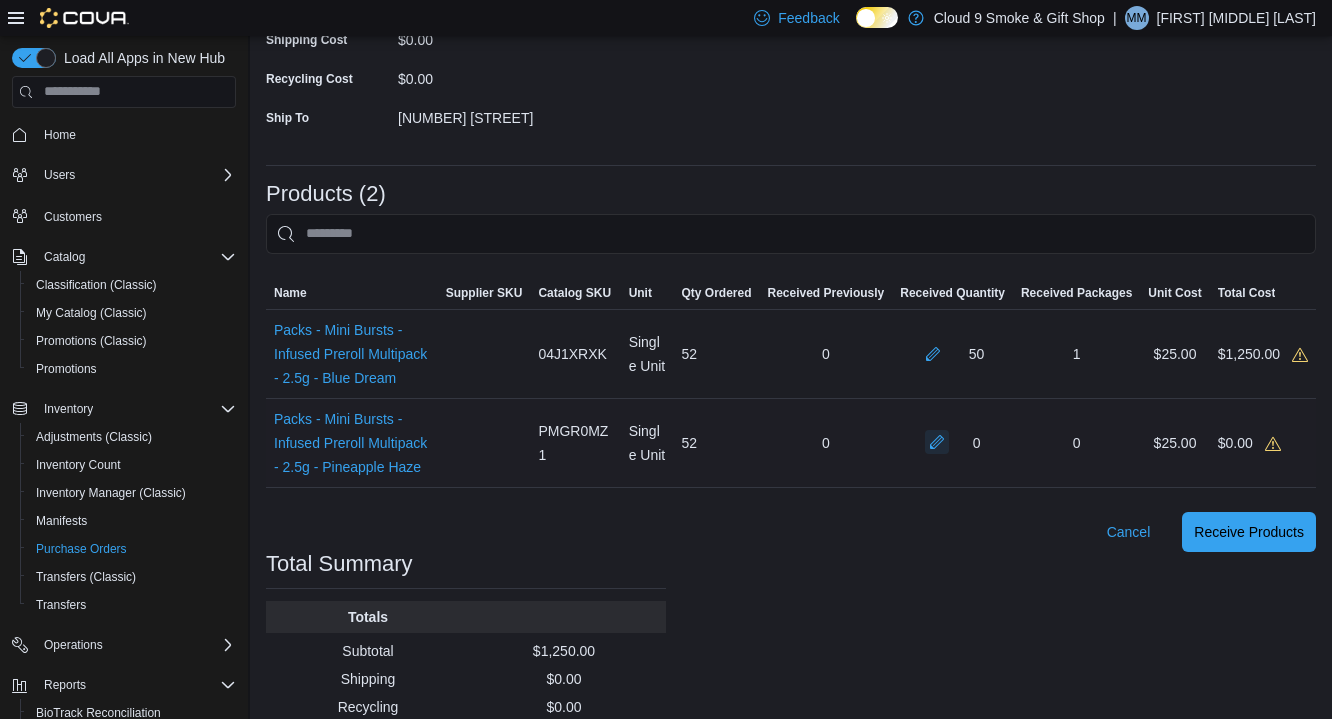 click at bounding box center [937, 442] 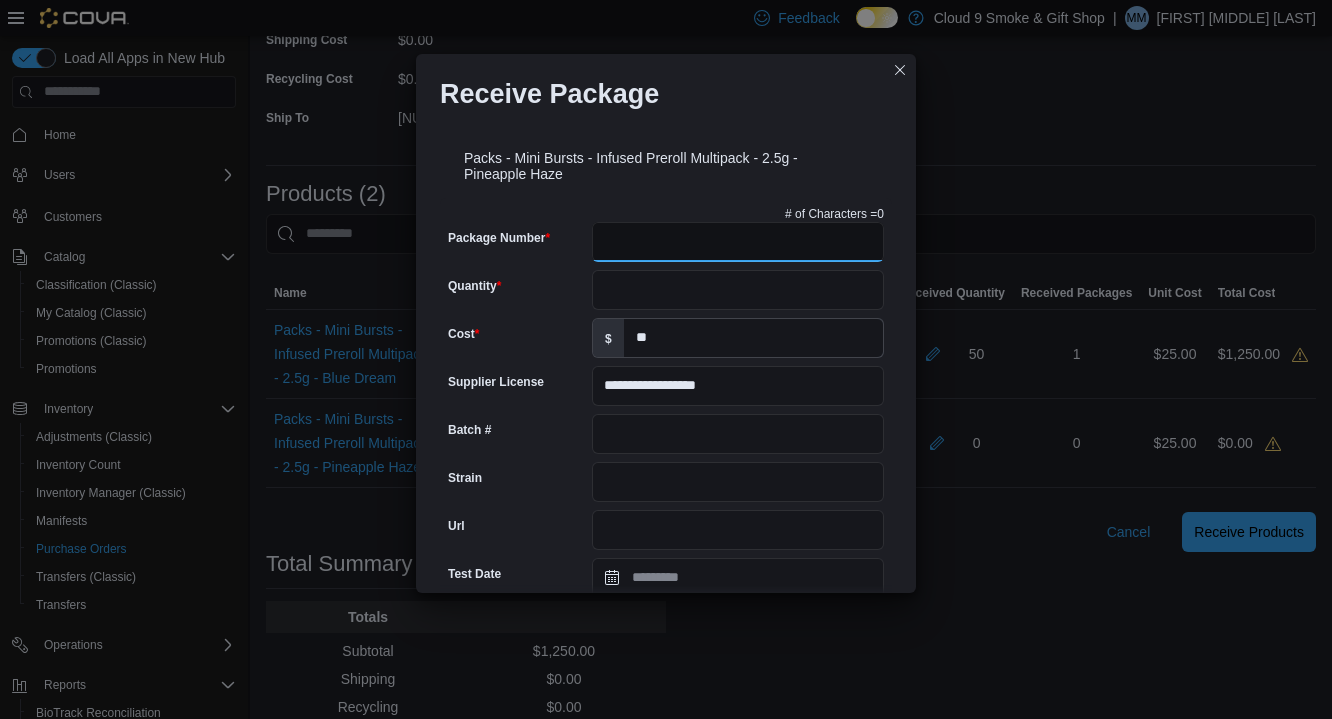 click on "Package Number" at bounding box center (738, 242) 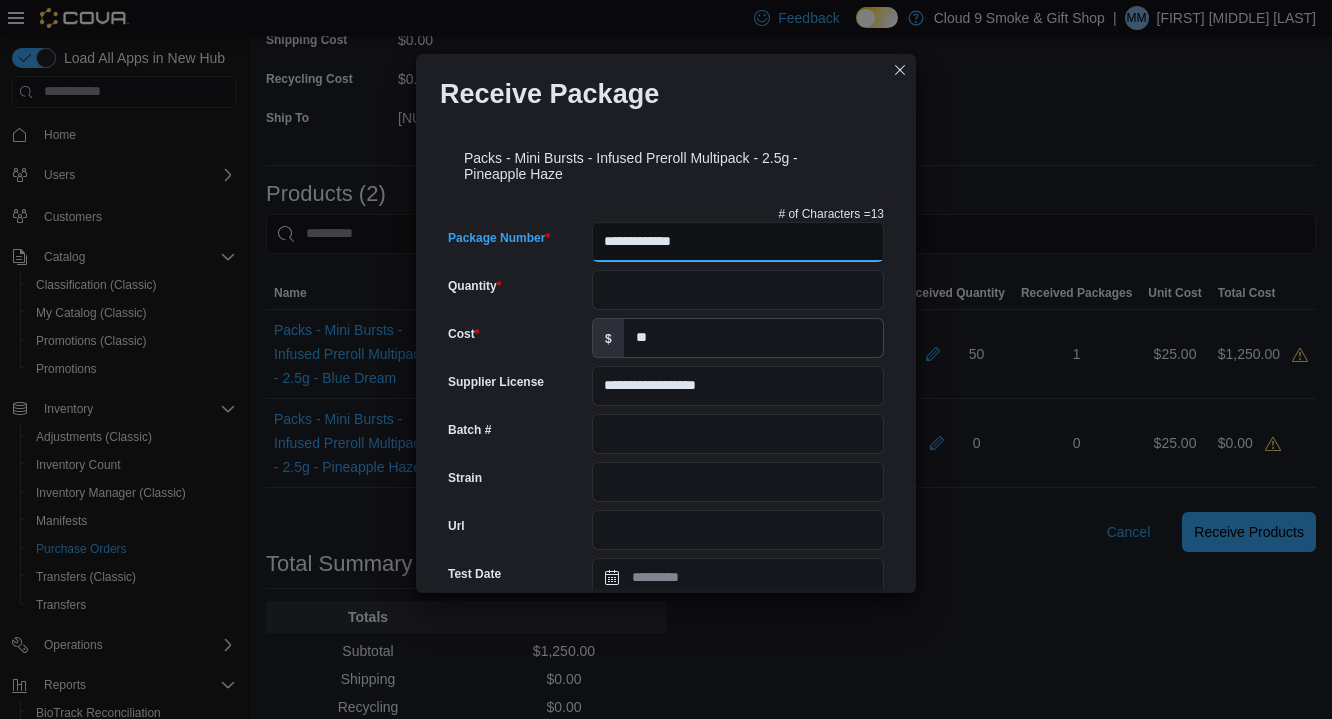 click on "**********" at bounding box center (738, 242) 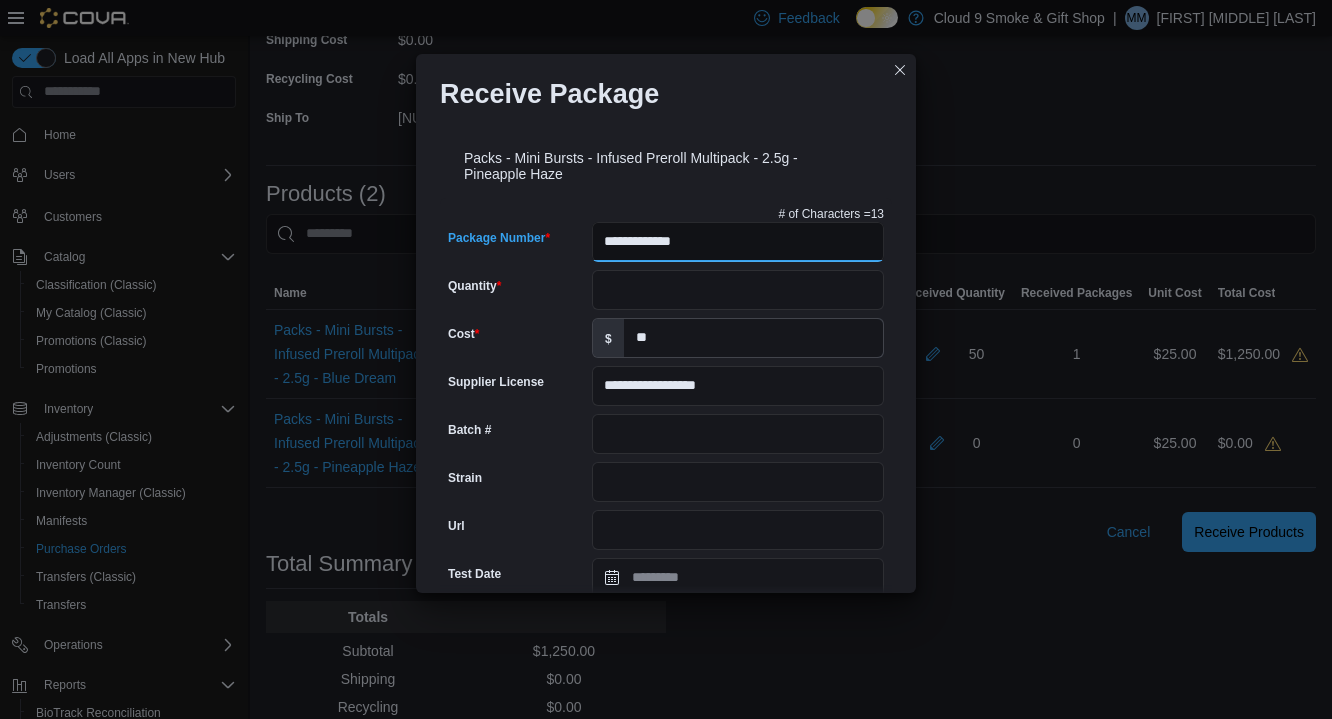 type on "**********" 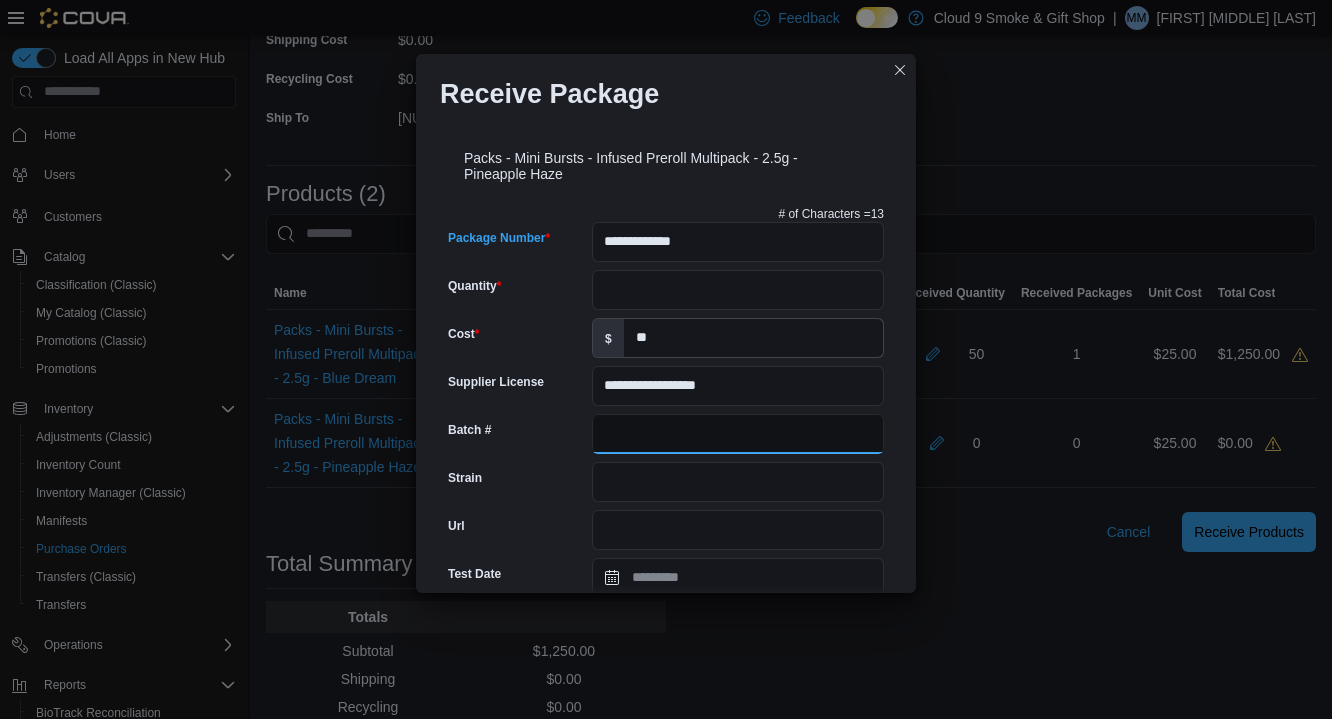 click on "Batch #" at bounding box center [738, 434] 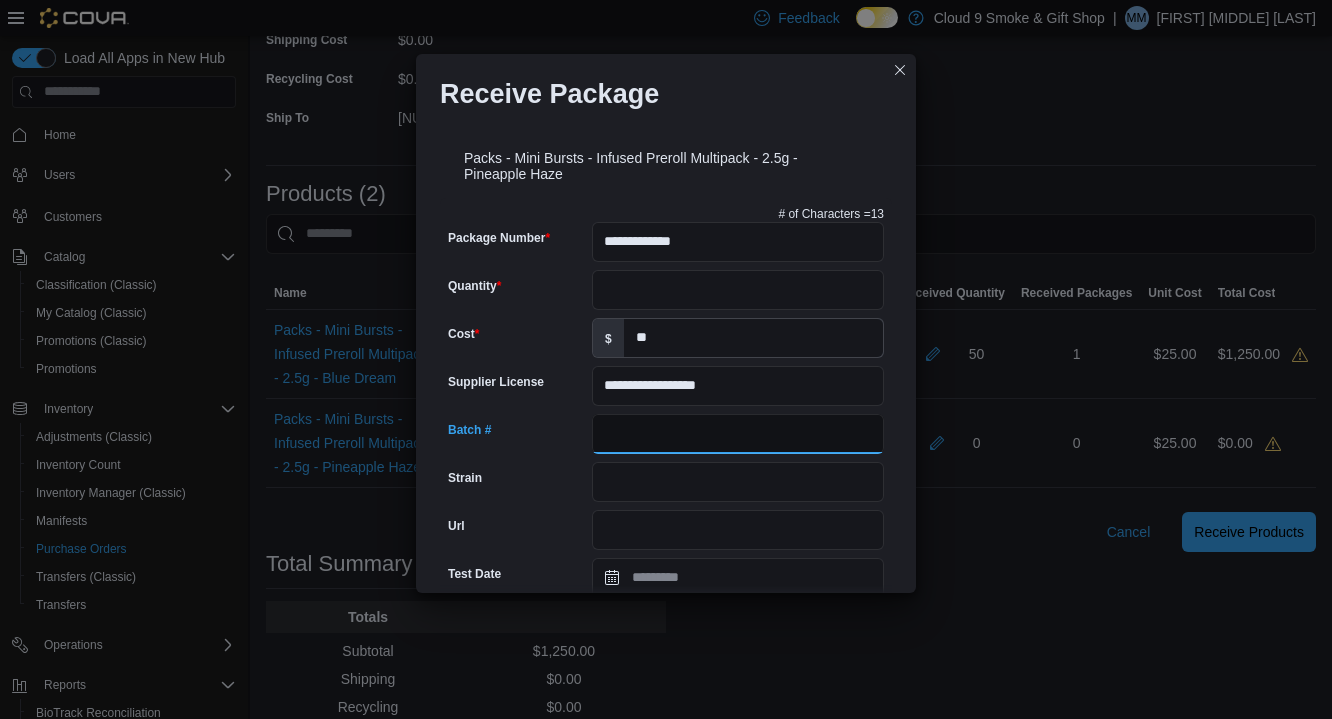 paste on "**********" 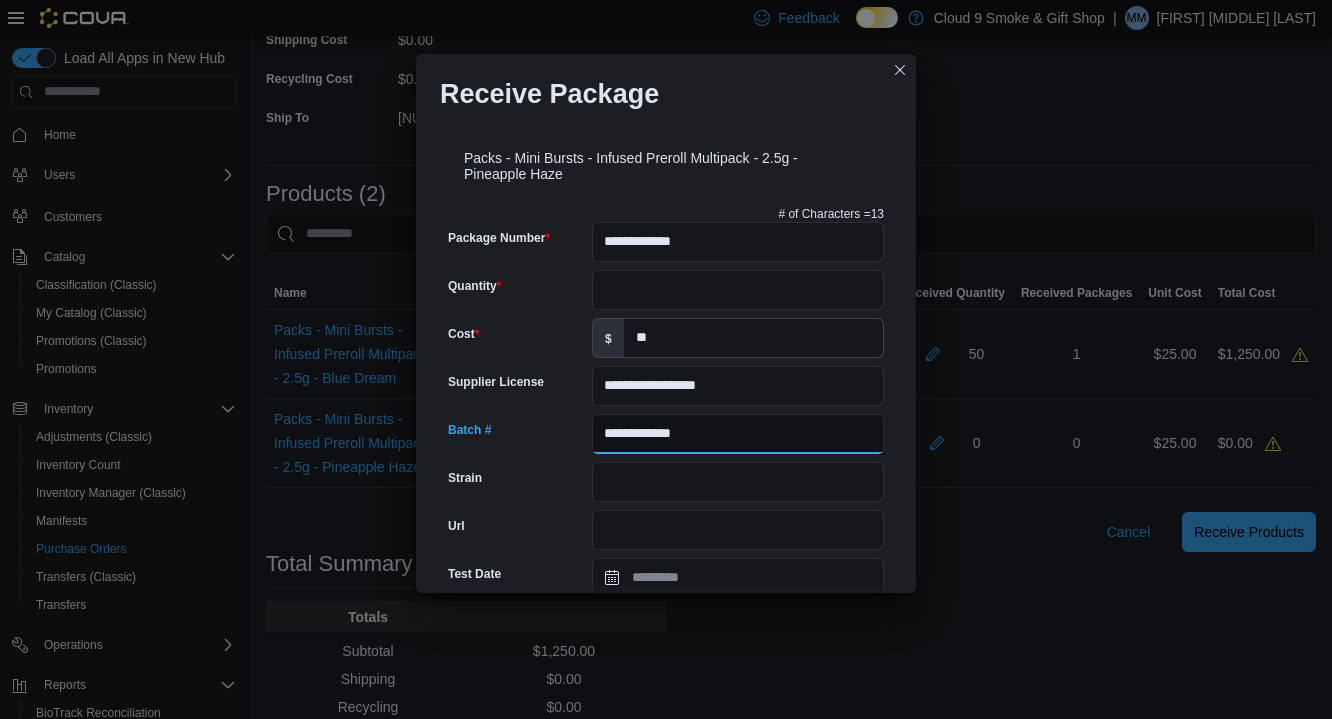 type on "**********" 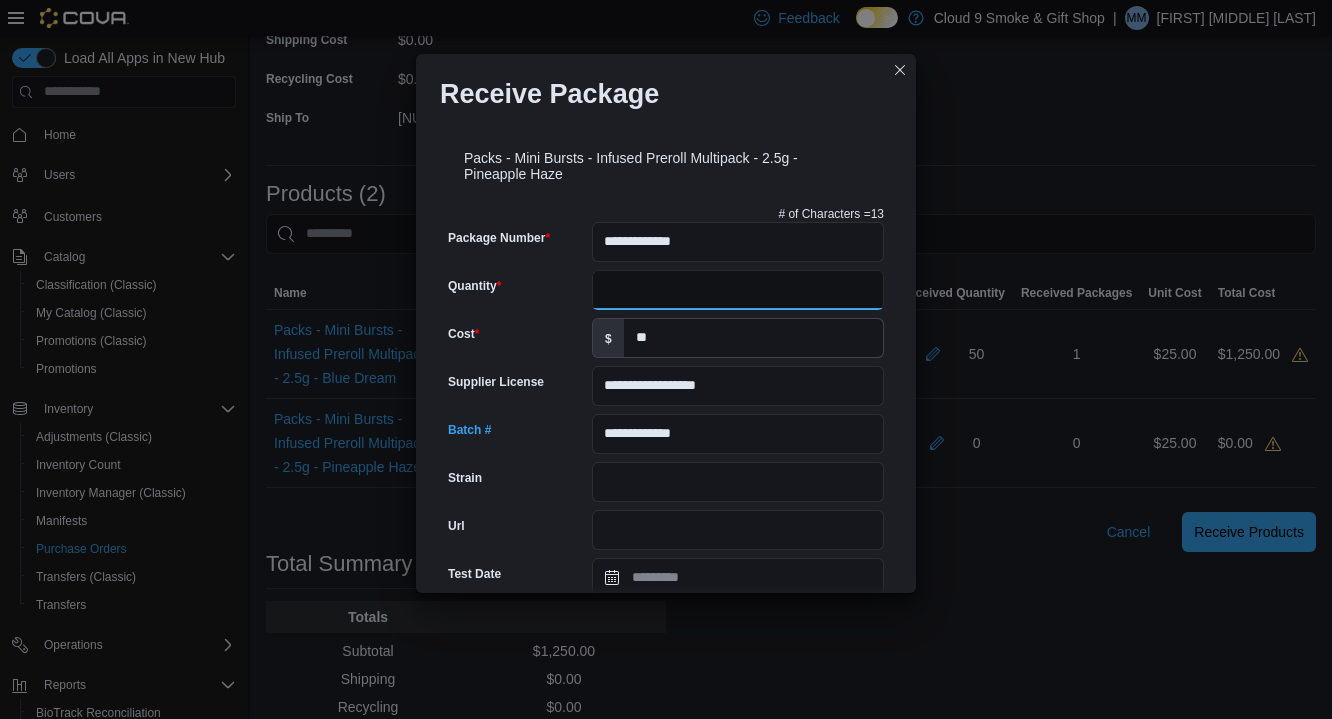 click on "Quantity" at bounding box center (738, 290) 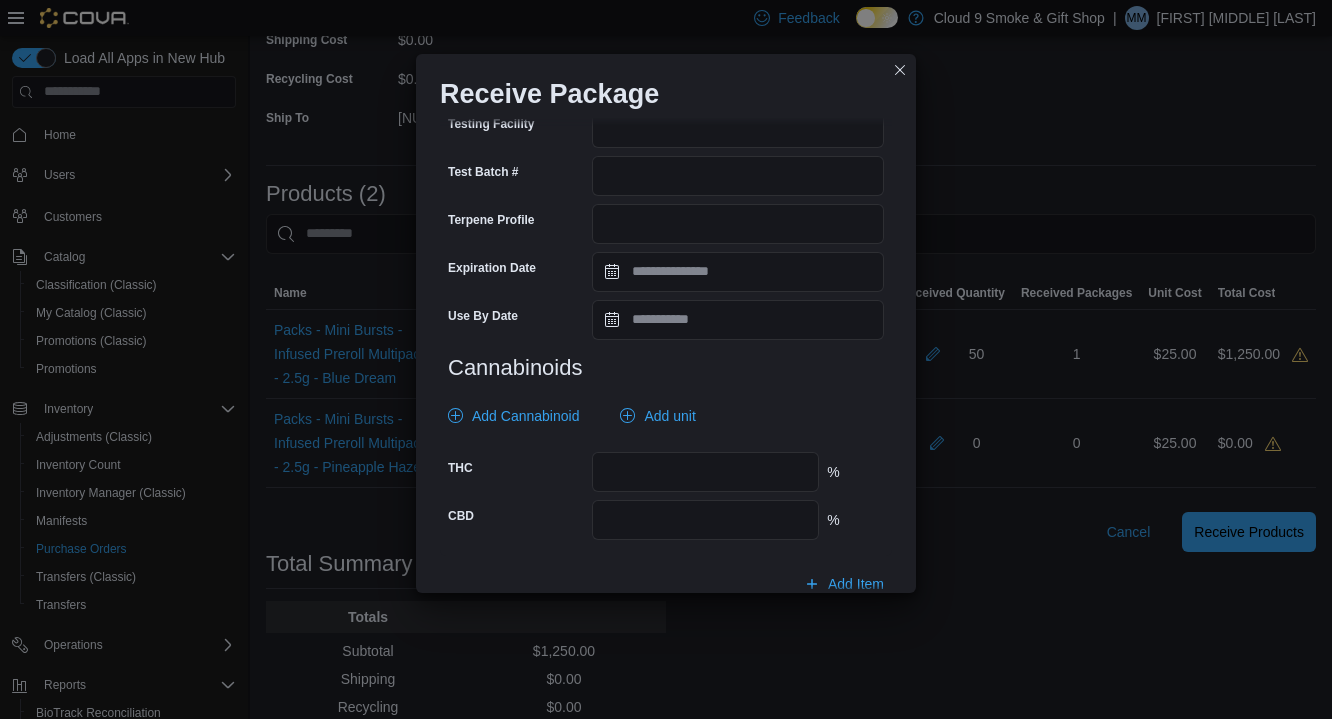 scroll, scrollTop: 694, scrollLeft: 0, axis: vertical 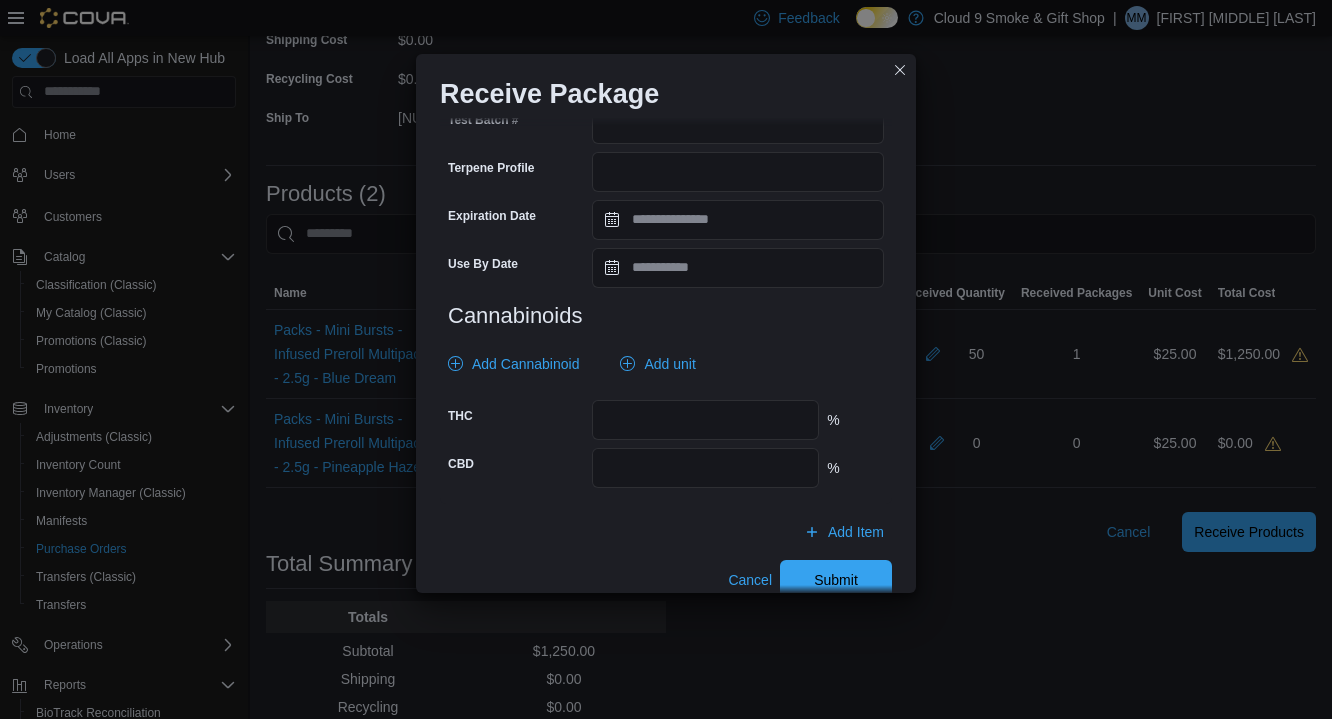 type on "**" 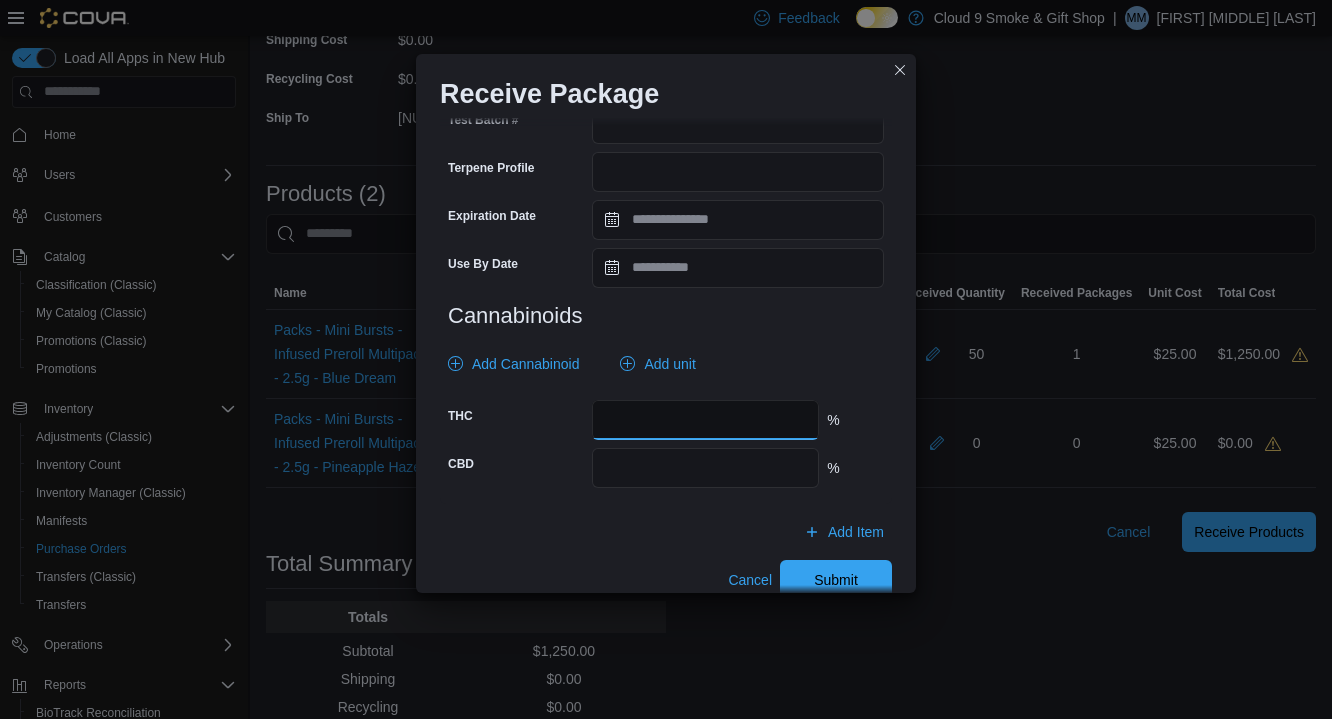 click at bounding box center (705, 420) 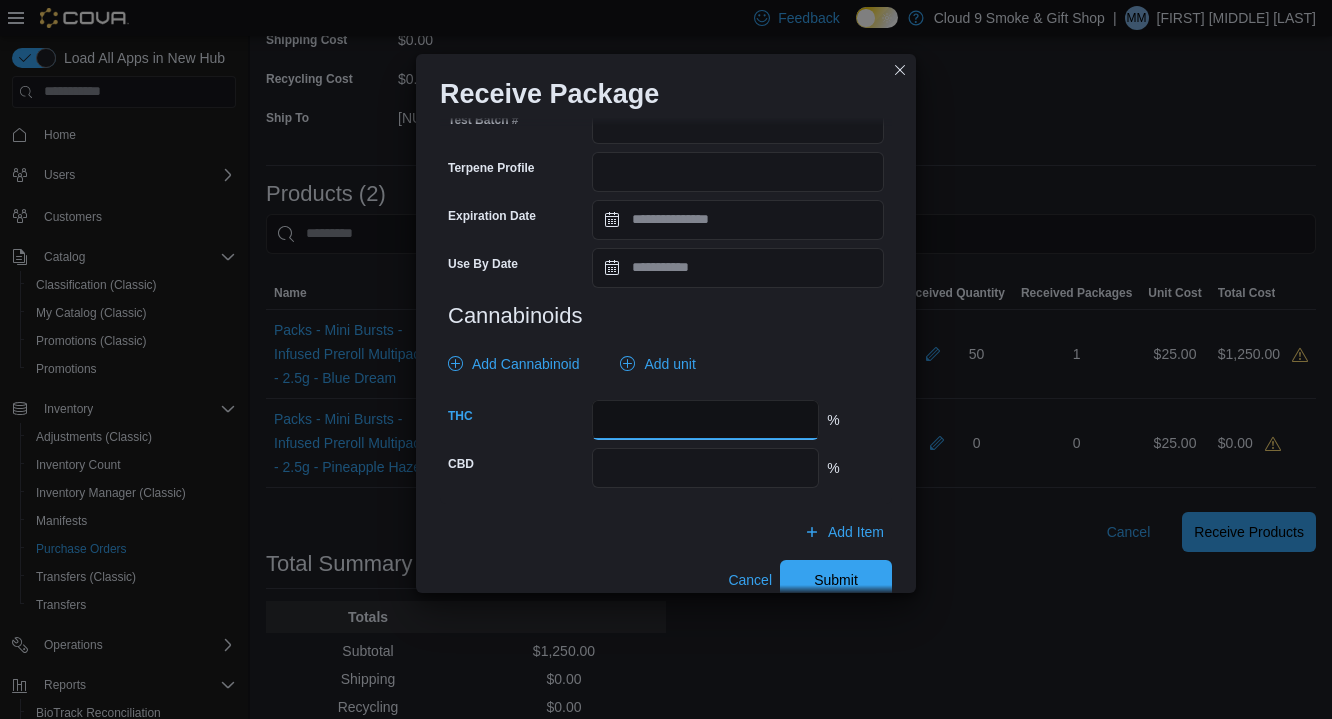 type on "*****" 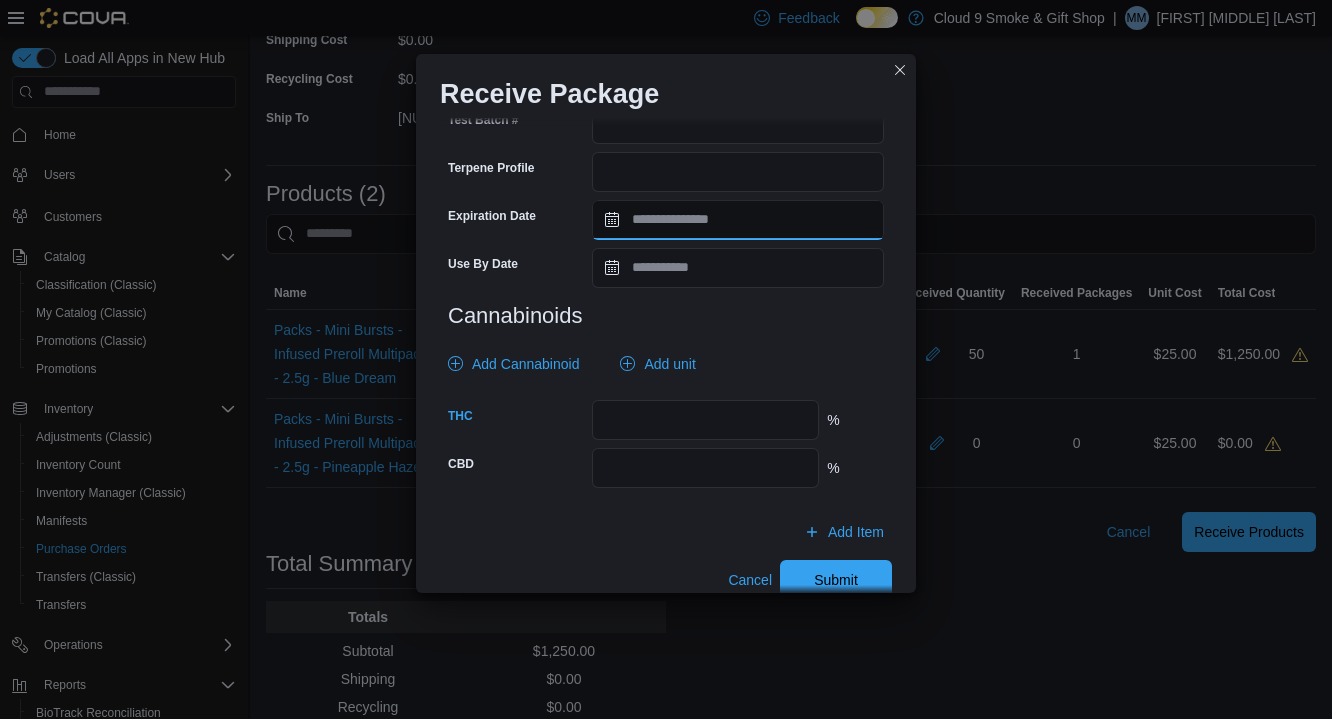 click on "Expiration Date" at bounding box center (738, 220) 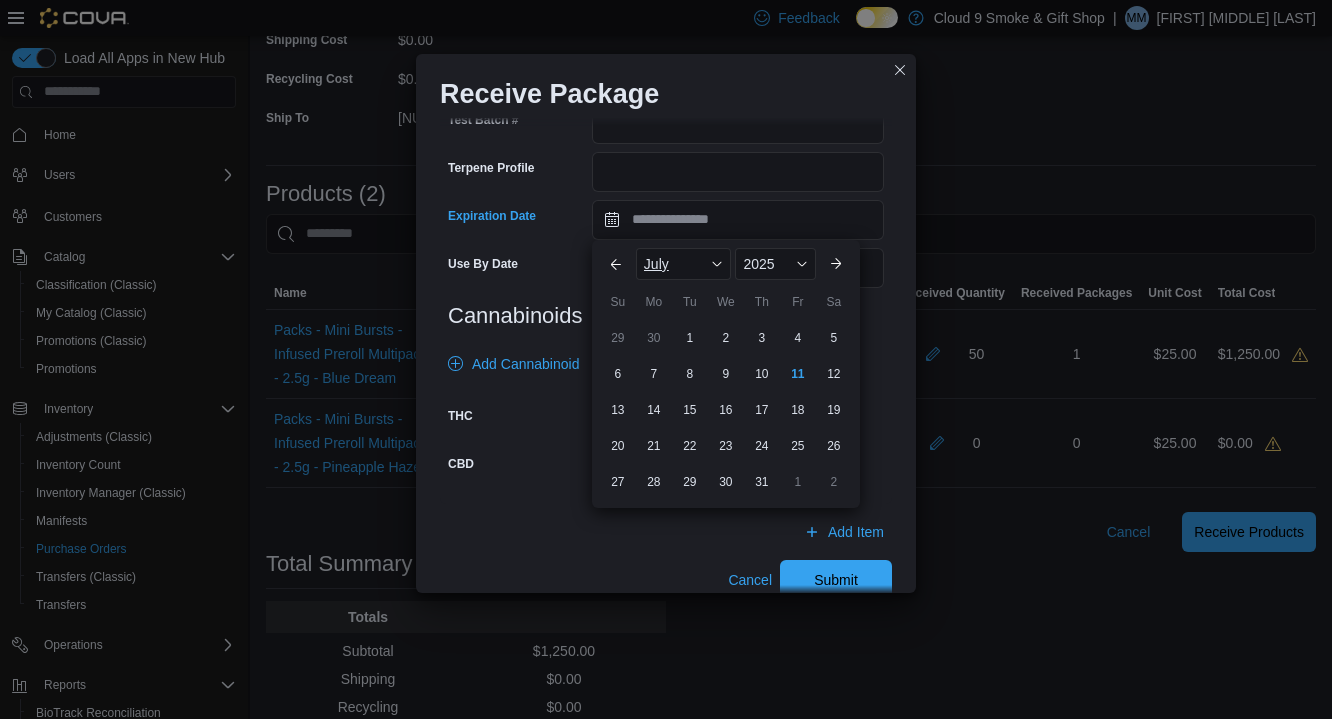 click on "July" at bounding box center [684, 264] 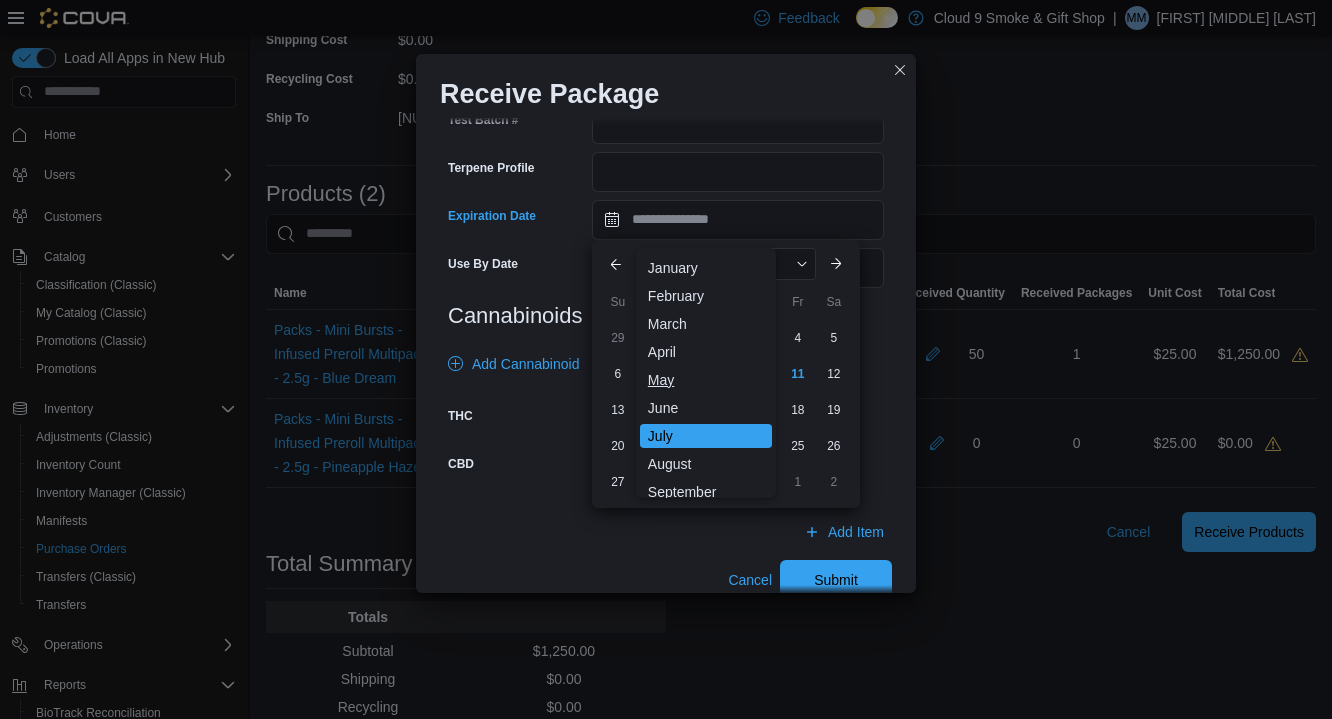 scroll, scrollTop: 98, scrollLeft: 0, axis: vertical 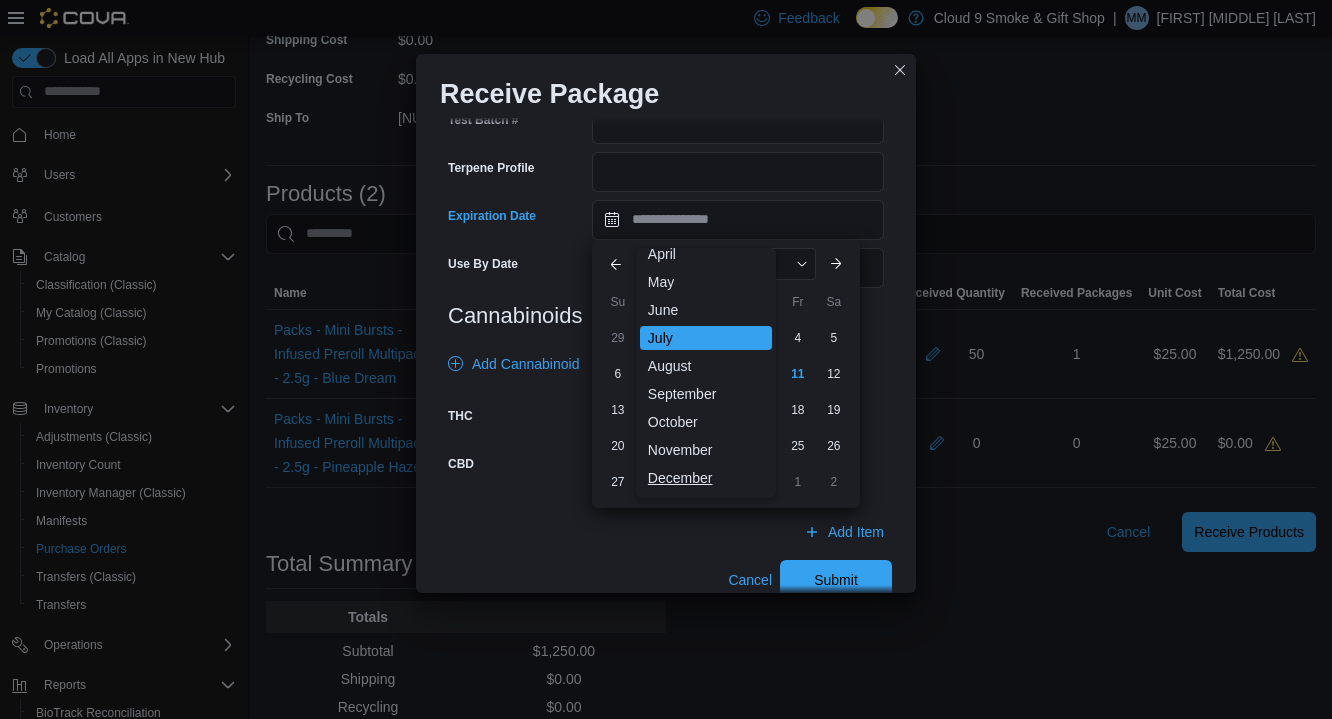click on "December" at bounding box center [706, 478] 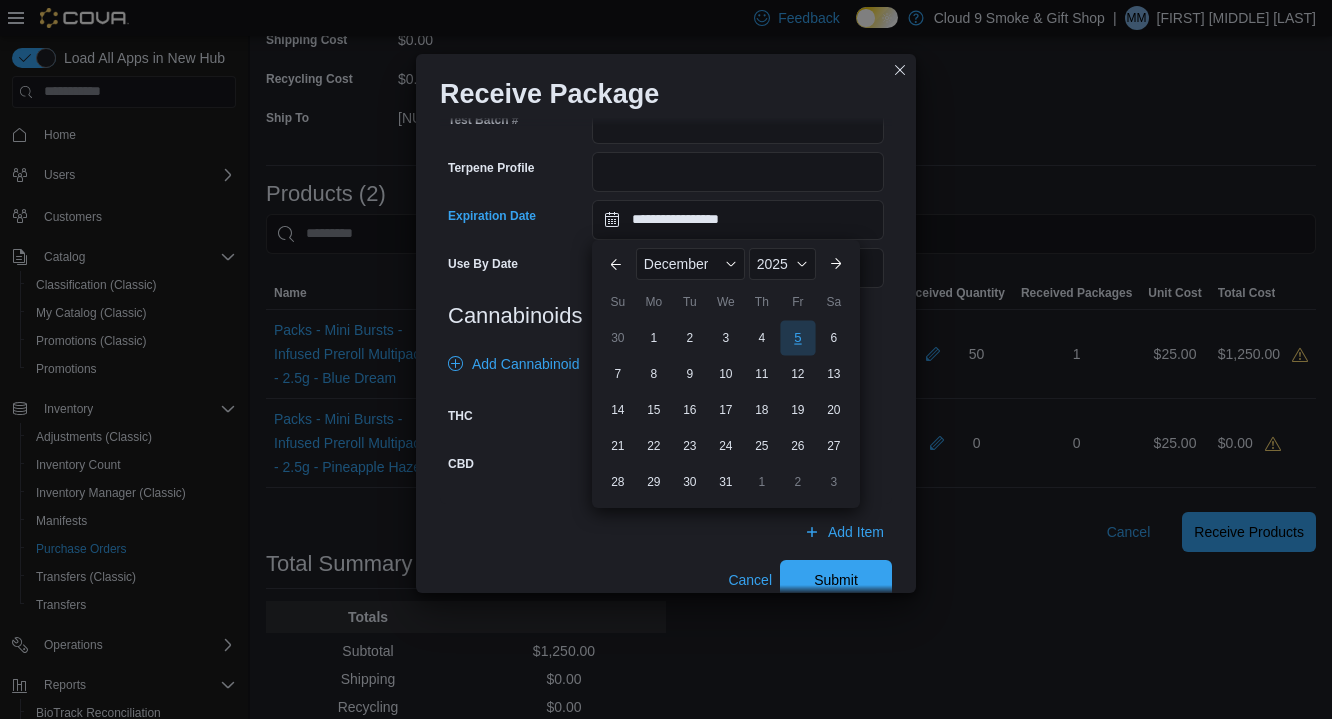 click on "5" at bounding box center (797, 337) 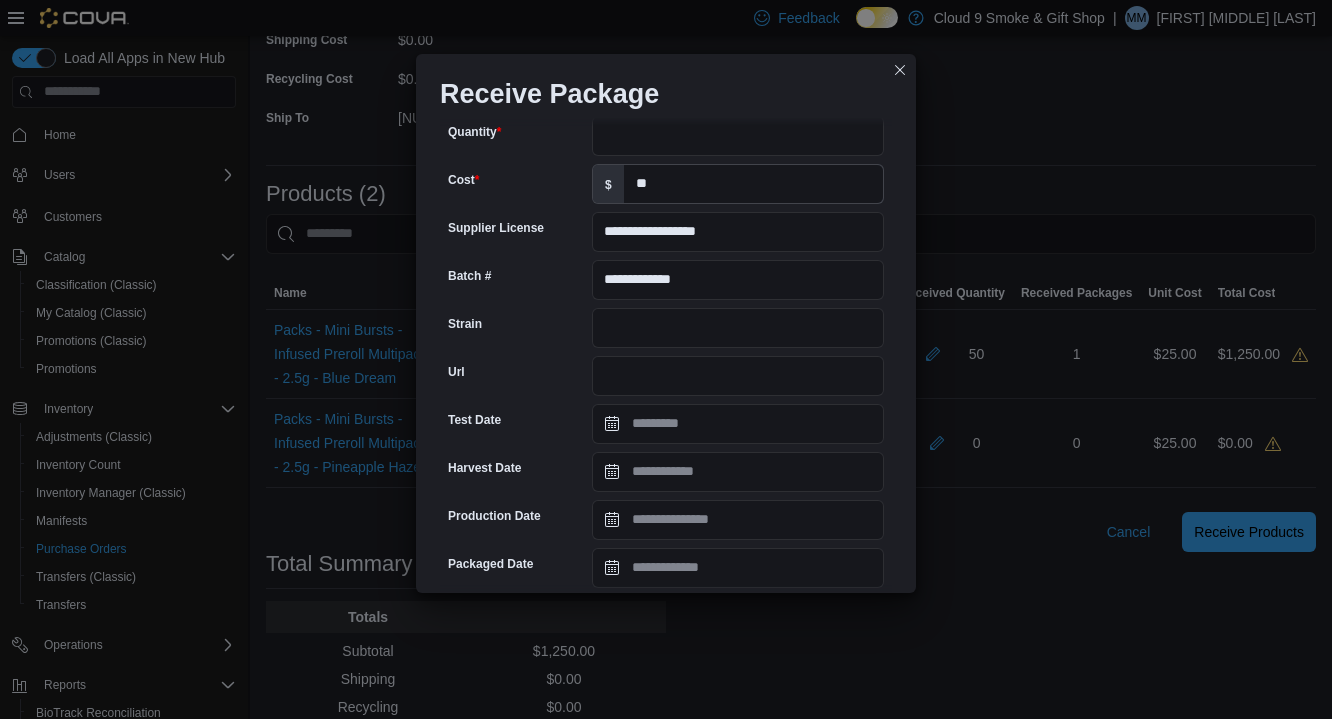 scroll, scrollTop: 157, scrollLeft: 0, axis: vertical 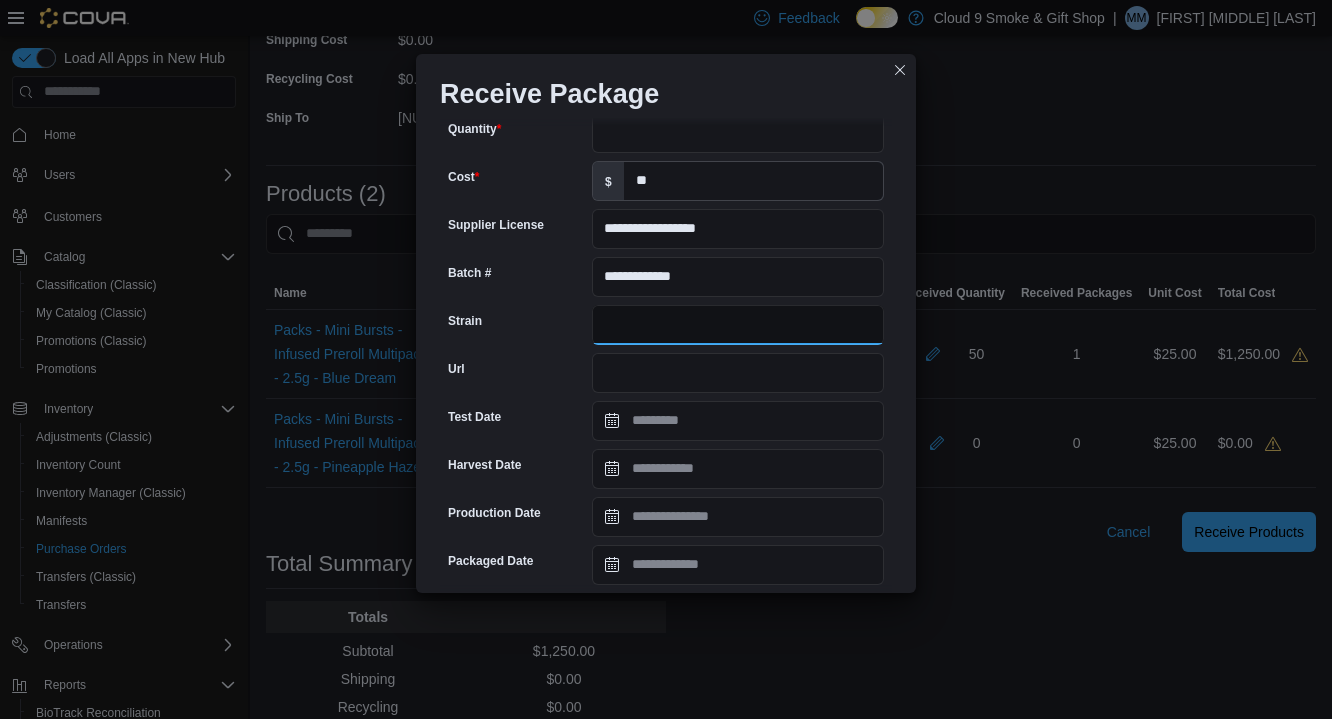 click on "Strain" at bounding box center (738, 325) 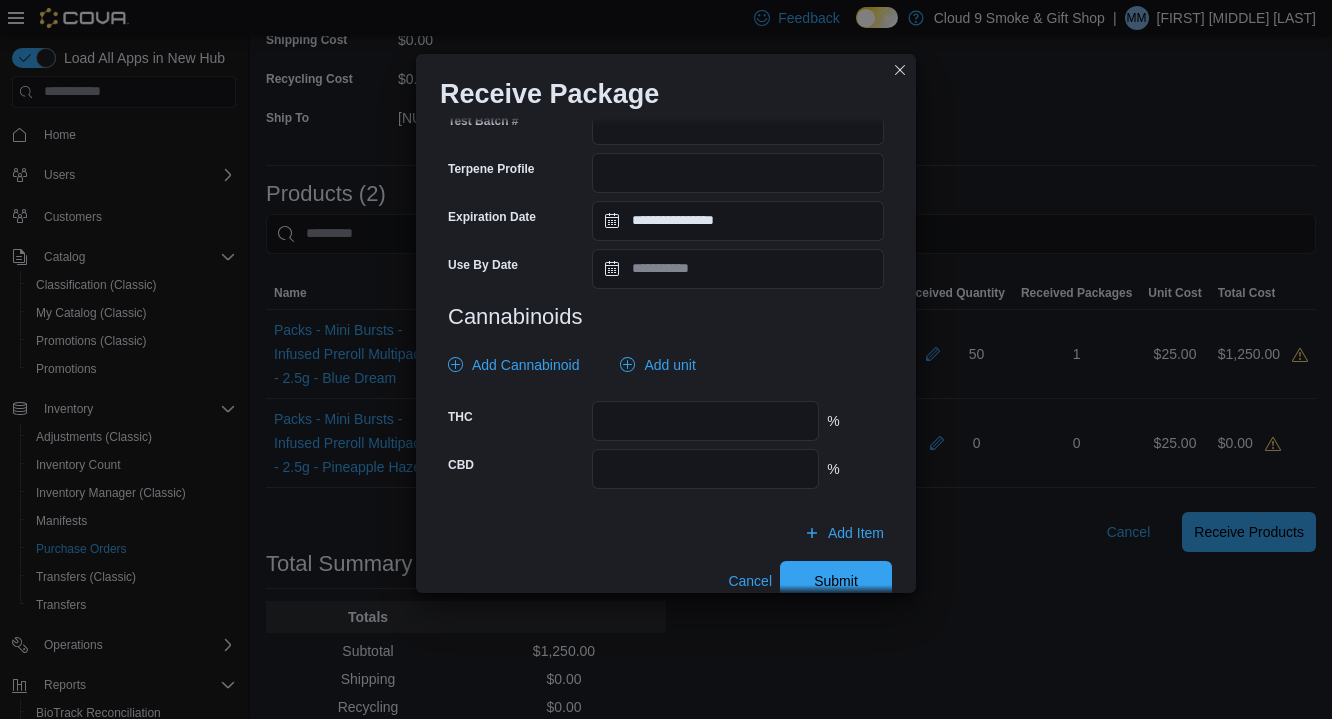 scroll, scrollTop: 724, scrollLeft: 0, axis: vertical 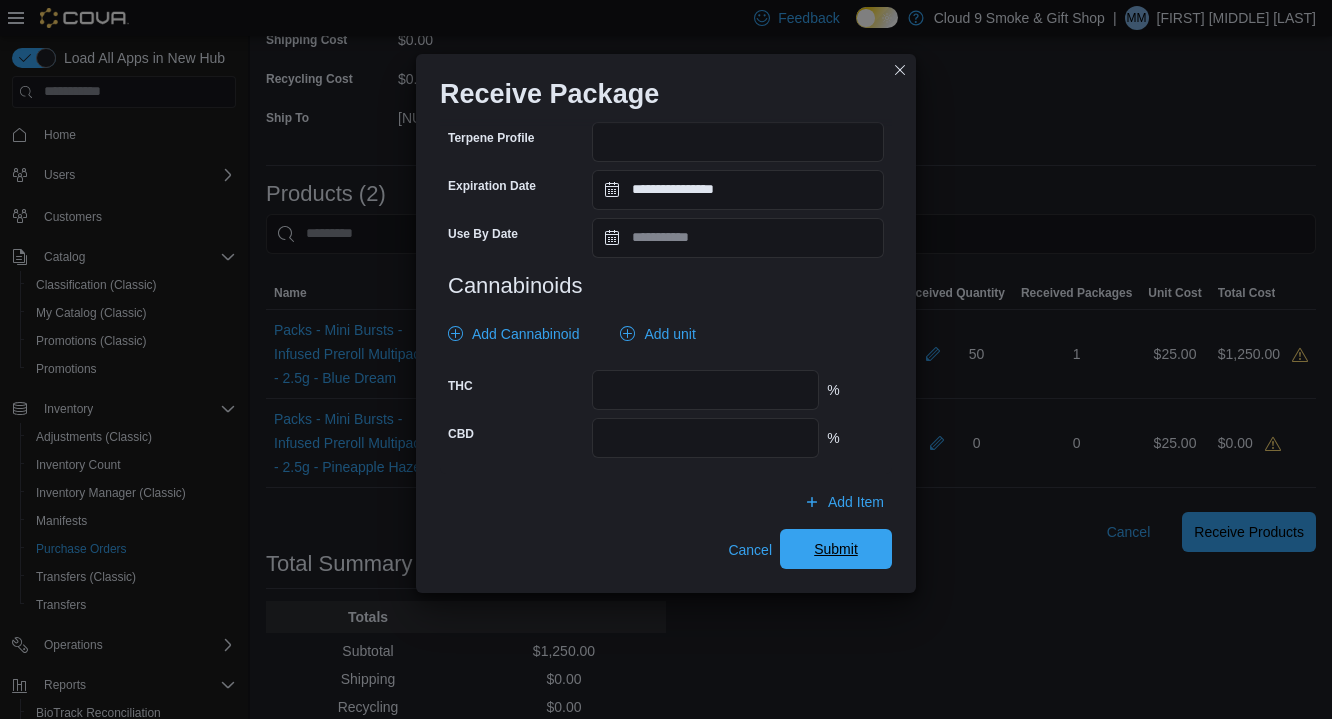 click on "Submit" at bounding box center (836, 549) 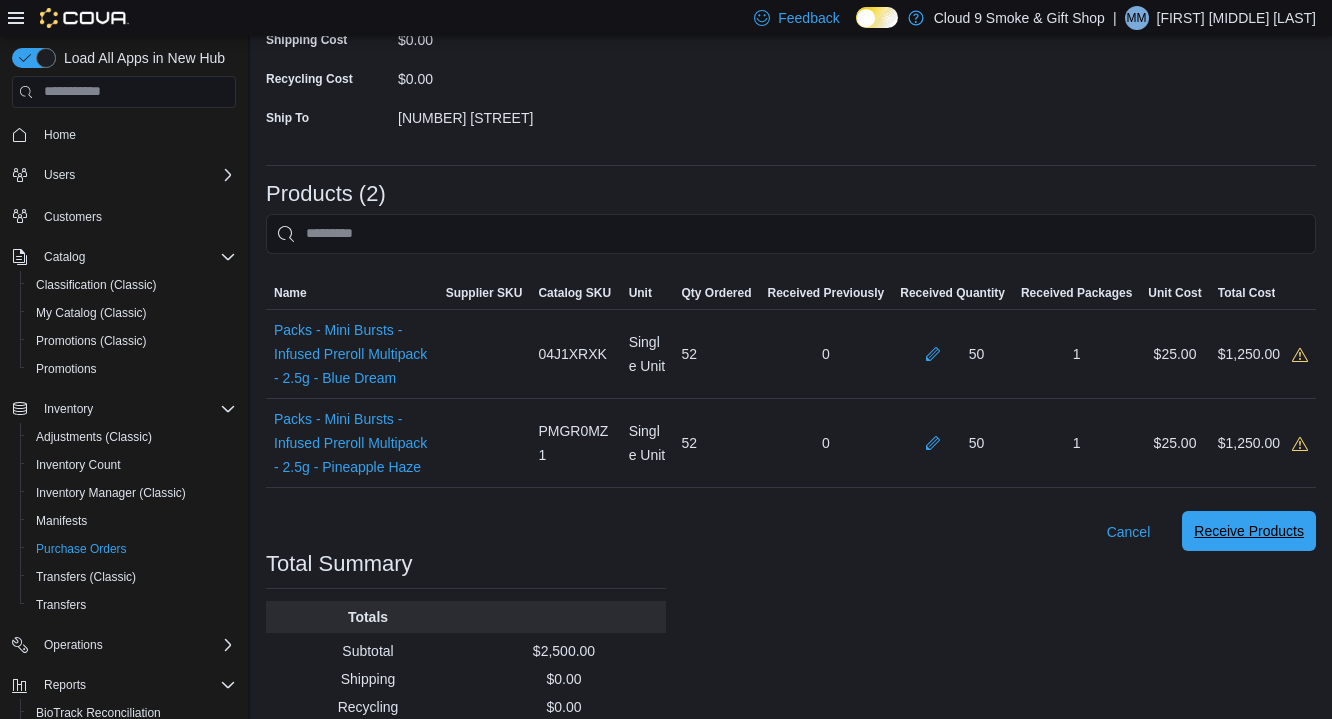 click on "Receive Products" at bounding box center (1249, 531) 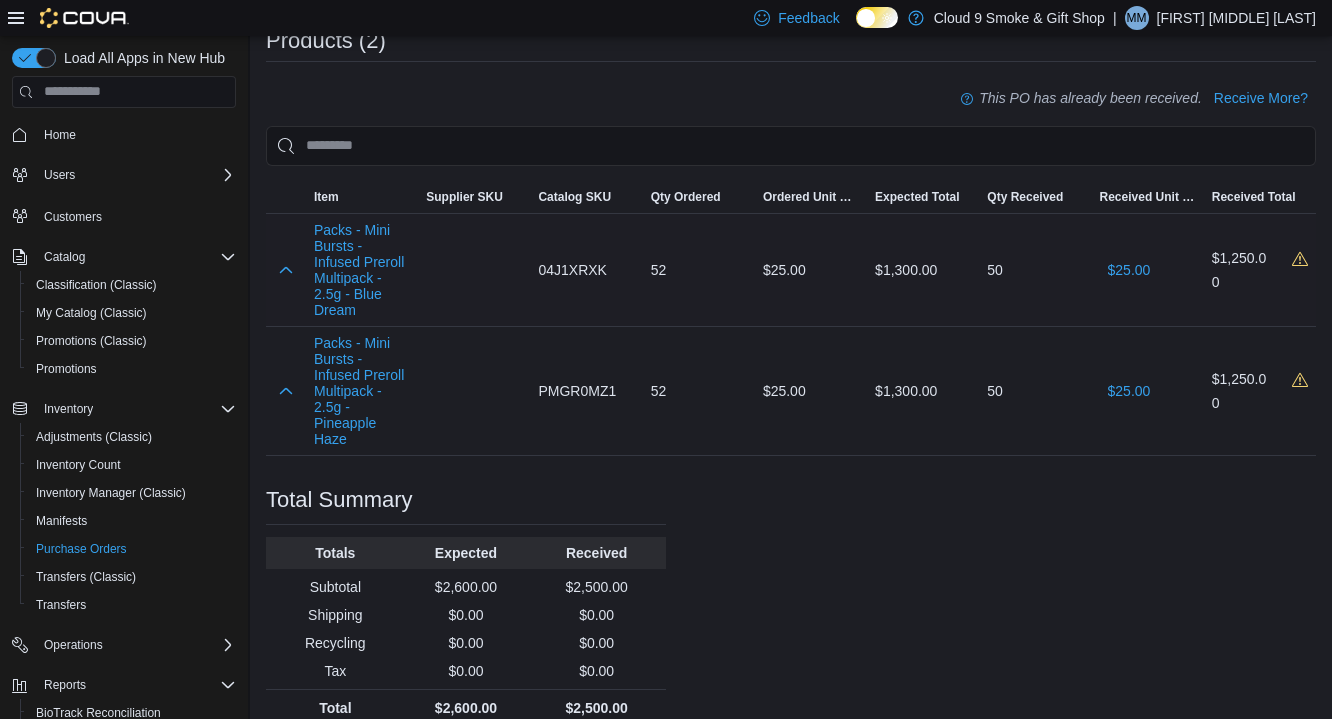 scroll, scrollTop: 551, scrollLeft: 0, axis: vertical 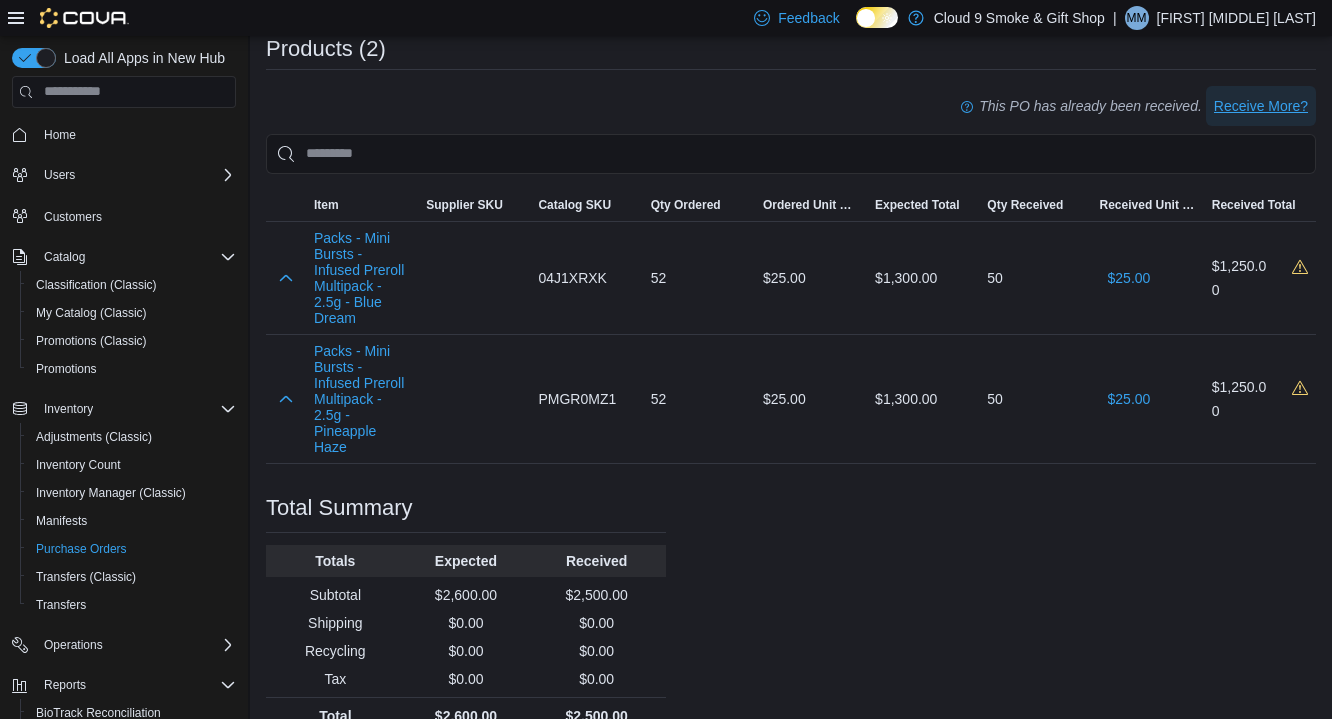 click on "Receive More?" at bounding box center [1261, 106] 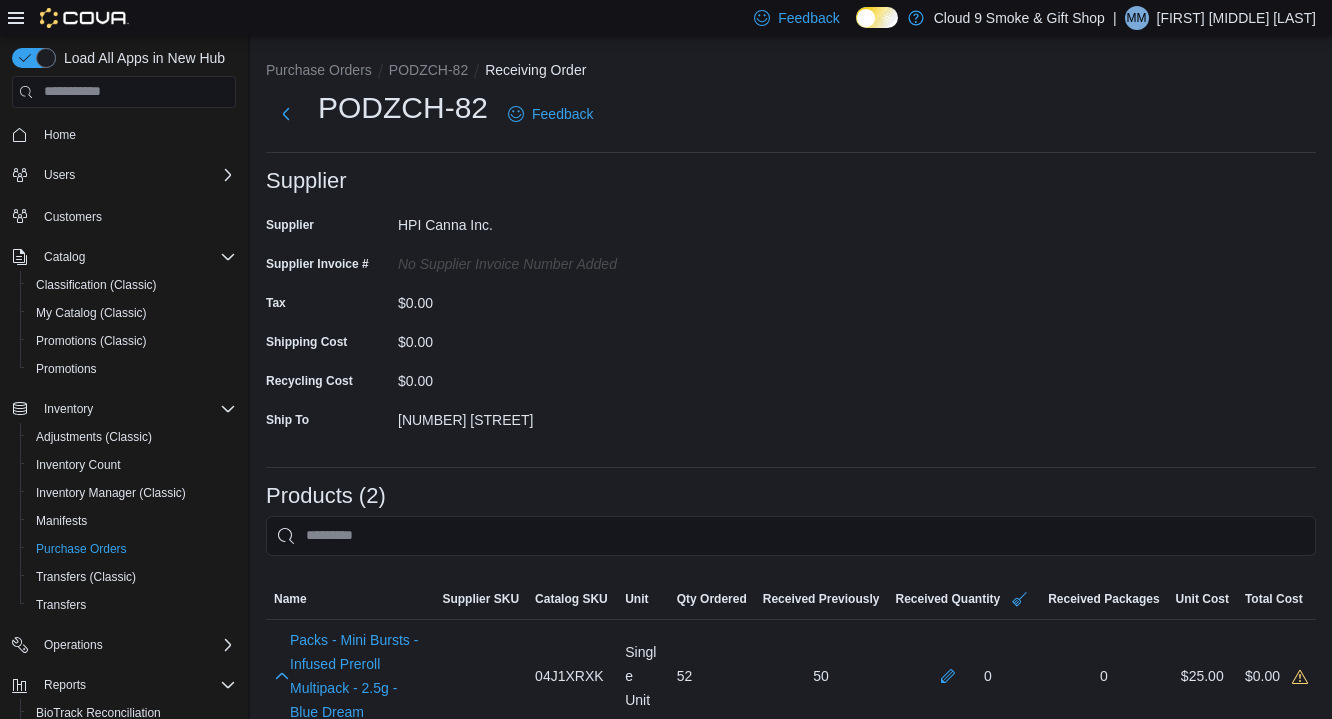scroll, scrollTop: 443, scrollLeft: 0, axis: vertical 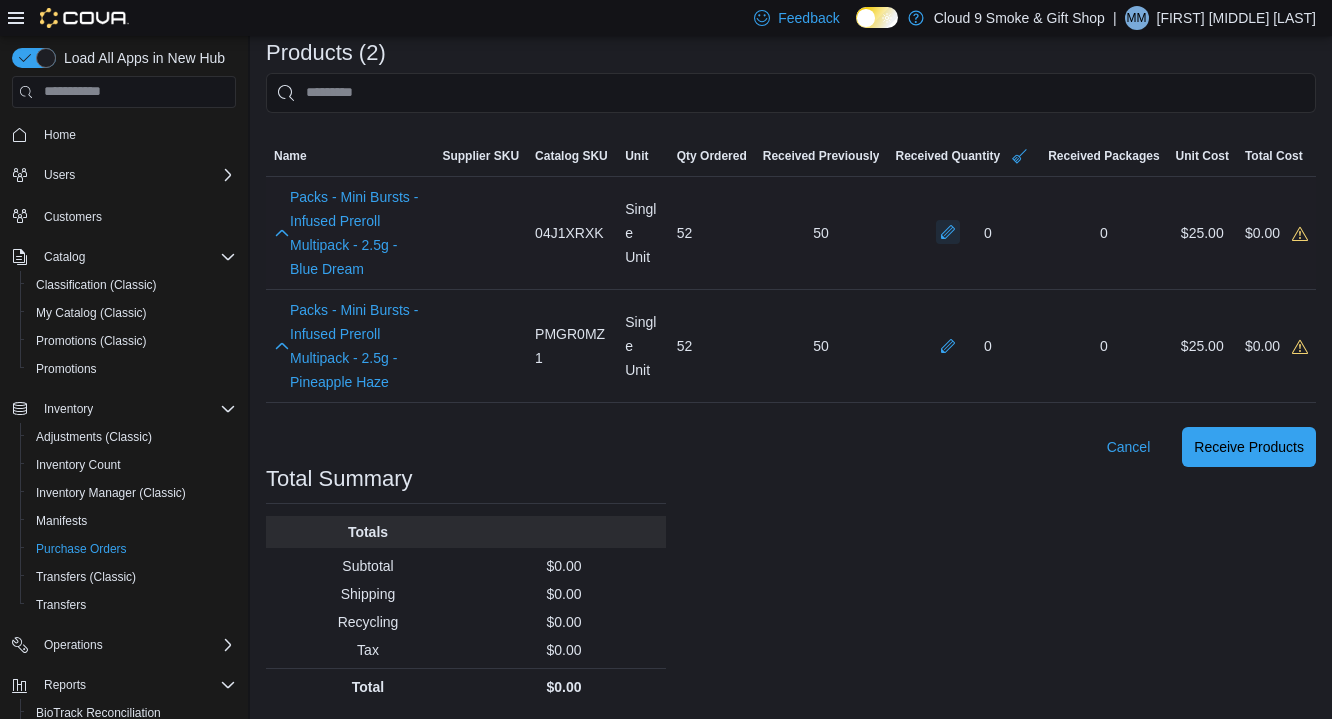 click at bounding box center (948, 232) 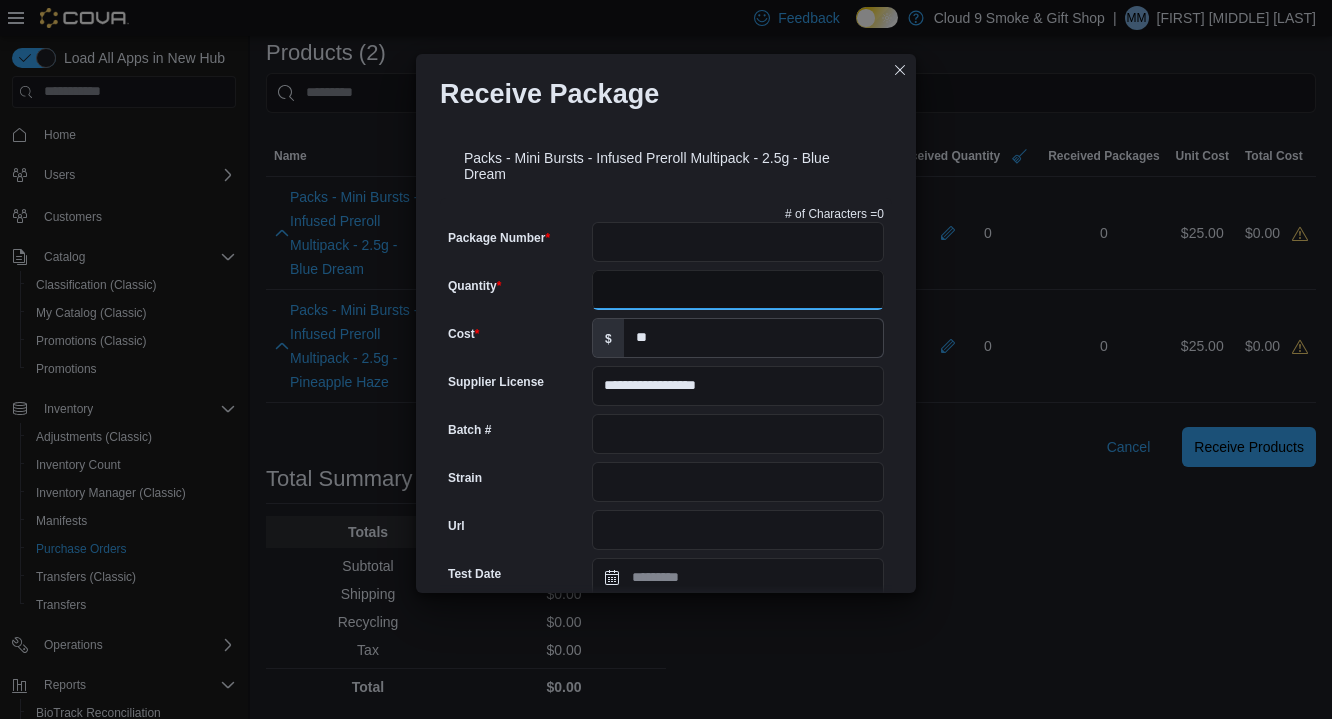 click on "Quantity" at bounding box center (738, 290) 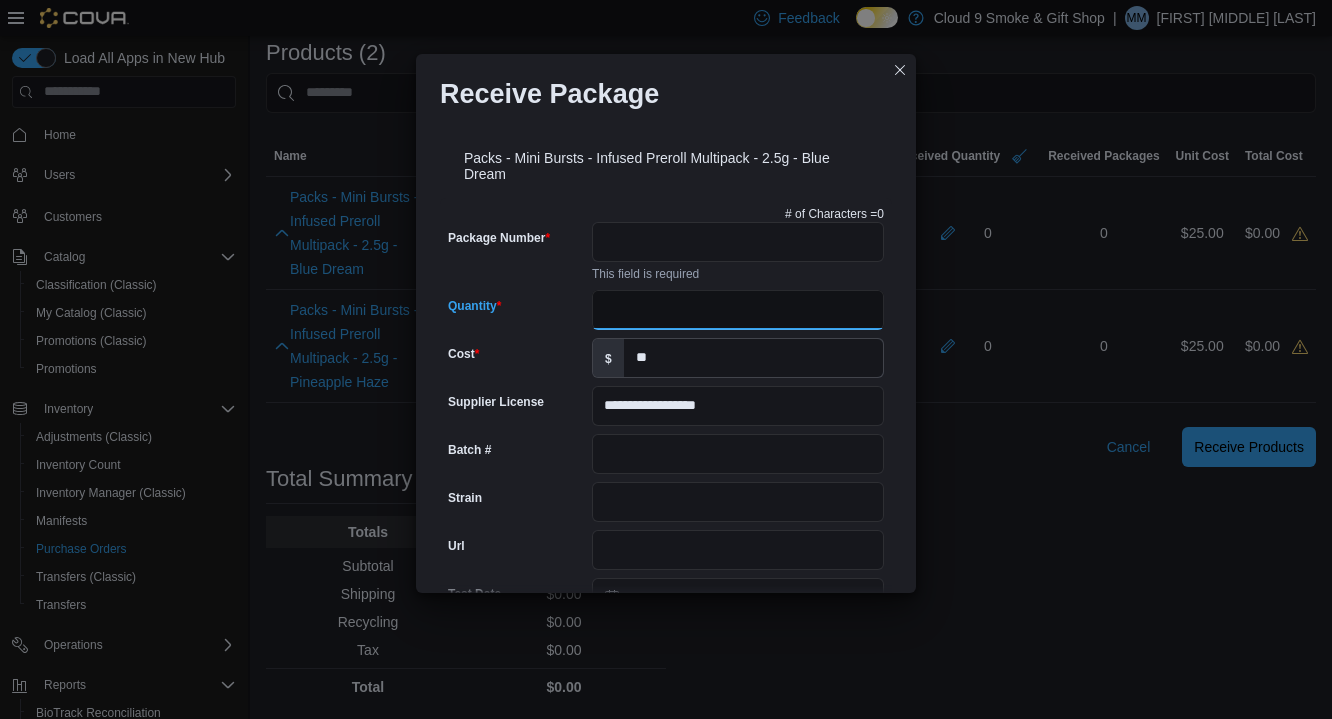 type on "*" 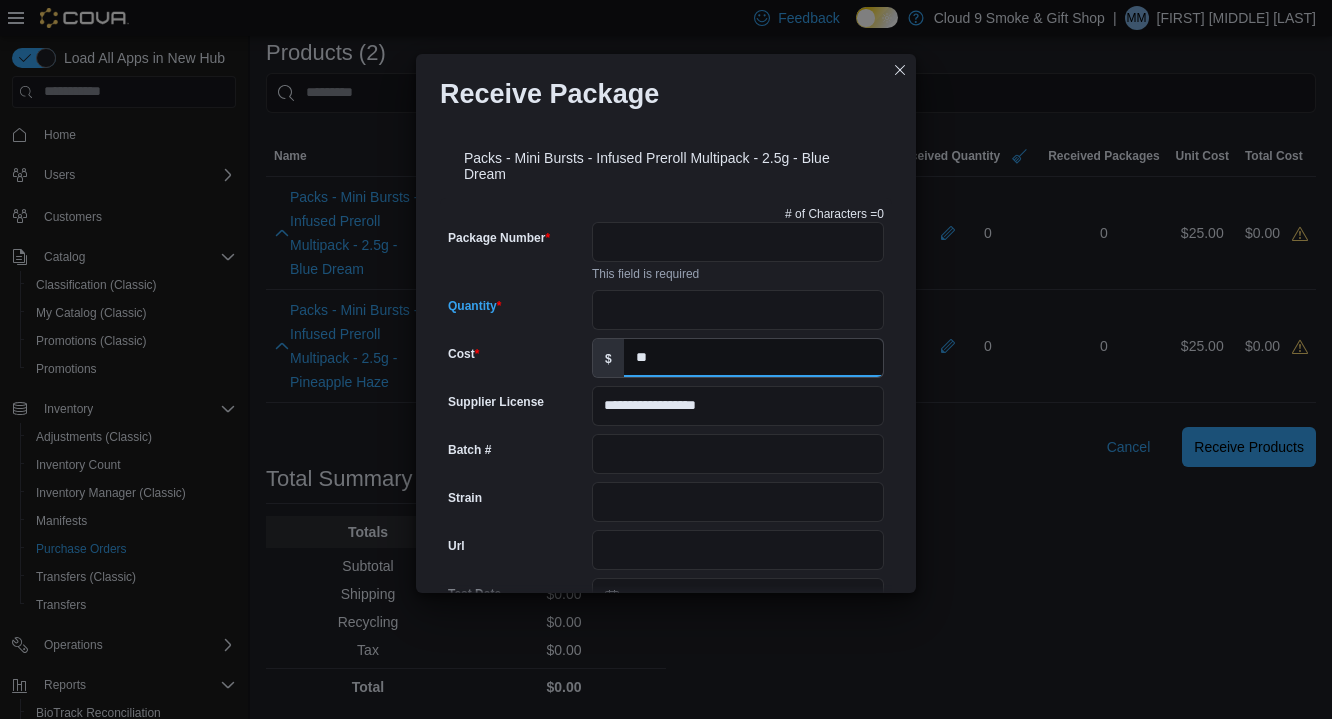 click on "**" at bounding box center [753, 358] 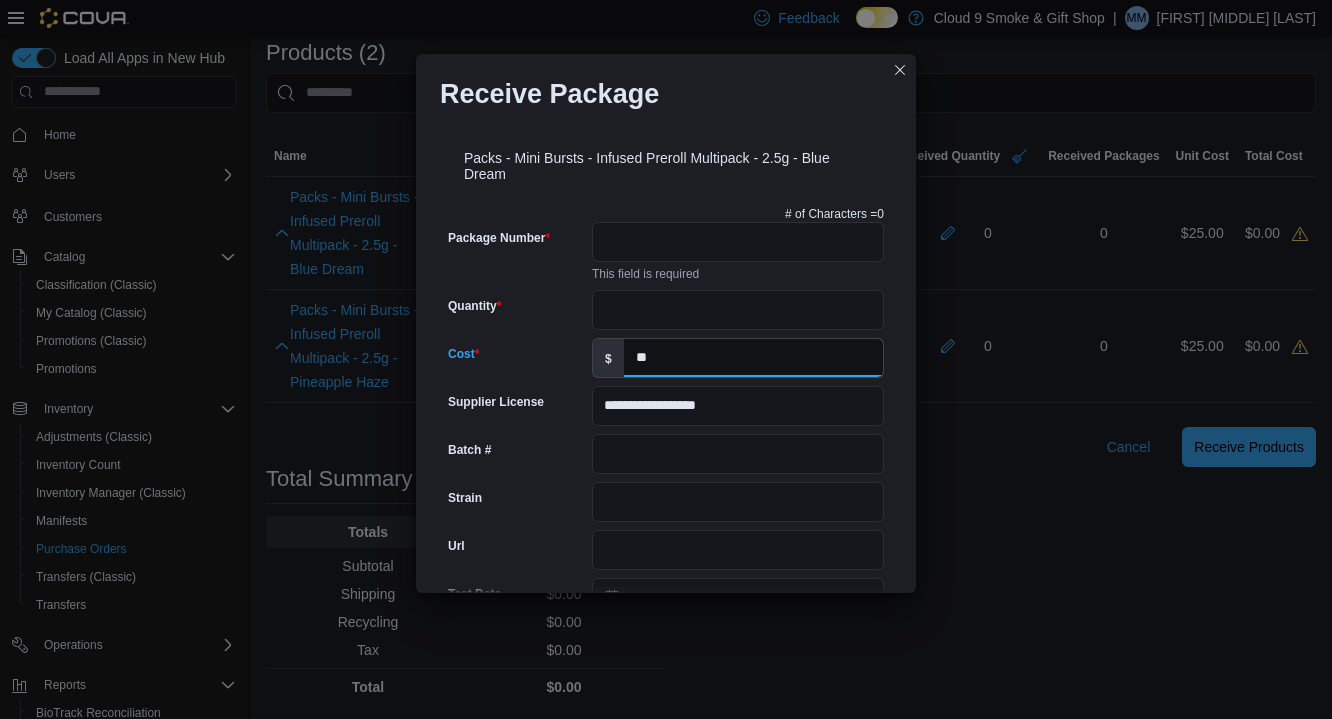 click on "**" at bounding box center [753, 358] 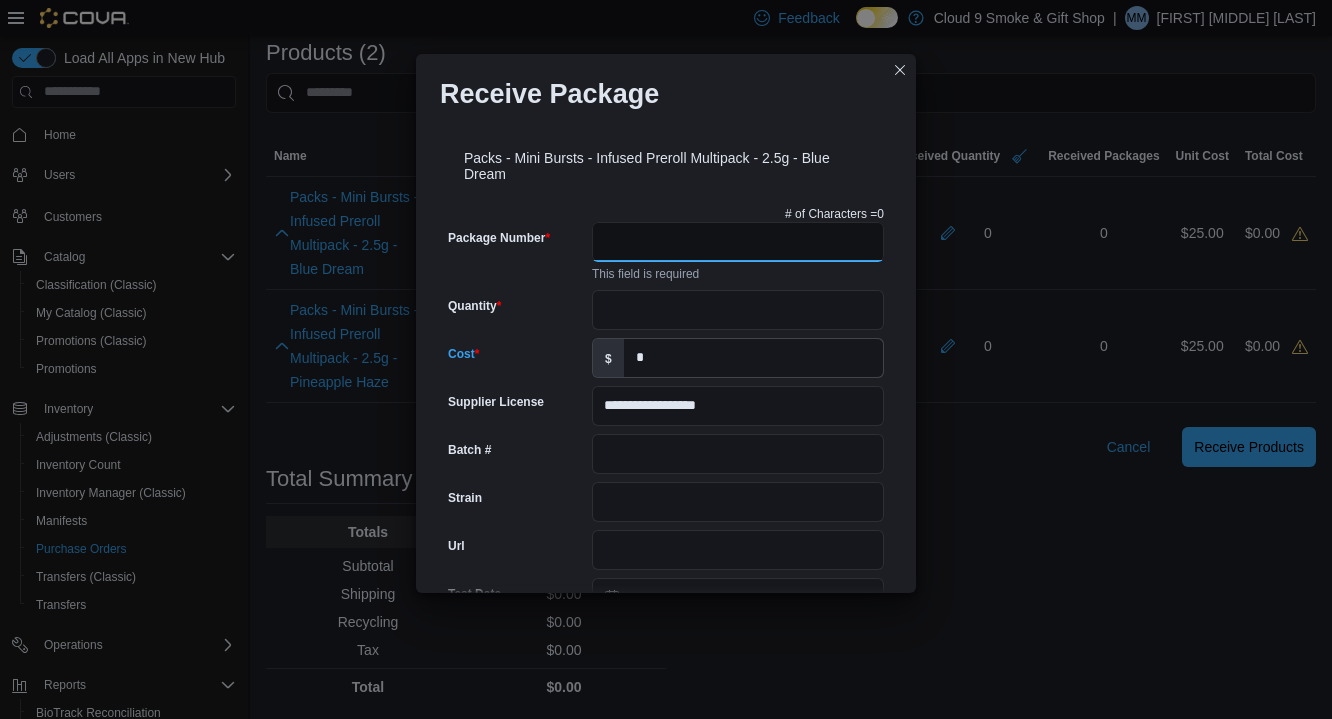 click on "Package Number" at bounding box center [738, 242] 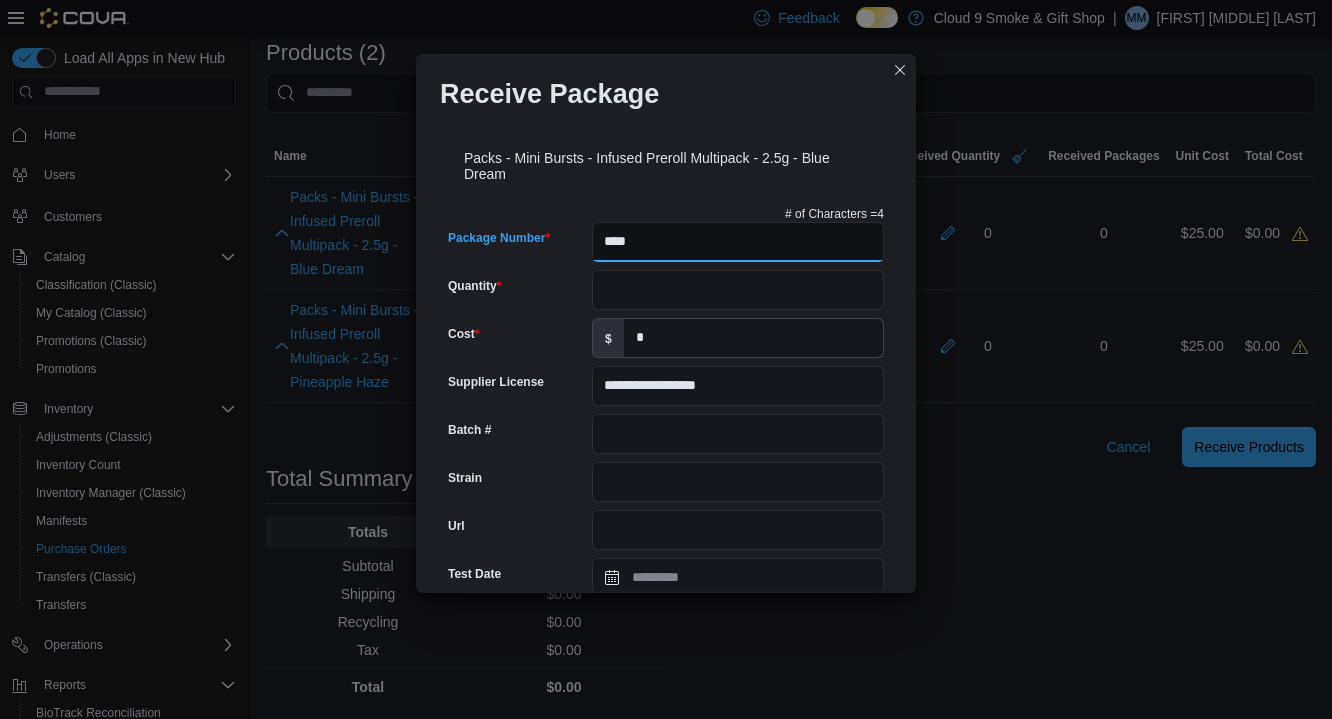 type on "**********" 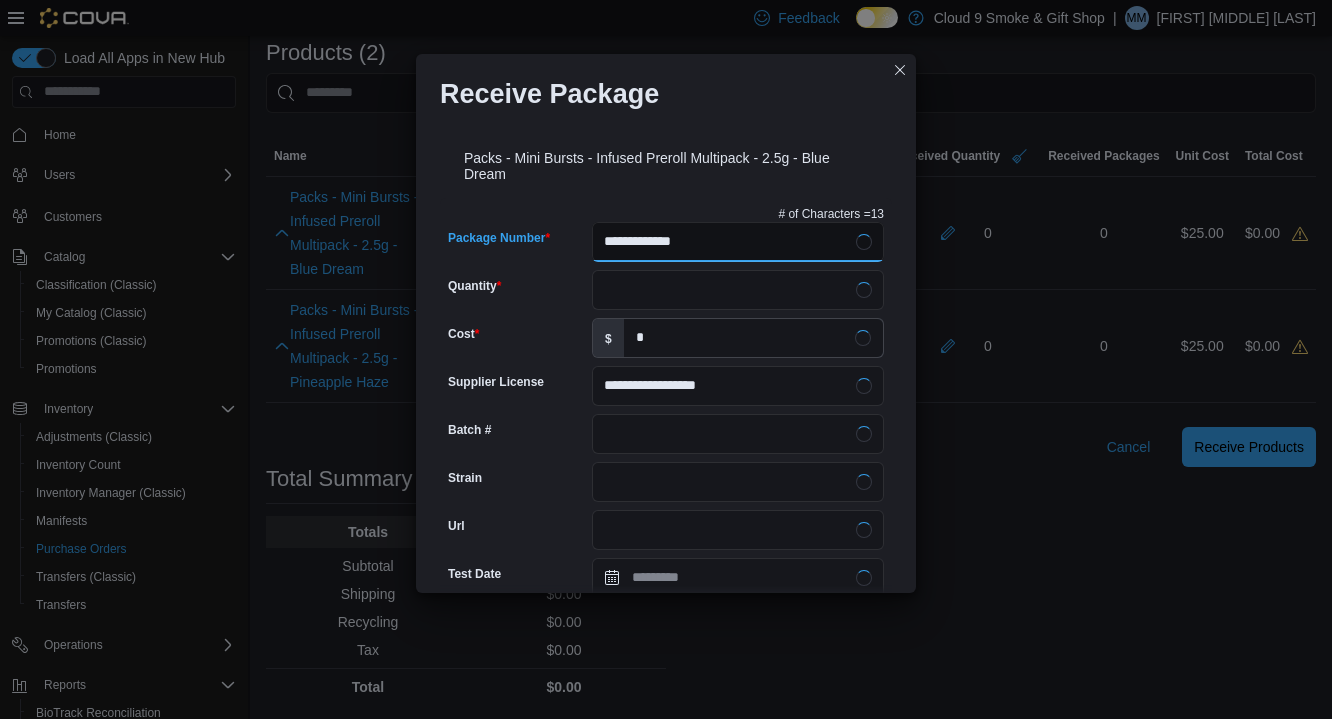 type on "**********" 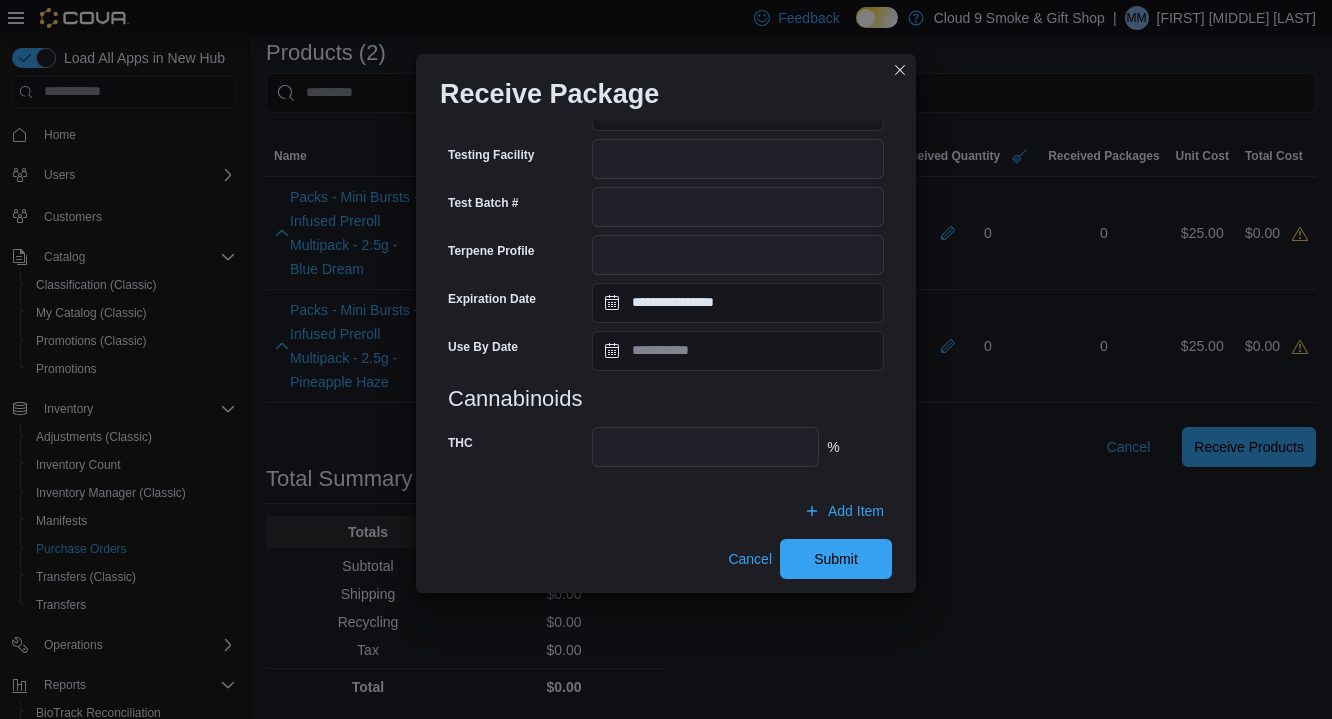 scroll, scrollTop: 656, scrollLeft: 0, axis: vertical 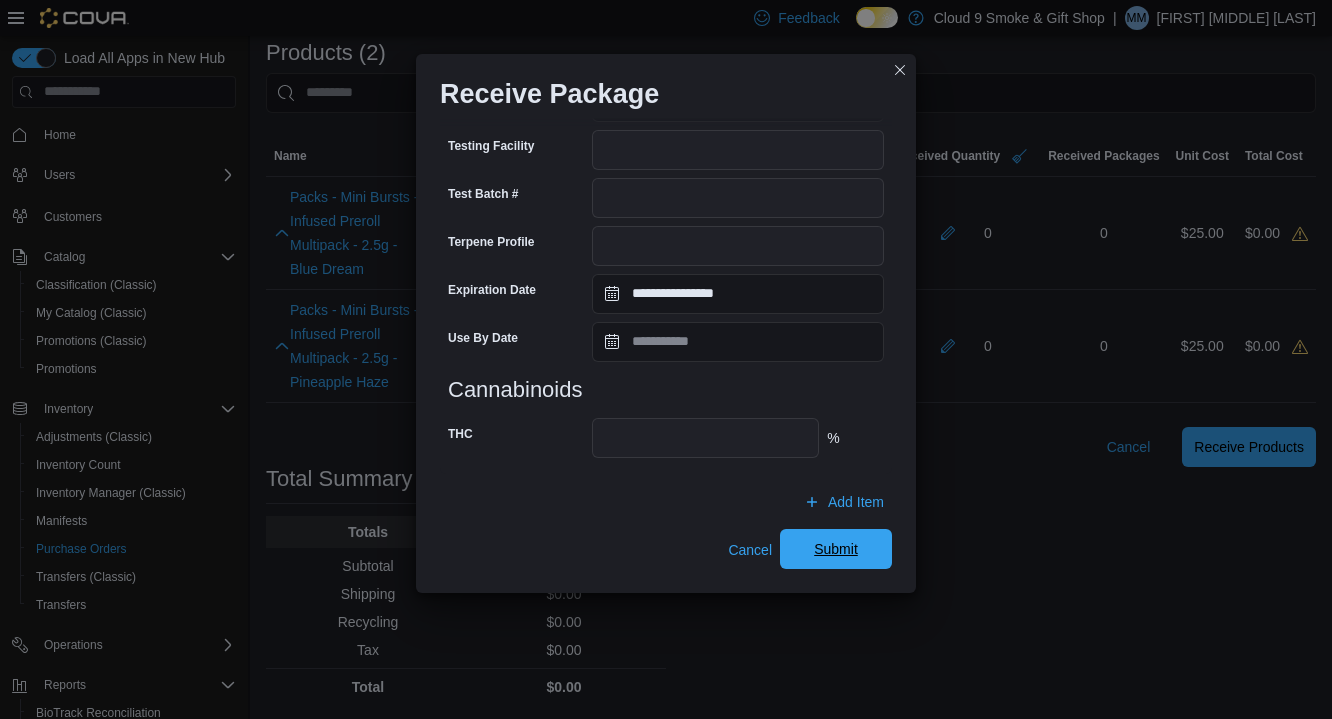 click on "Submit" at bounding box center (836, 549) 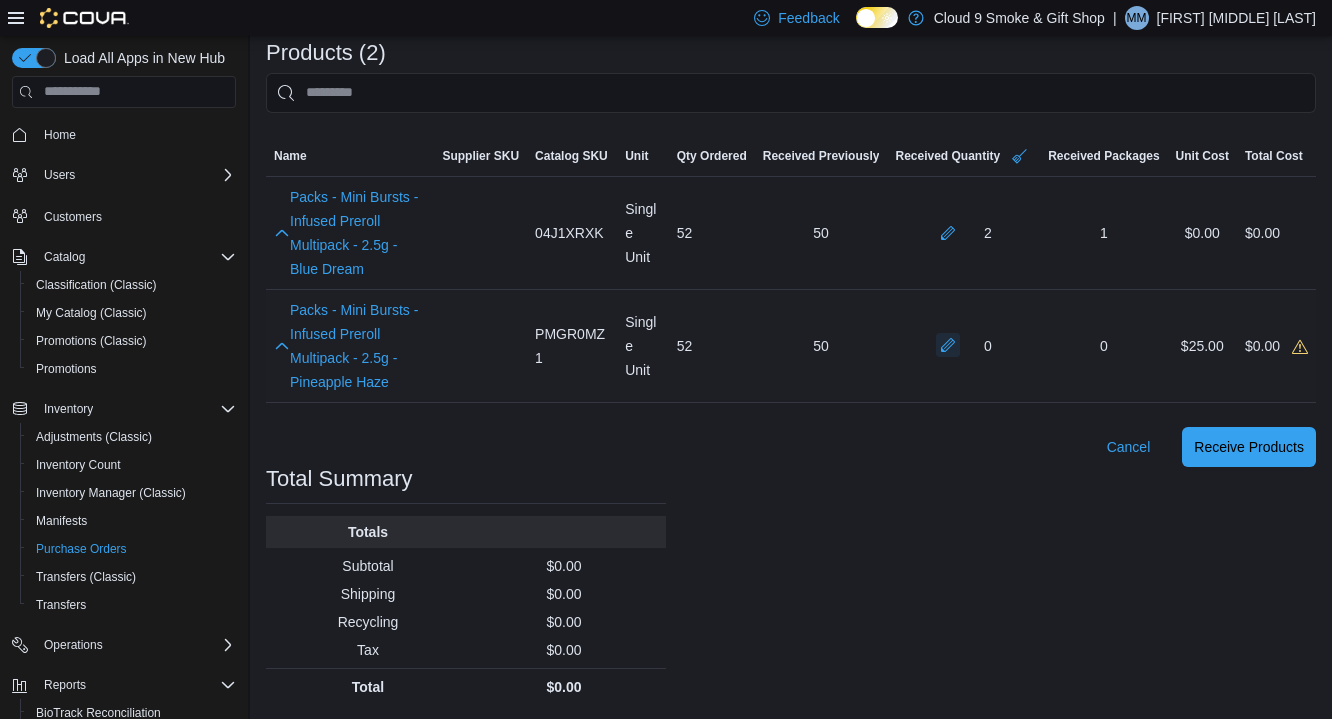 click at bounding box center (948, 345) 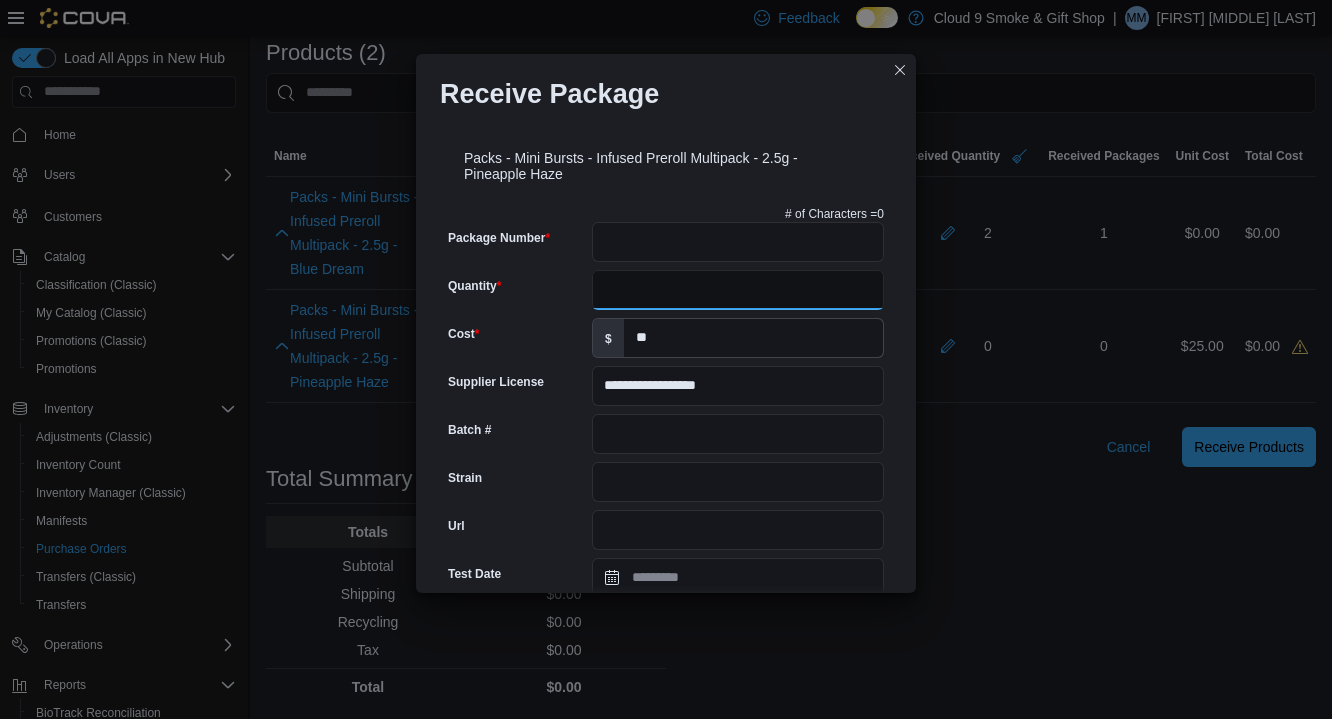 click on "Quantity" at bounding box center [738, 290] 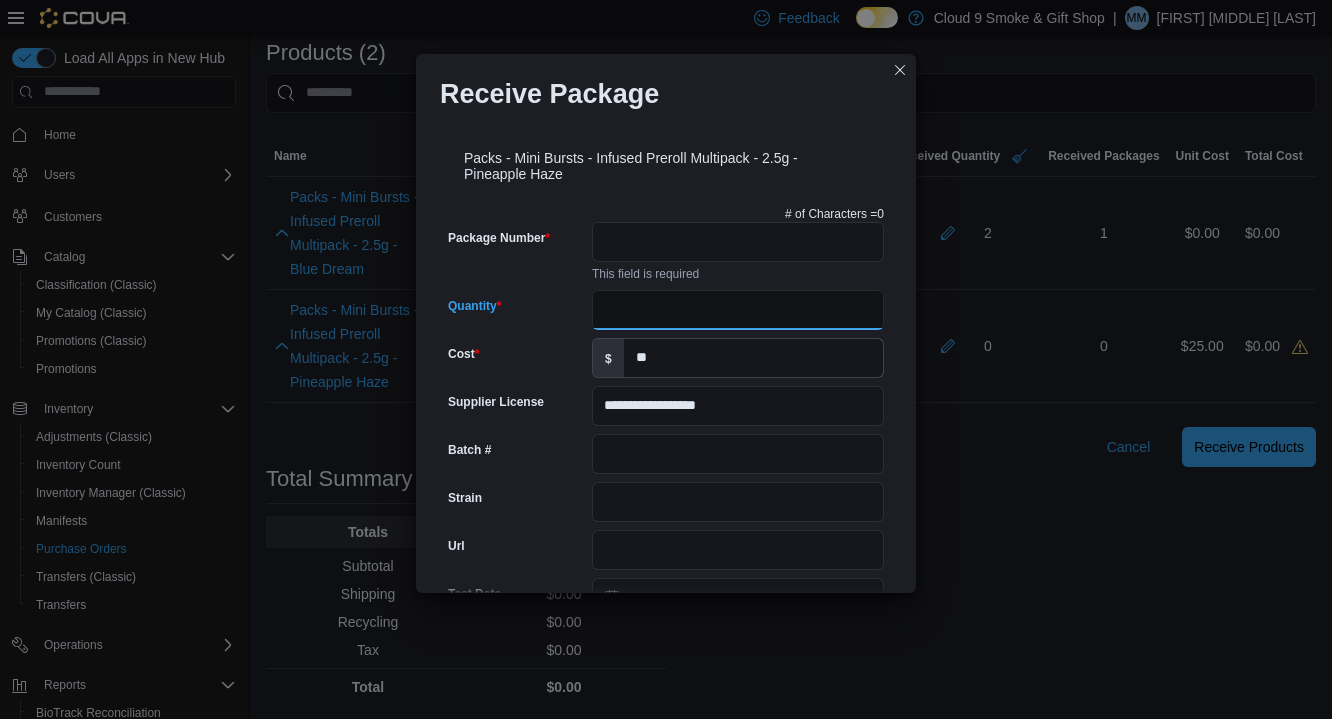 type on "*" 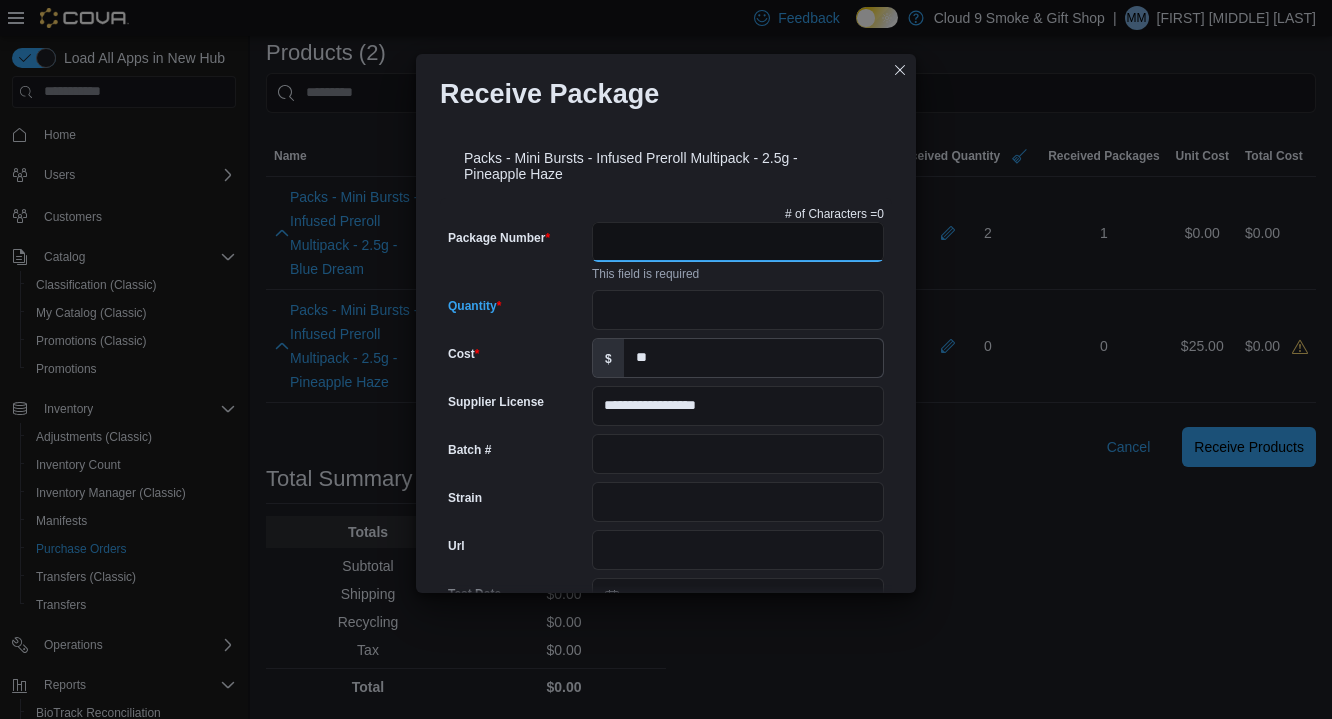click on "Package Number" at bounding box center [738, 242] 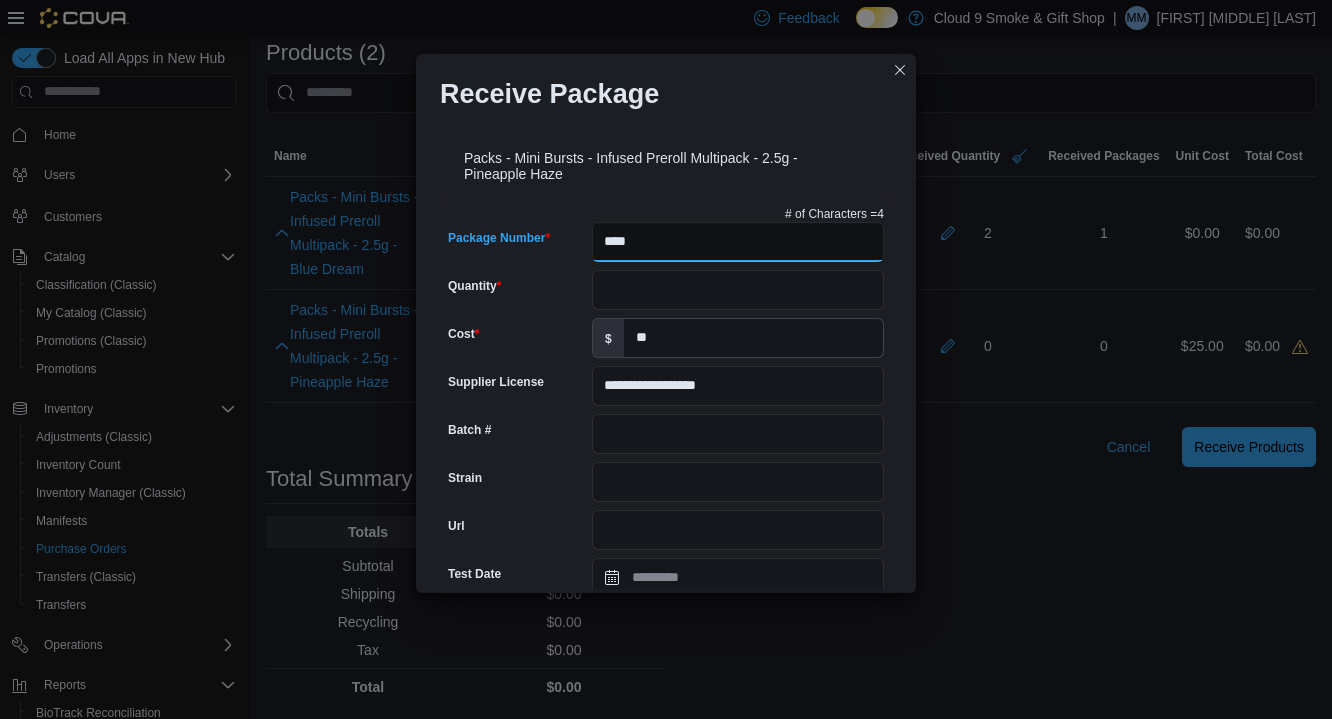 type on "**********" 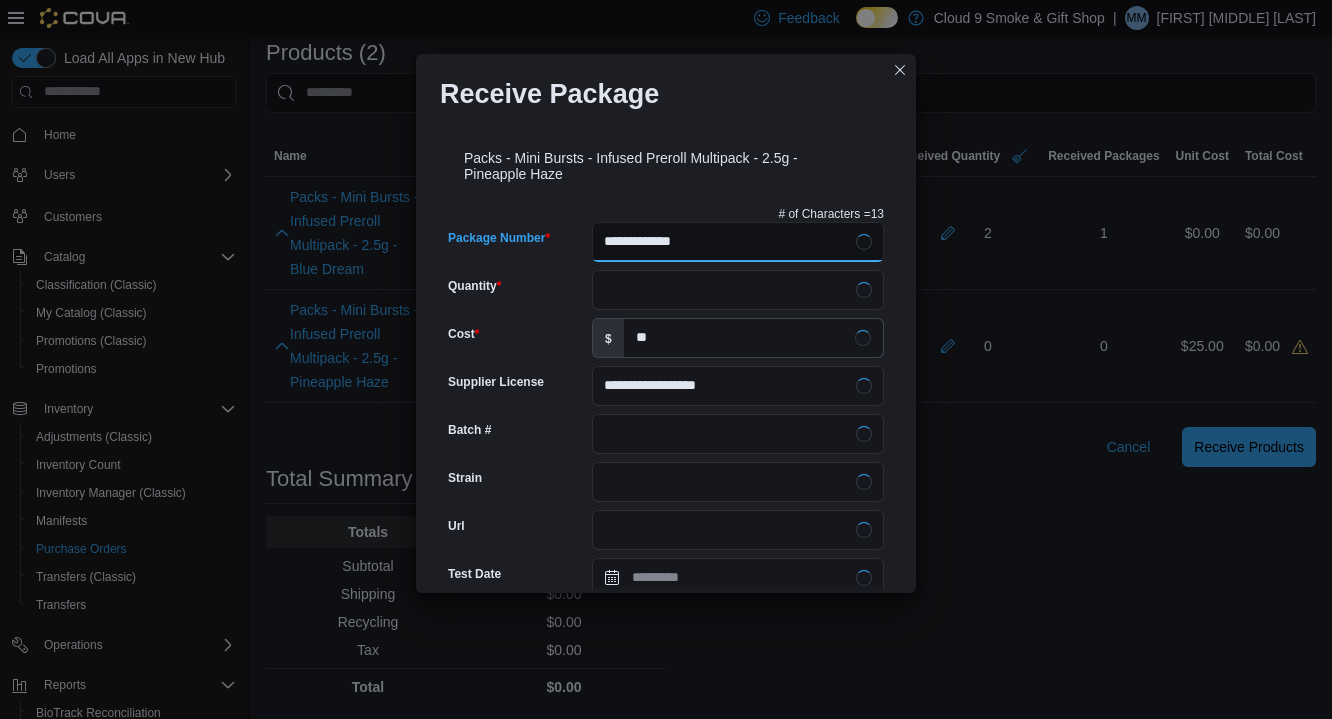 type on "**********" 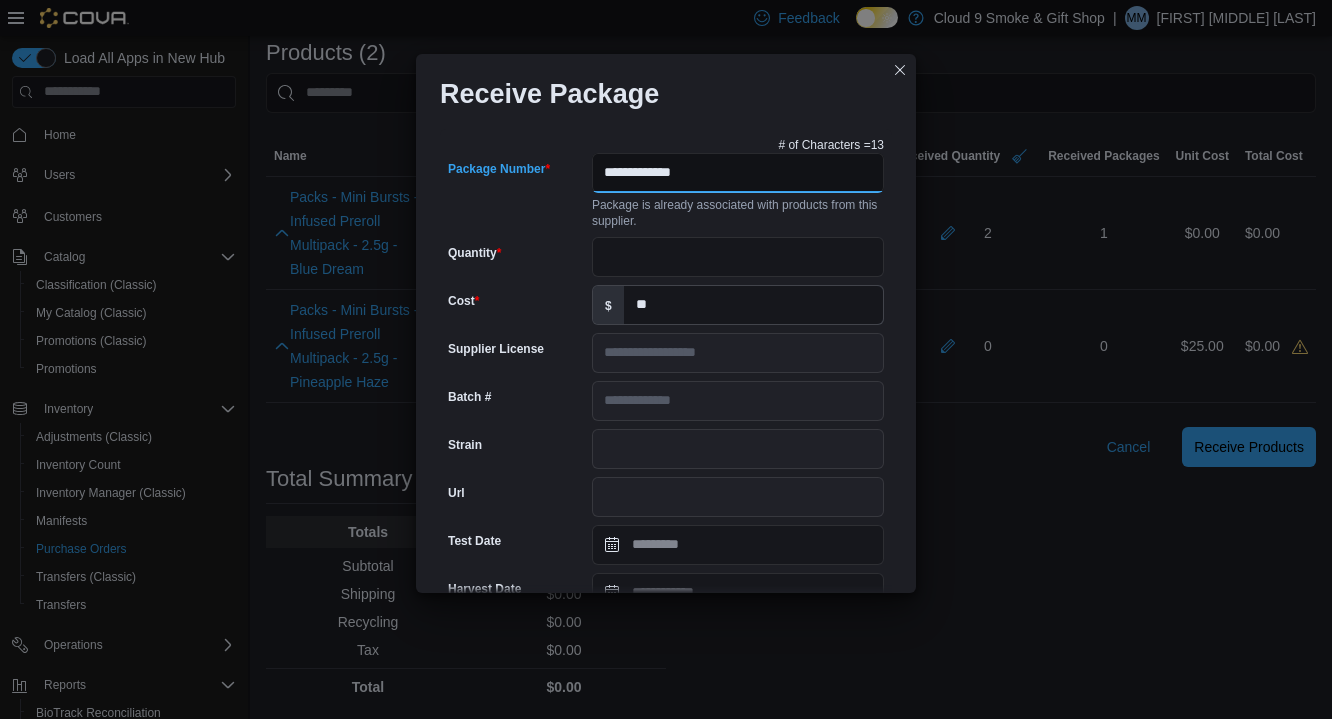 scroll, scrollTop: 94, scrollLeft: 0, axis: vertical 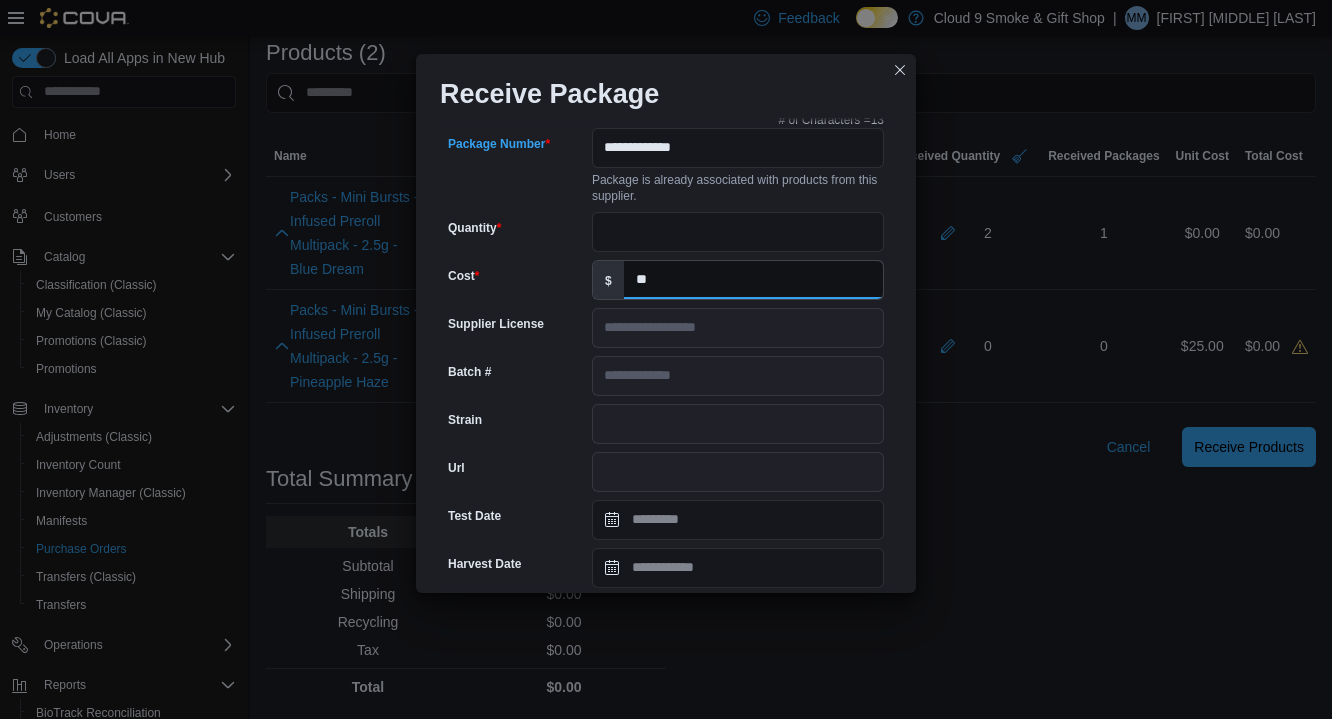 click on "**" at bounding box center (753, 280) 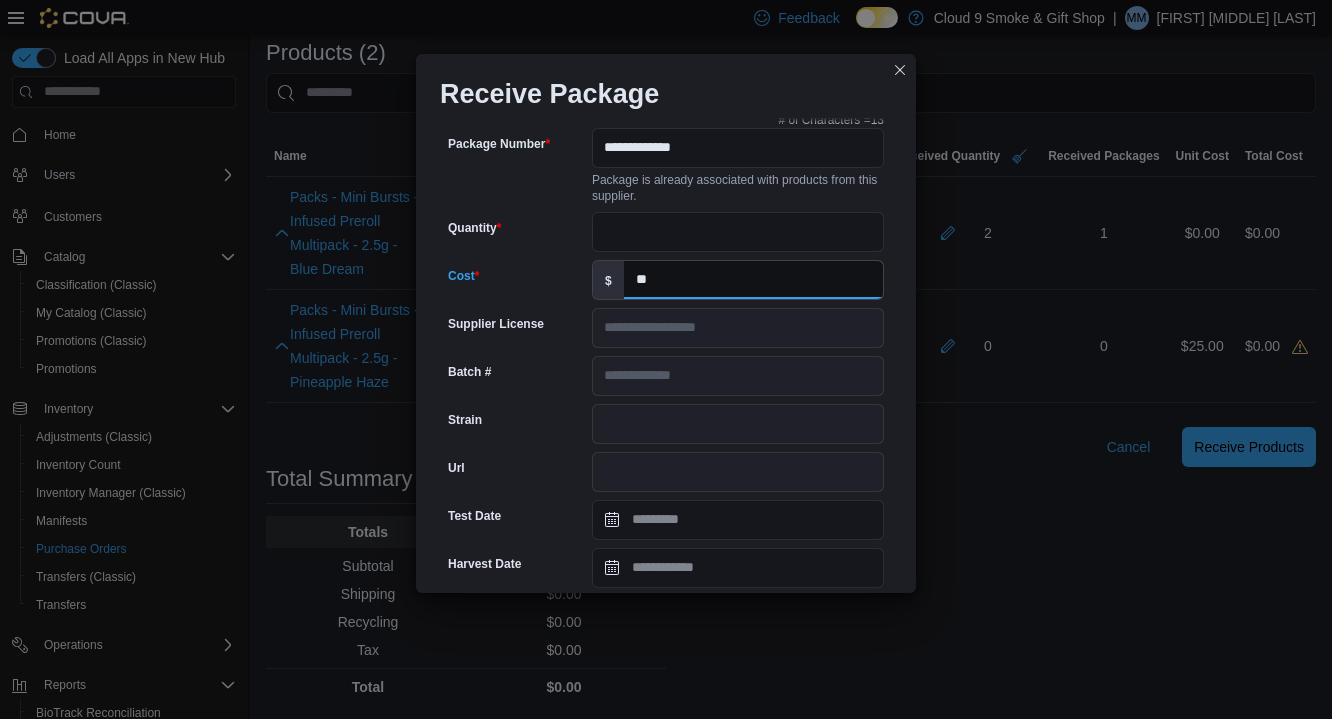 click on "**" at bounding box center (753, 280) 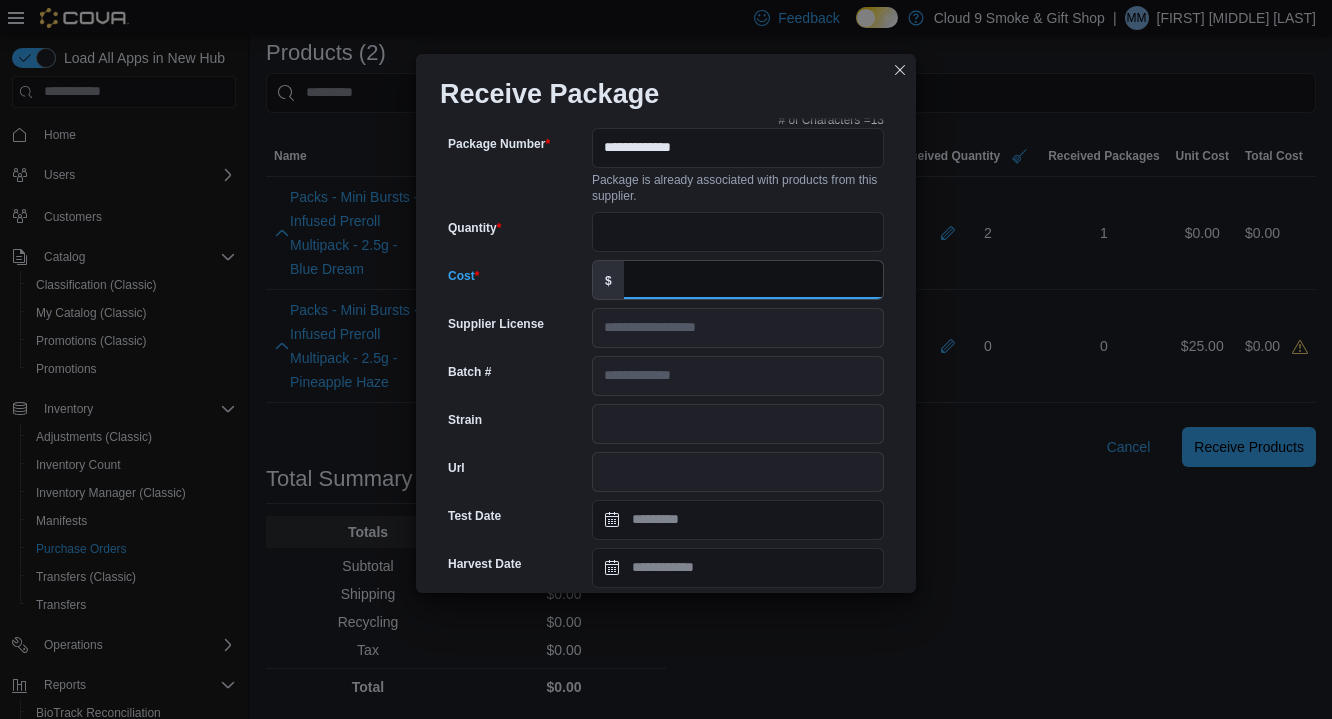 type on "*" 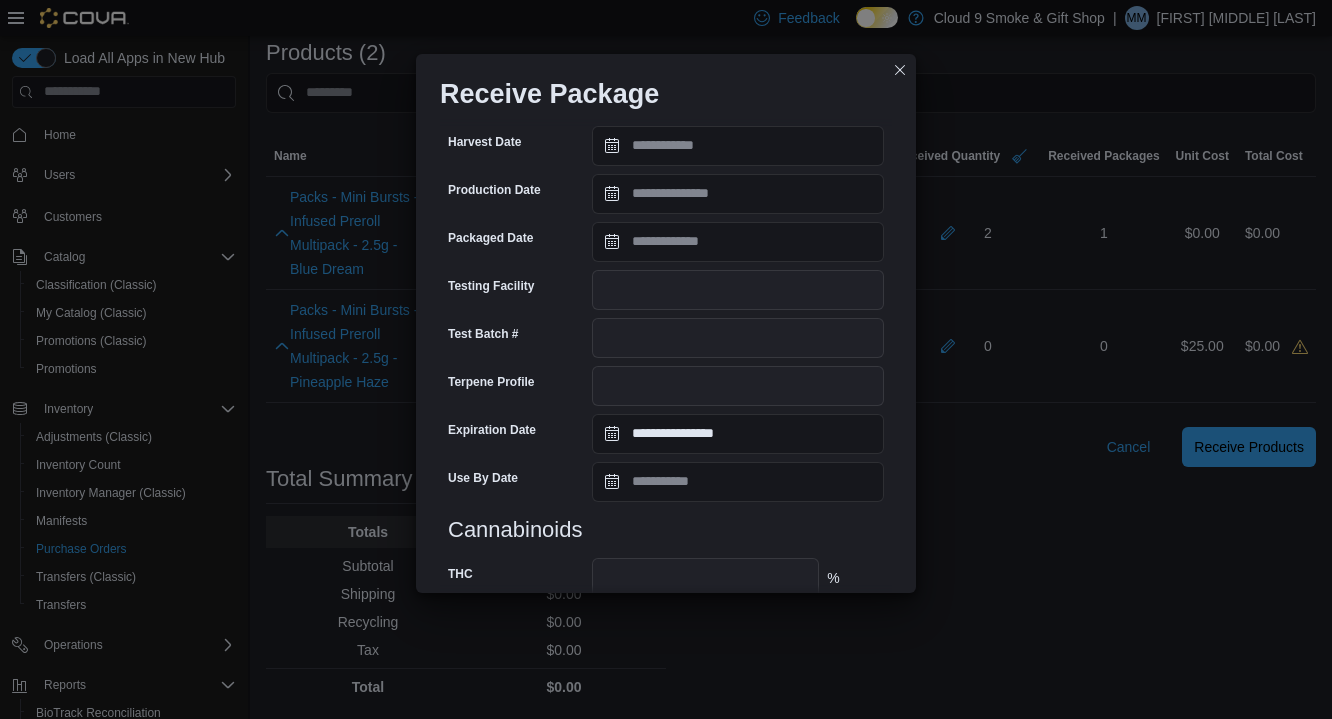 scroll, scrollTop: 656, scrollLeft: 0, axis: vertical 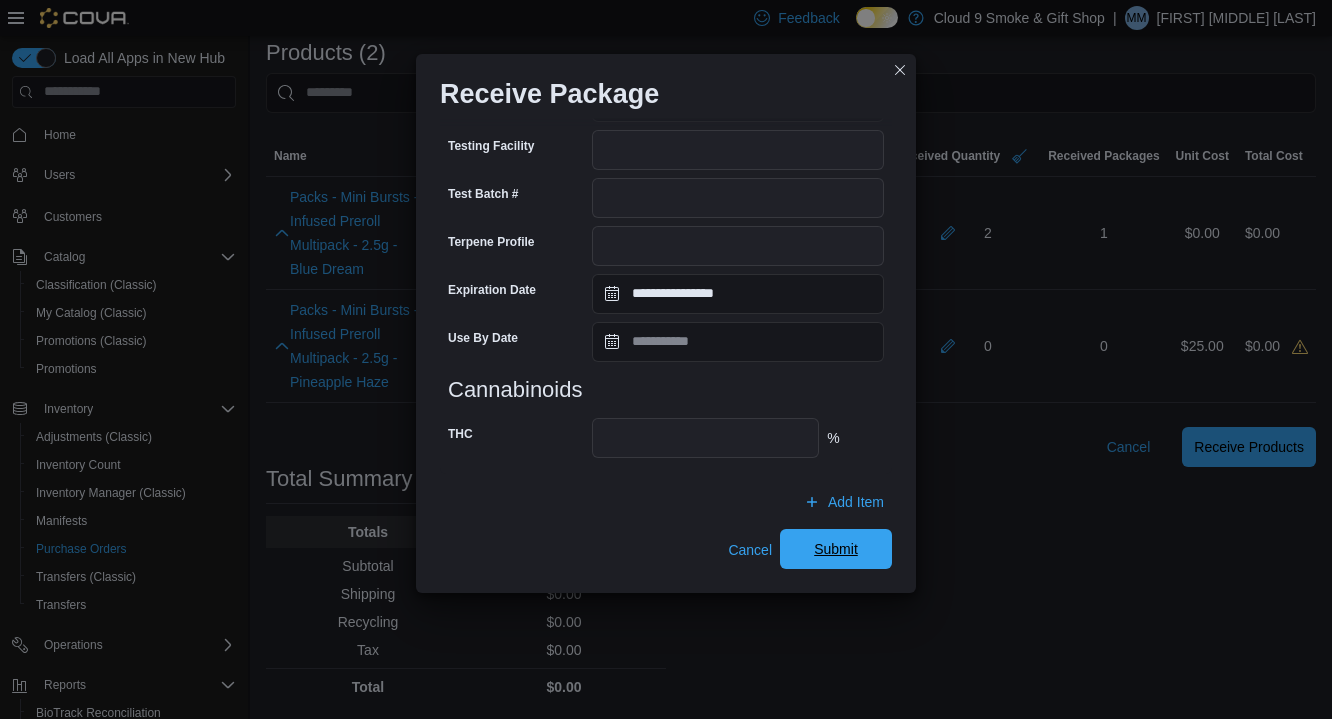 click on "Submit" at bounding box center (836, 549) 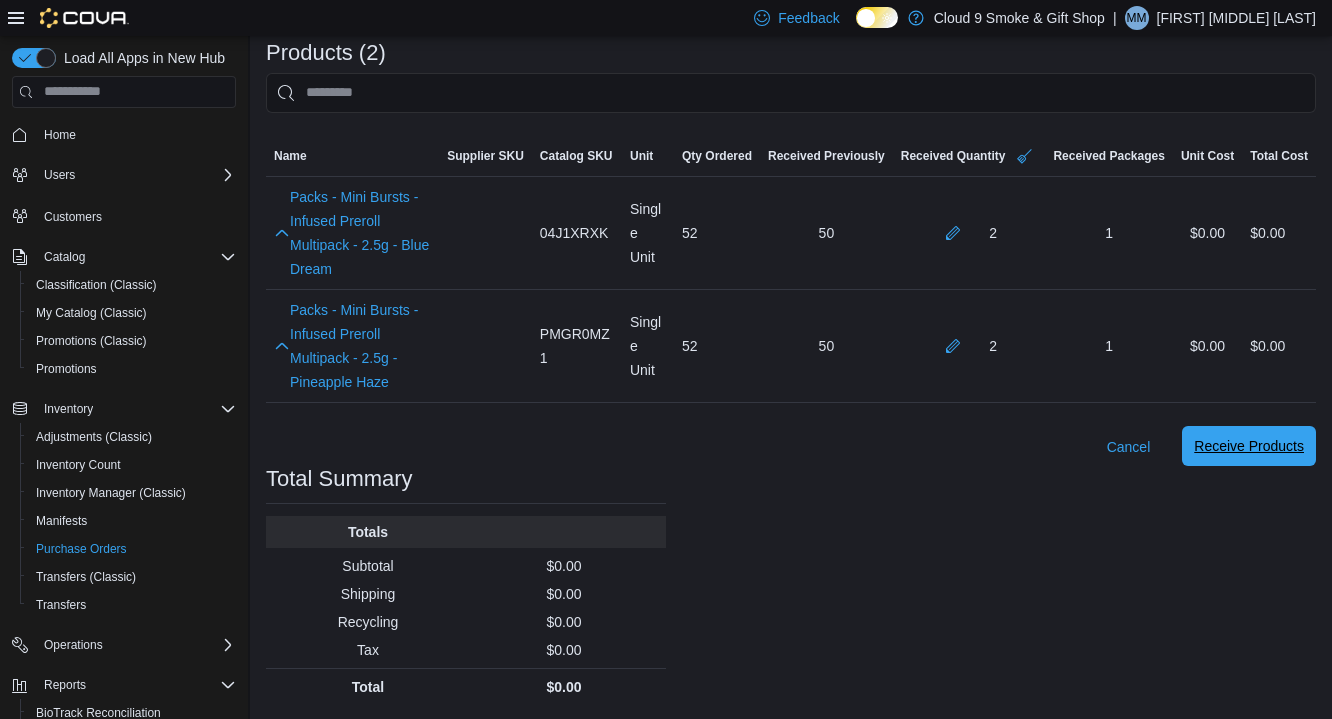 click on "Receive Products" at bounding box center [1249, 446] 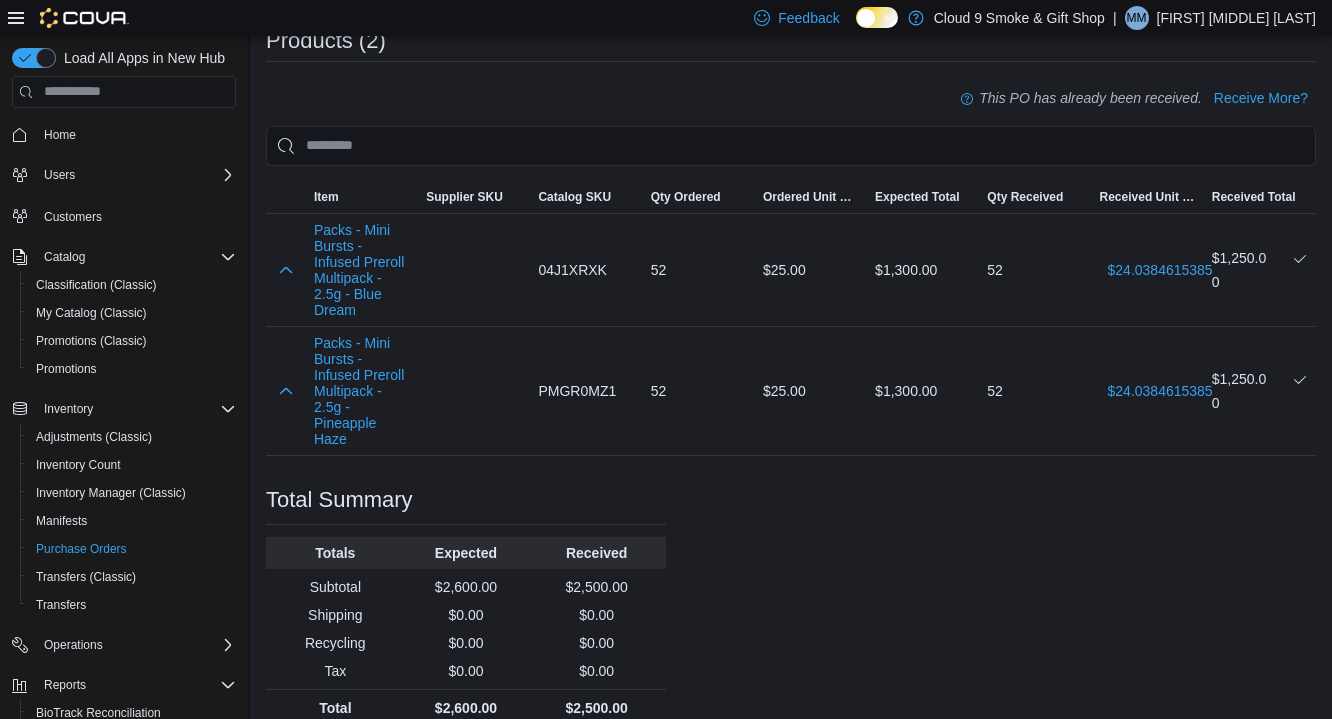 scroll, scrollTop: 0, scrollLeft: 0, axis: both 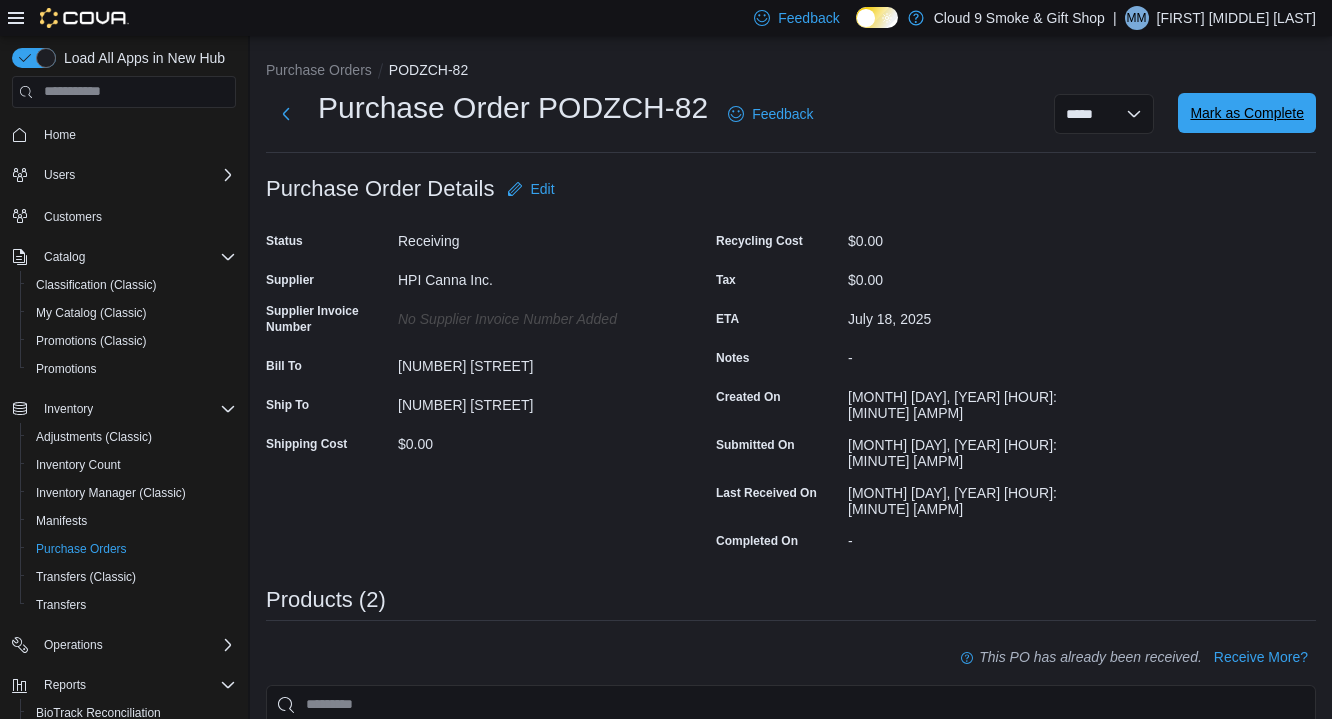 click on "Mark as Complete" at bounding box center (1247, 113) 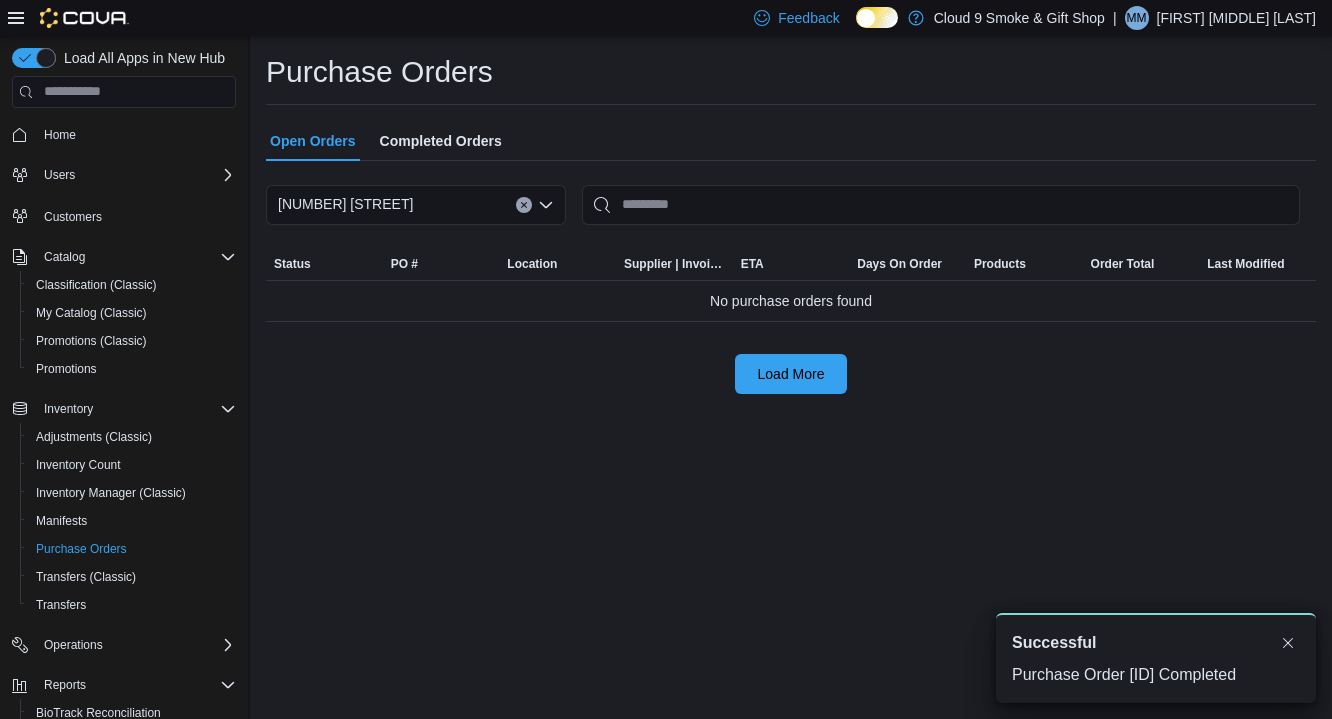 scroll, scrollTop: 0, scrollLeft: 0, axis: both 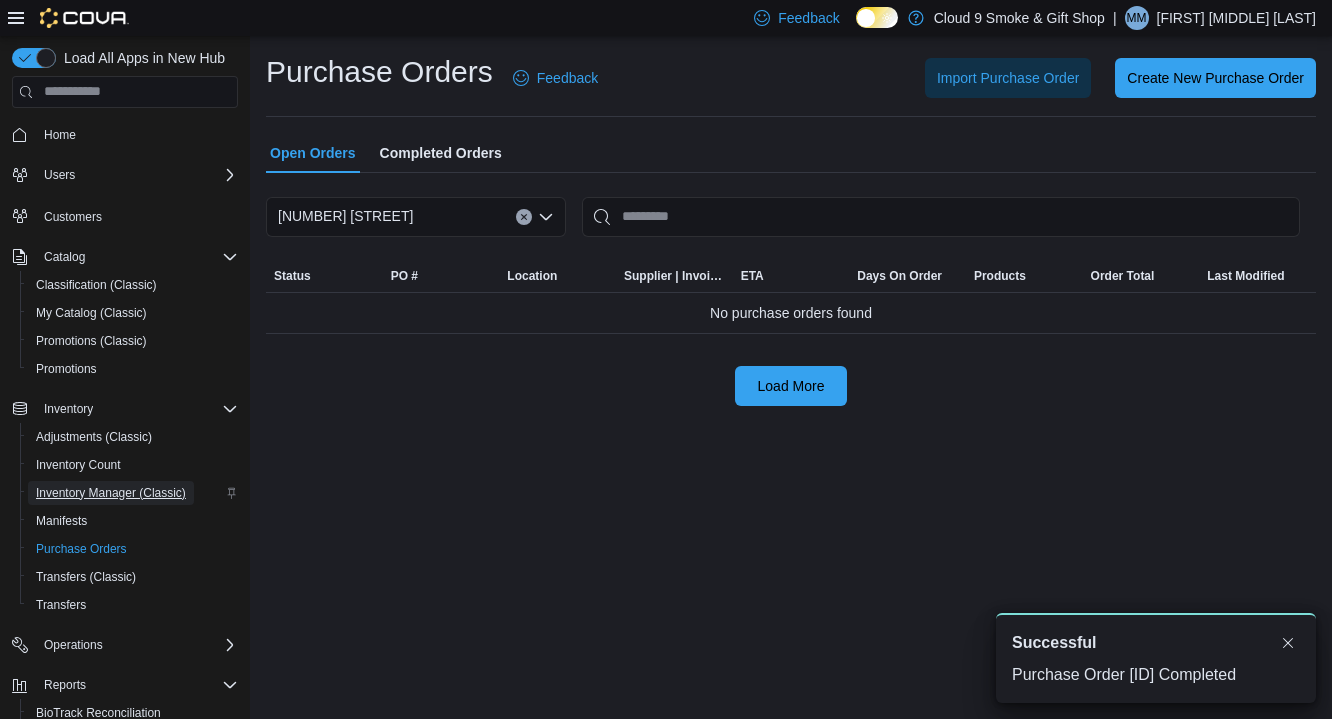 click on "Inventory Manager (Classic)" at bounding box center (111, 493) 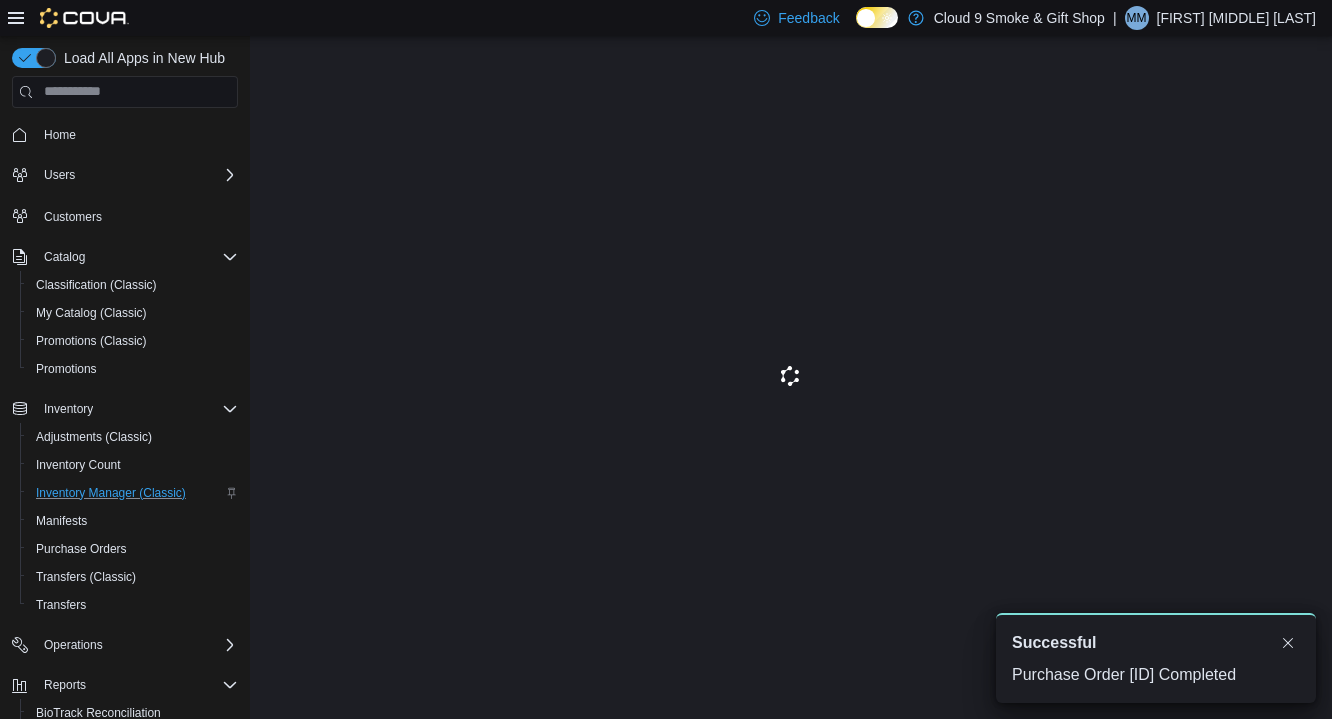 scroll, scrollTop: 0, scrollLeft: 0, axis: both 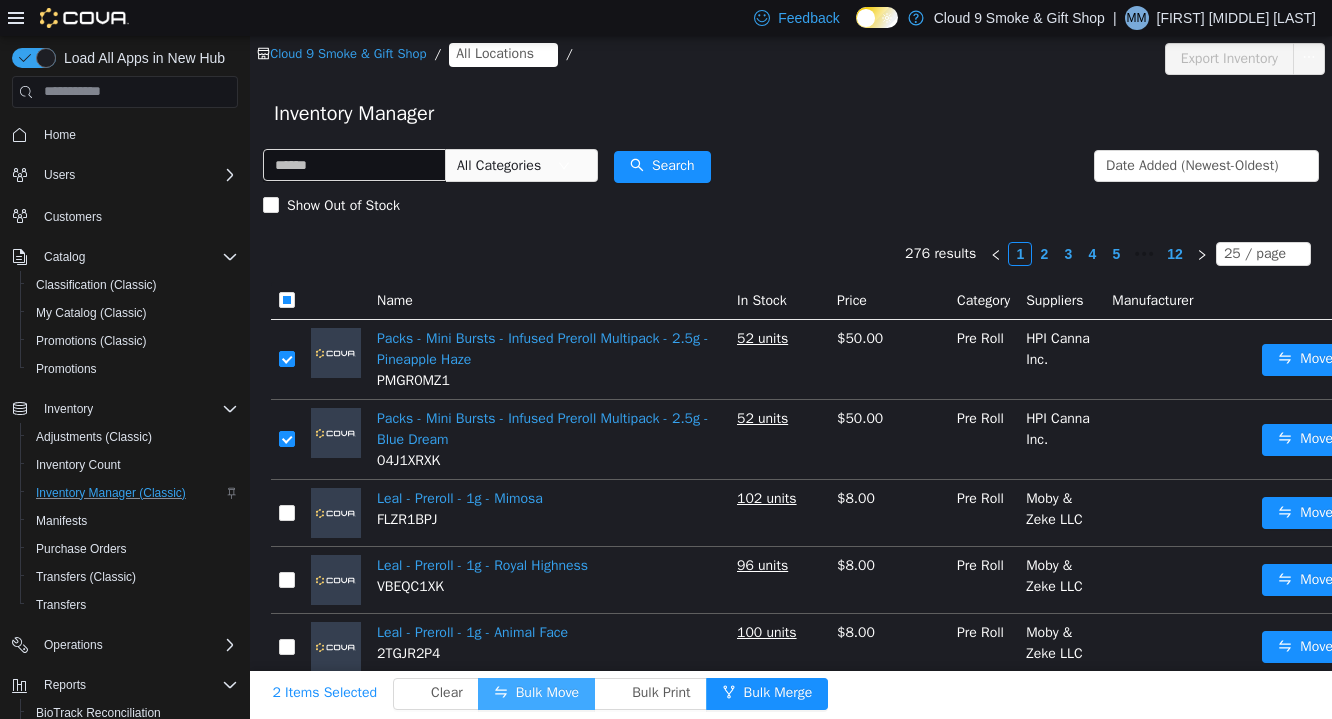 click on "Bulk Move" at bounding box center (536, 693) 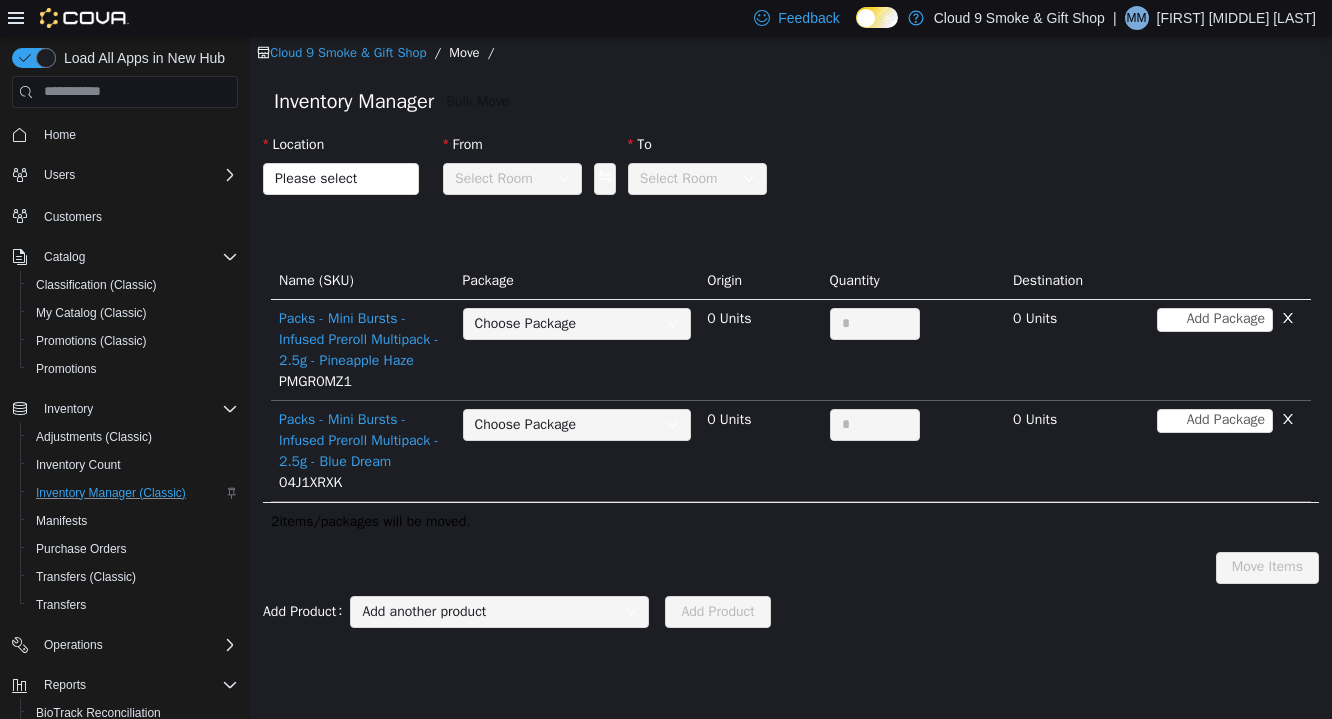 click 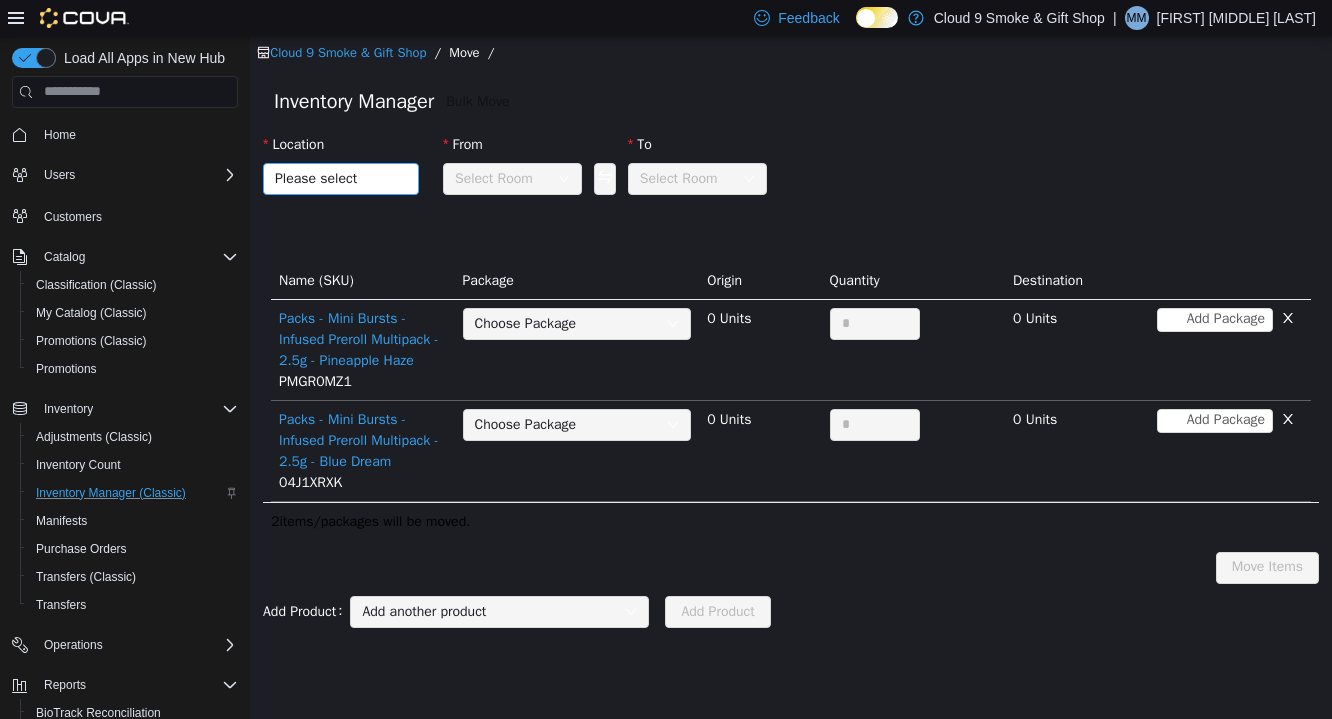 click on "Please select" at bounding box center (330, 178) 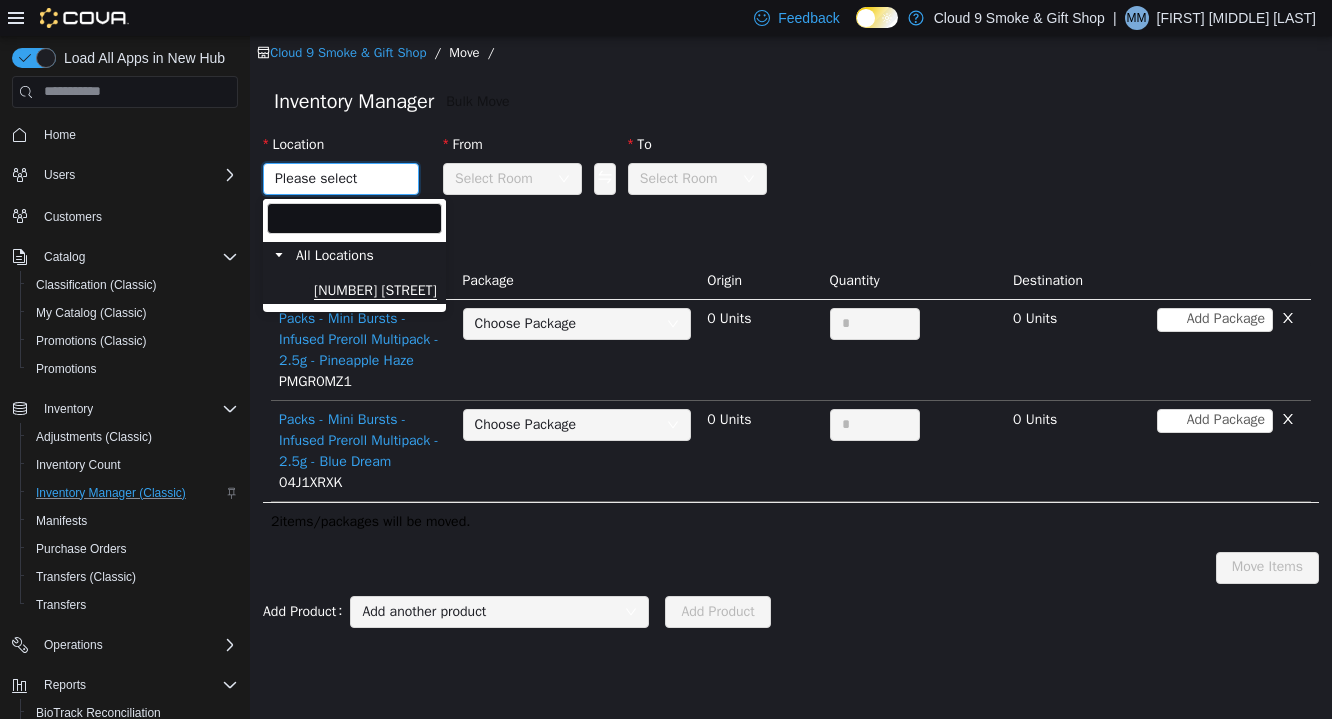 click on "[NUMBER] [STREET]" at bounding box center (375, 290) 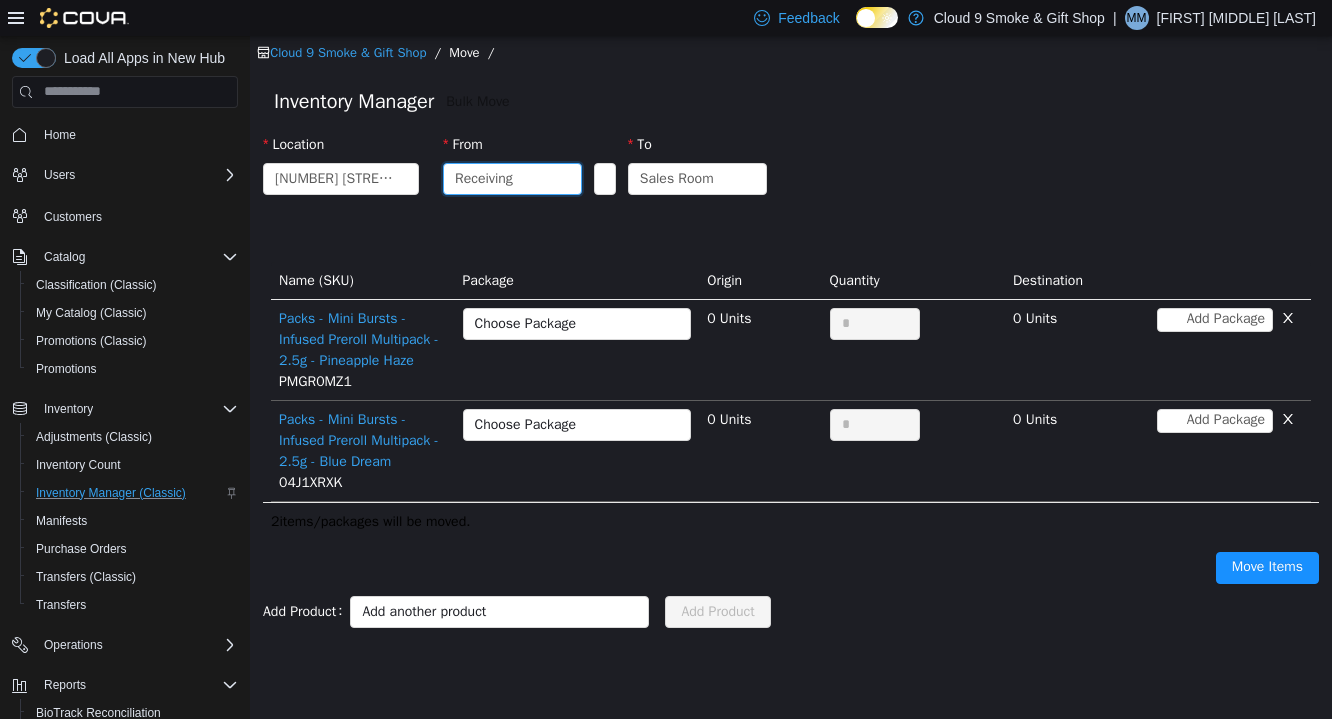 click on "Receiving" at bounding box center [506, 178] 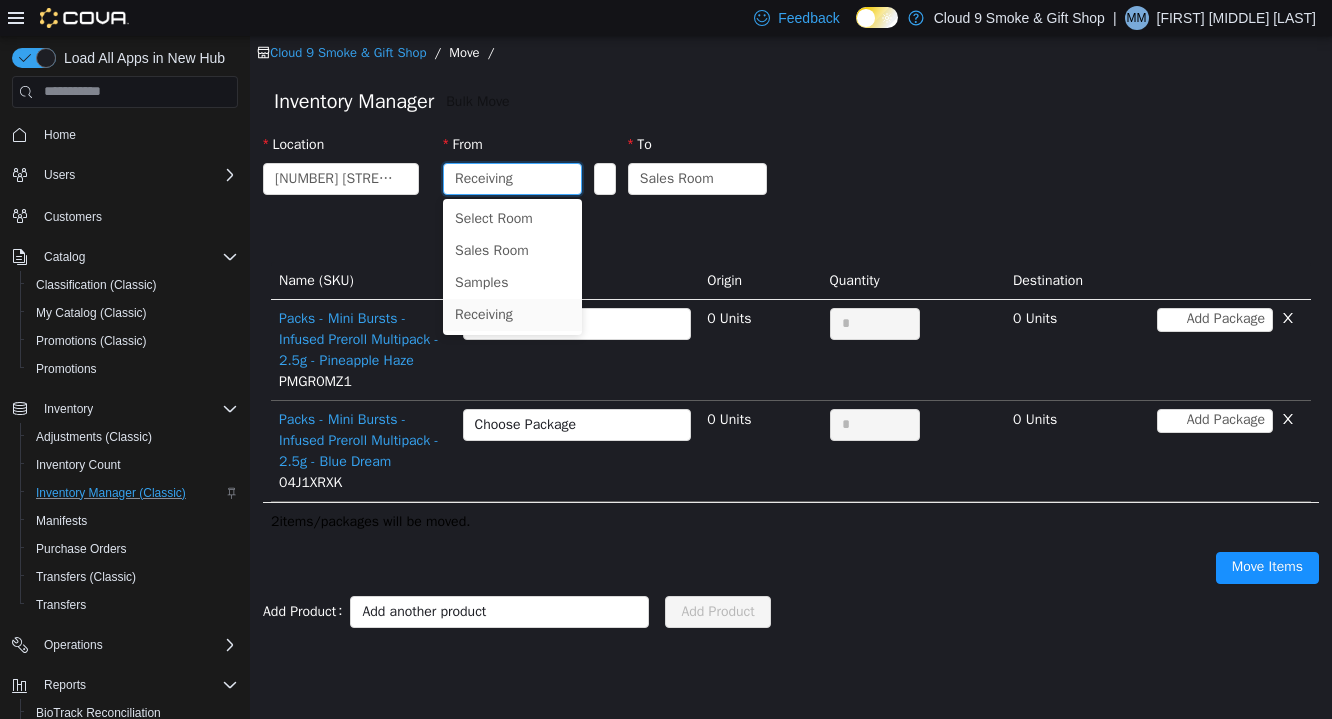 click on "Location 305 Saw Mill River Rd From Receiving   To Sales Room" at bounding box center (791, 191) 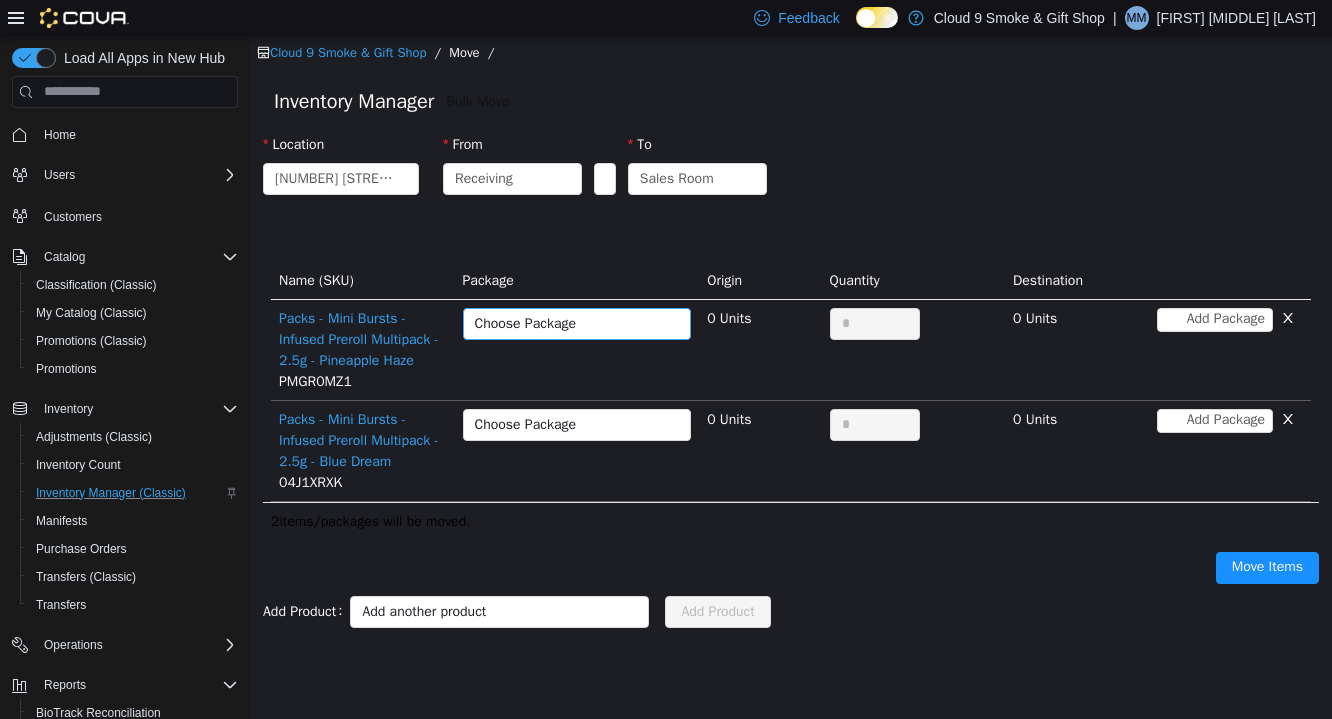 click on "Choose Package" at bounding box center [566, 323] 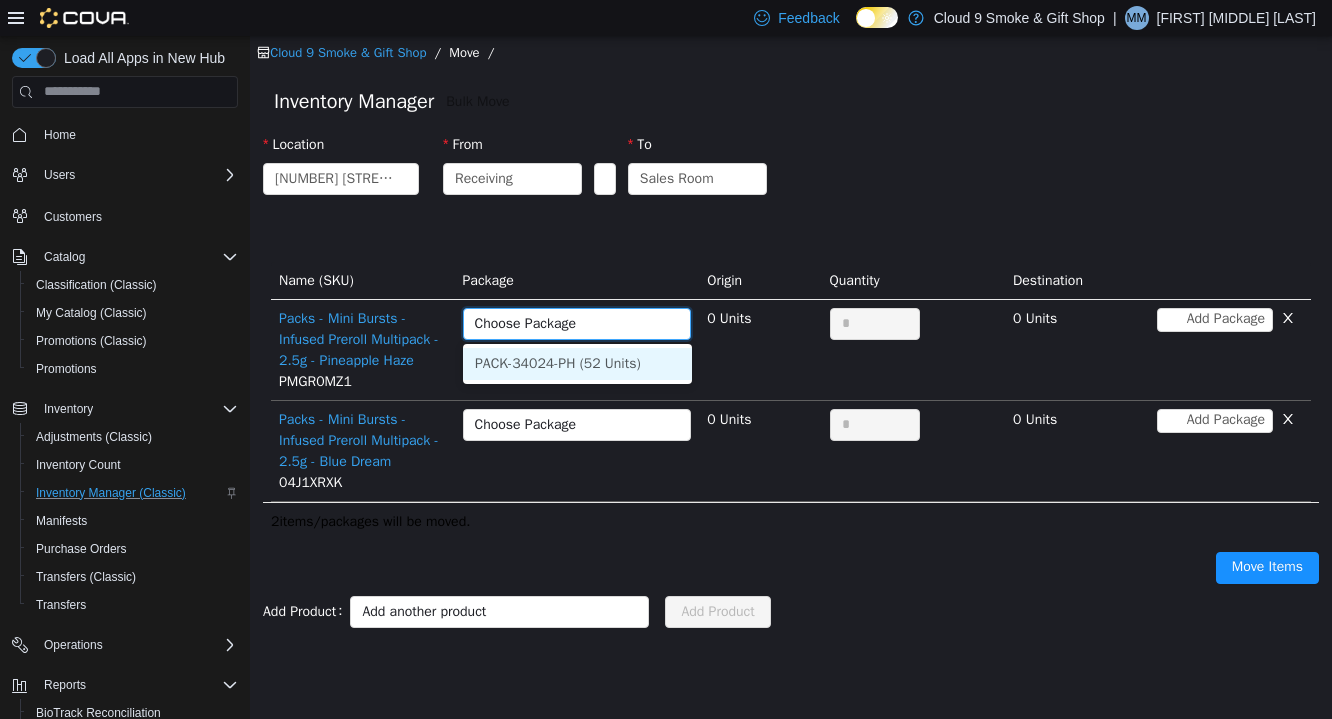 click on "PACK-34024-PH (52 Units)" at bounding box center (577, 363) 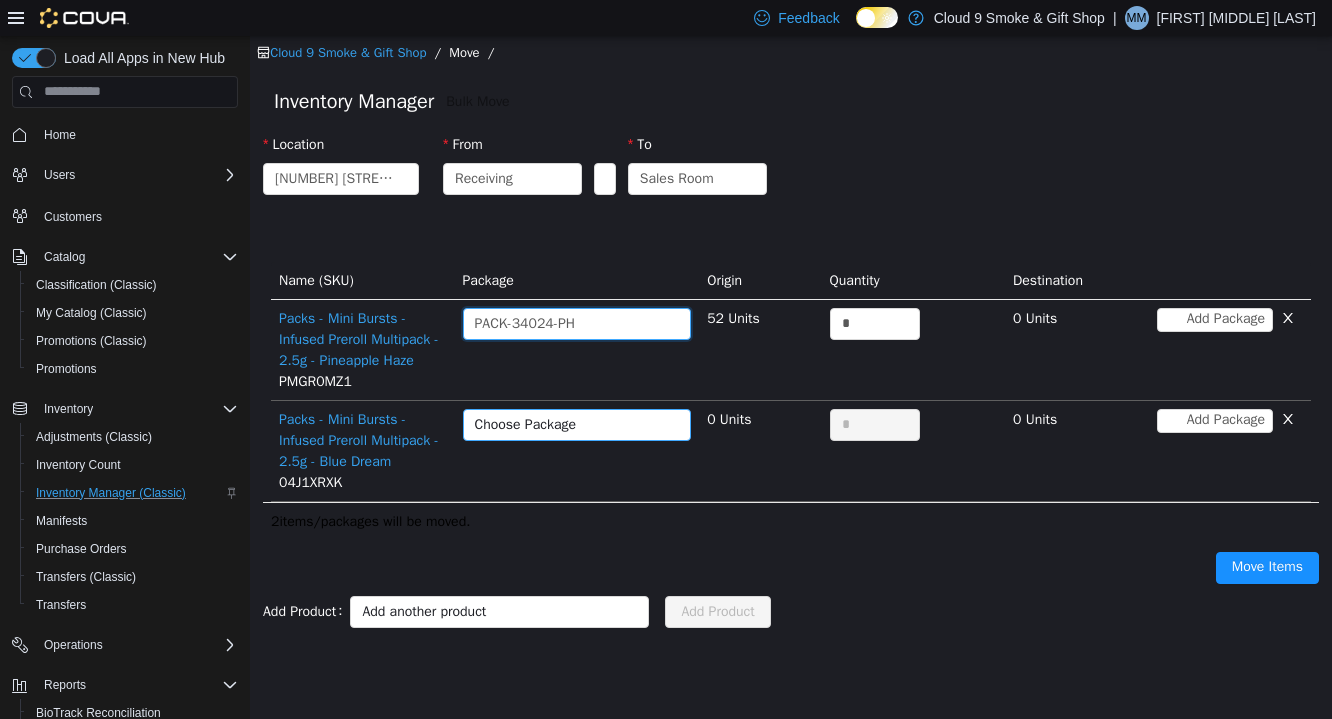click on "Choose Package" at bounding box center (566, 424) 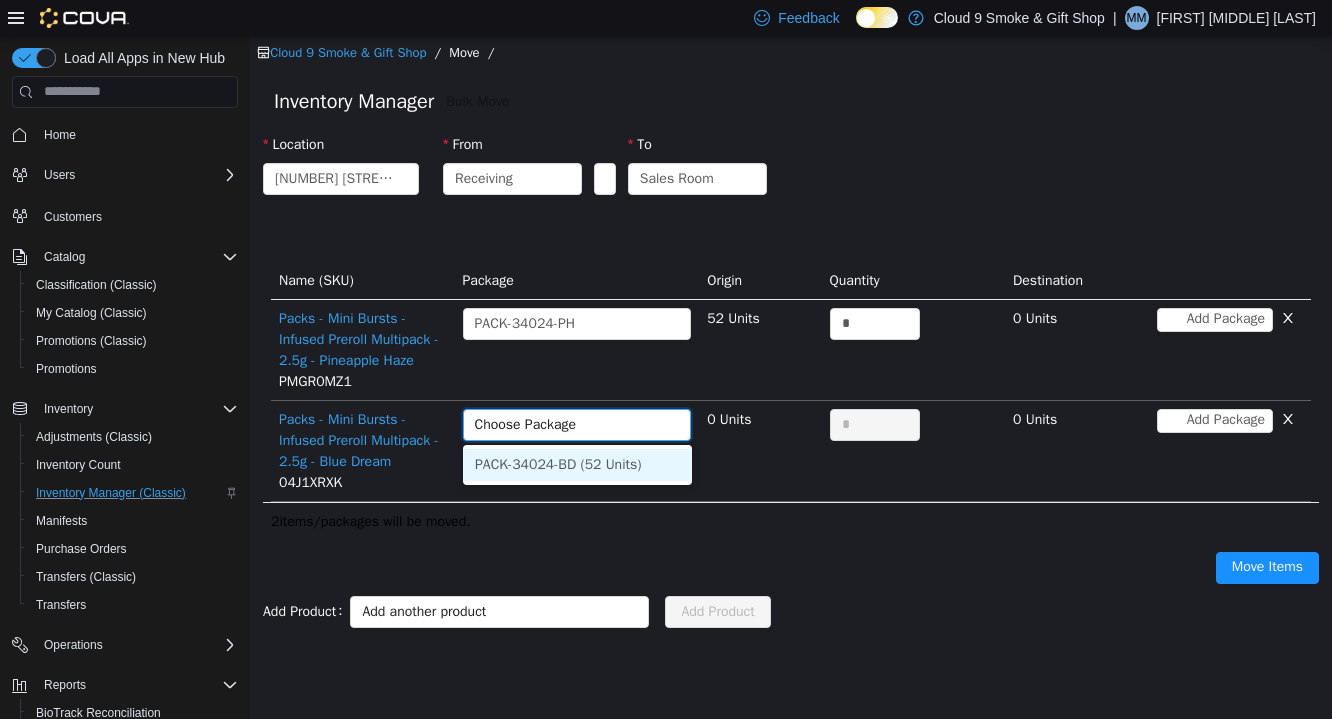 click on "PACK-34024-BD (52 Units)" at bounding box center [577, 464] 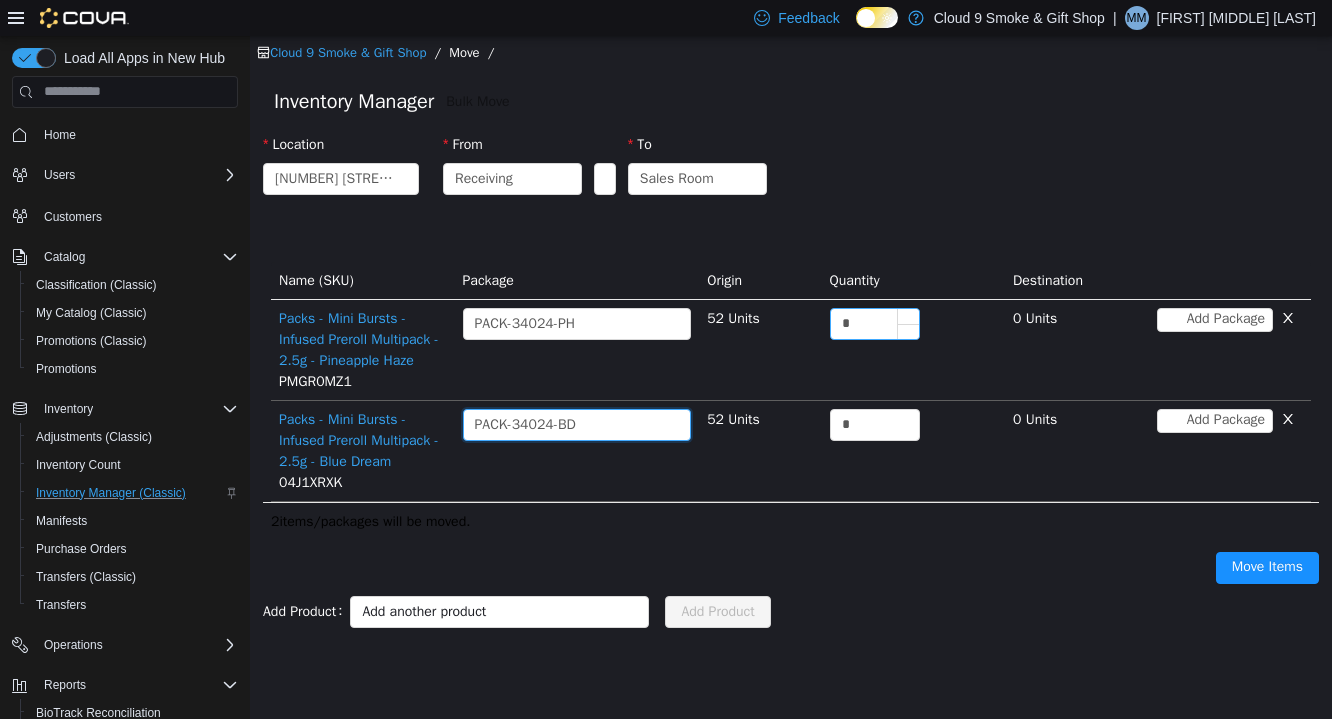 click on "*" at bounding box center (875, 323) 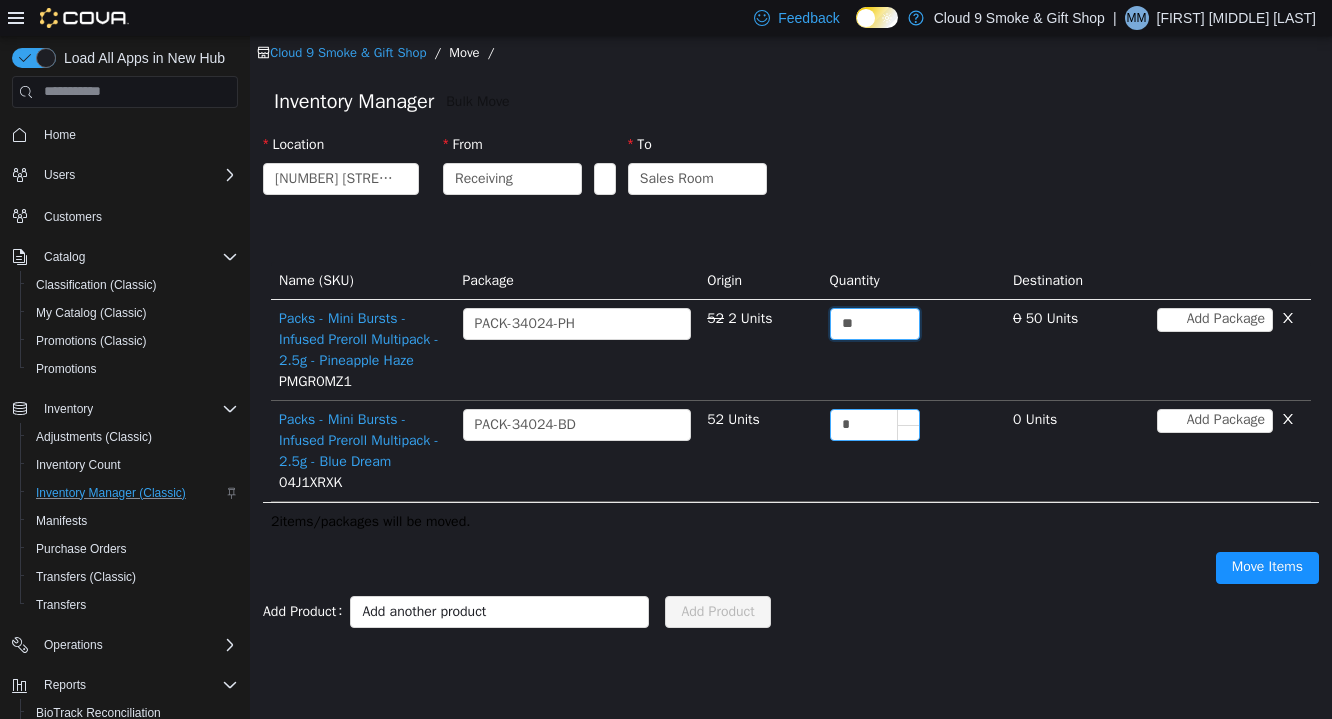 type on "**" 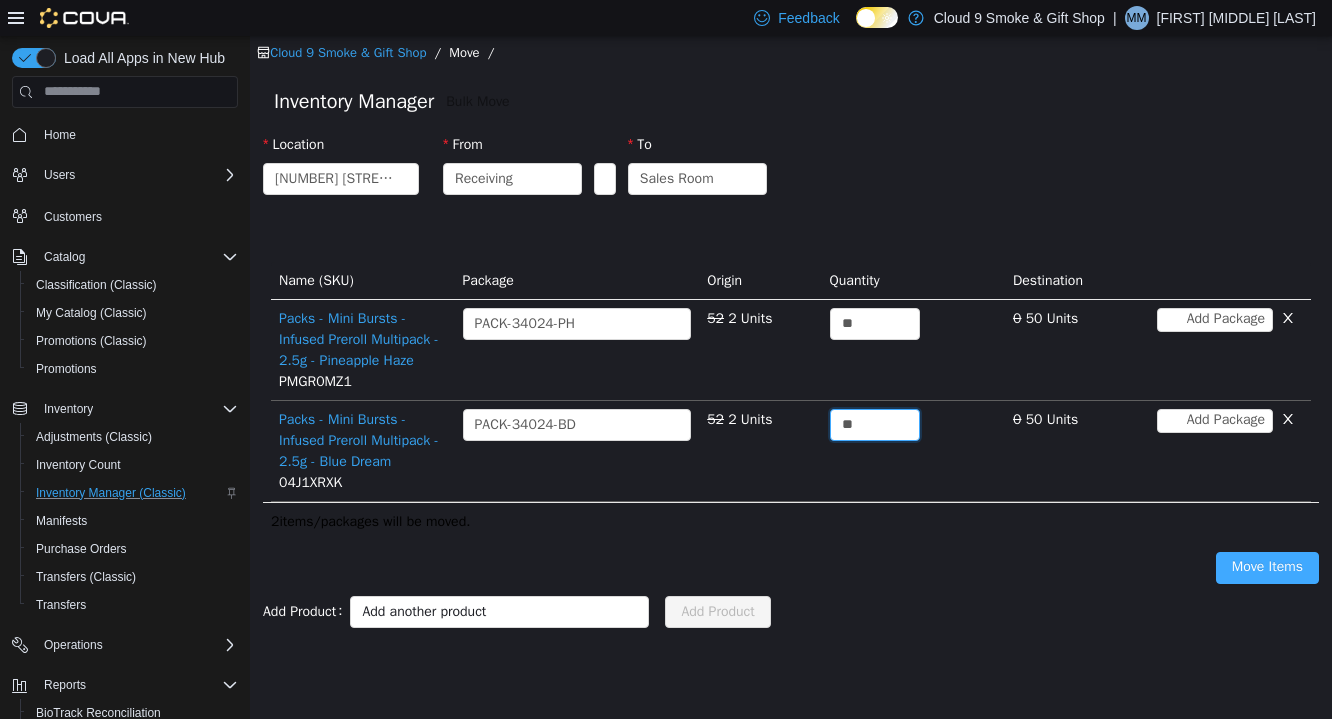 type on "**" 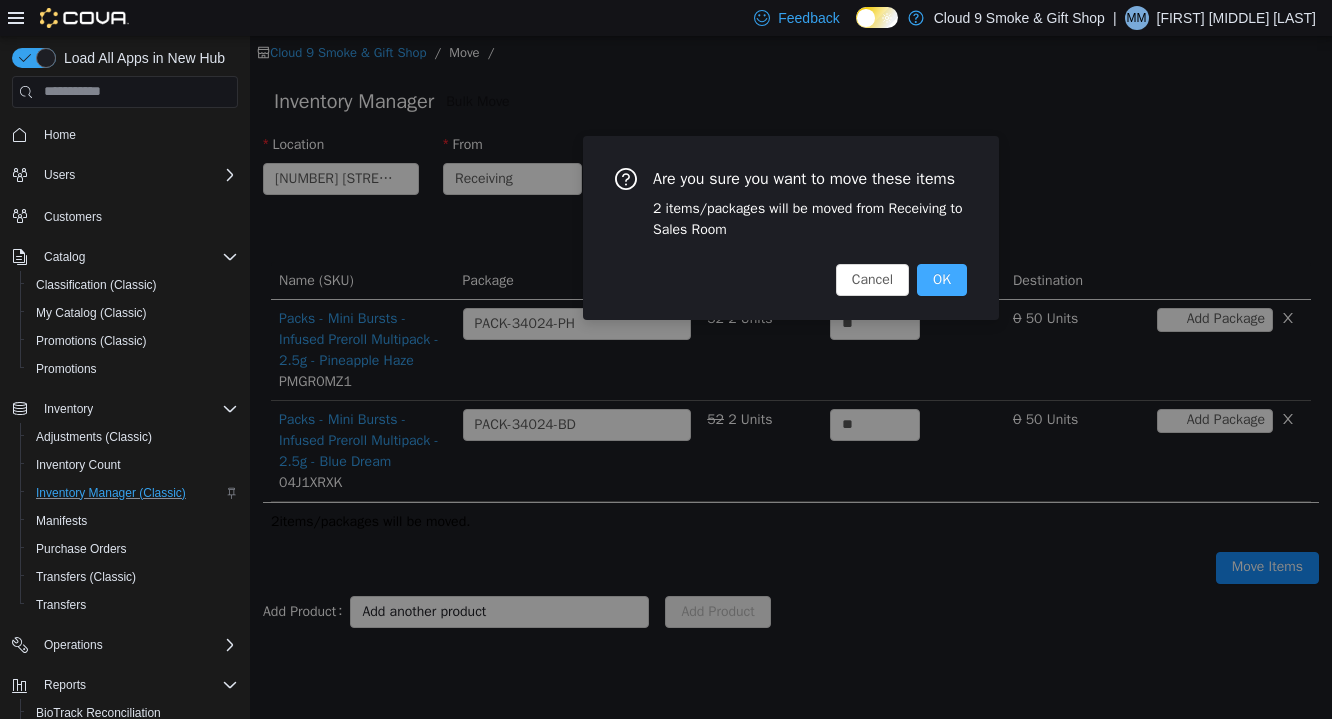 click on "OK" at bounding box center (942, 279) 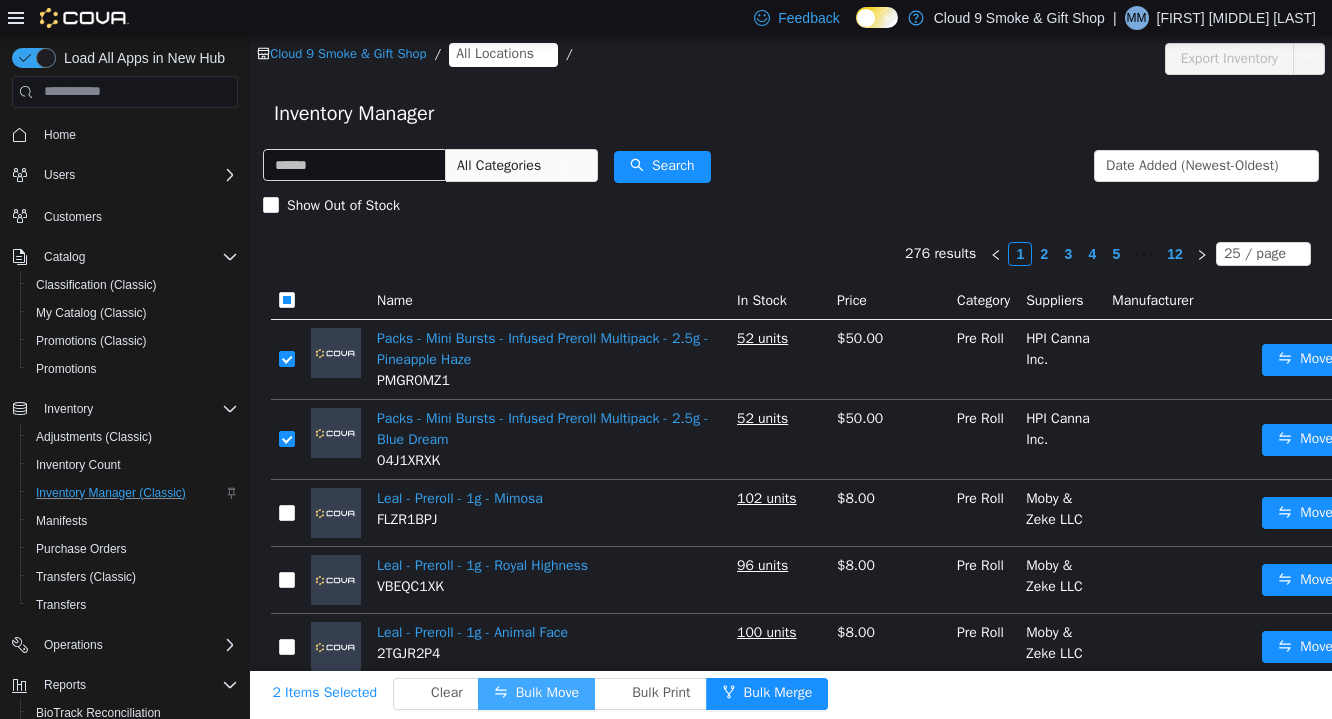 click on "Bulk Move" at bounding box center [536, 693] 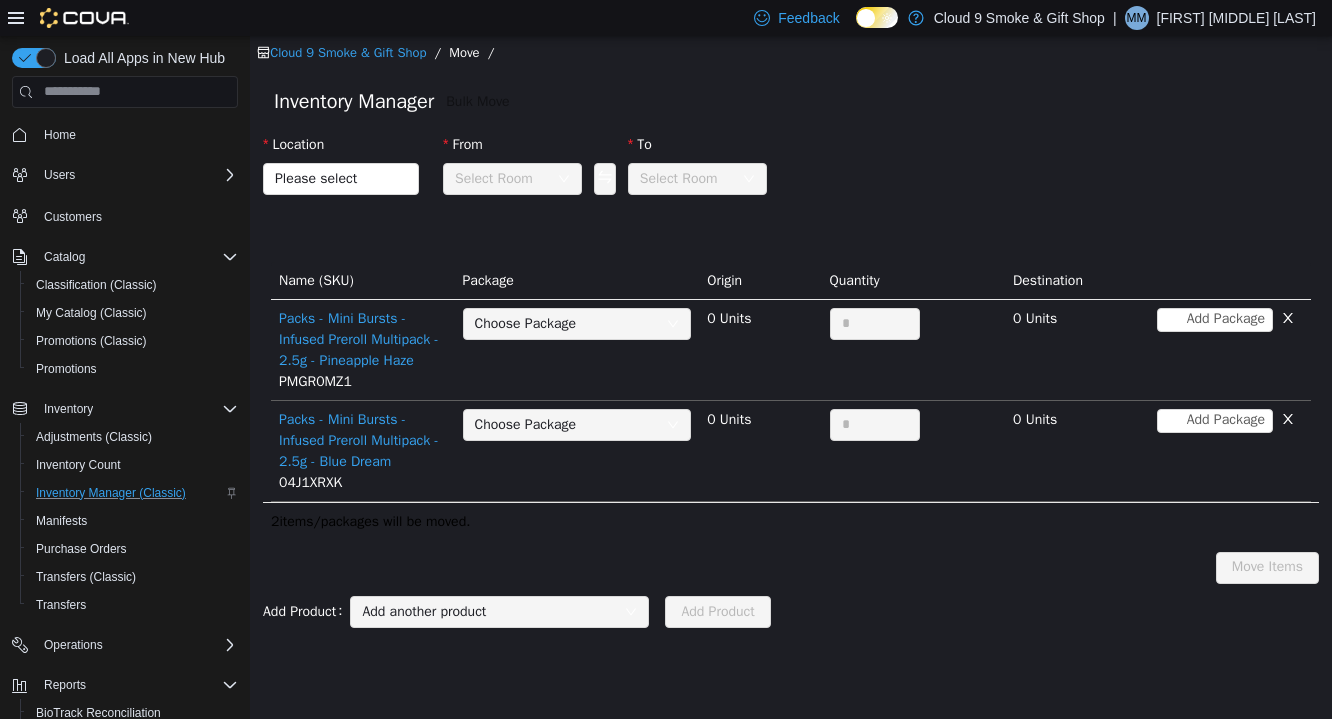click on "Location Please select" at bounding box center [341, 167] 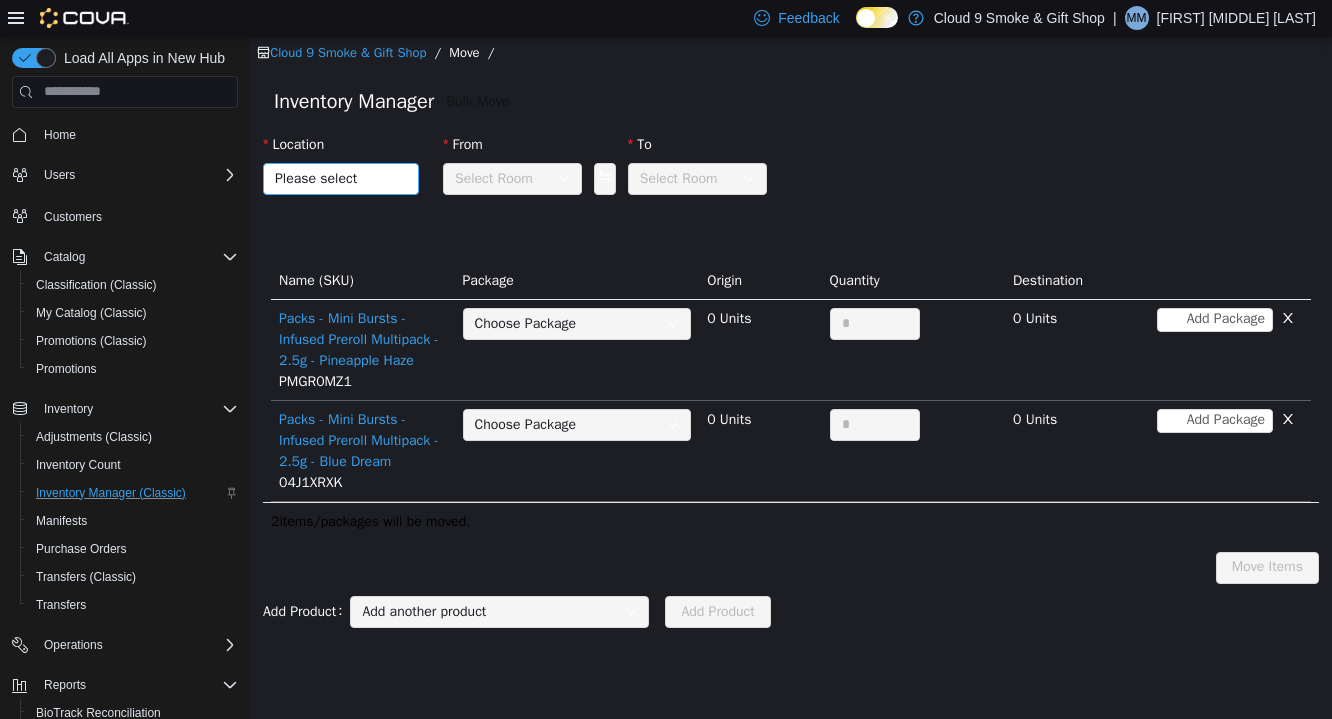 click on "Please select" at bounding box center (330, 178) 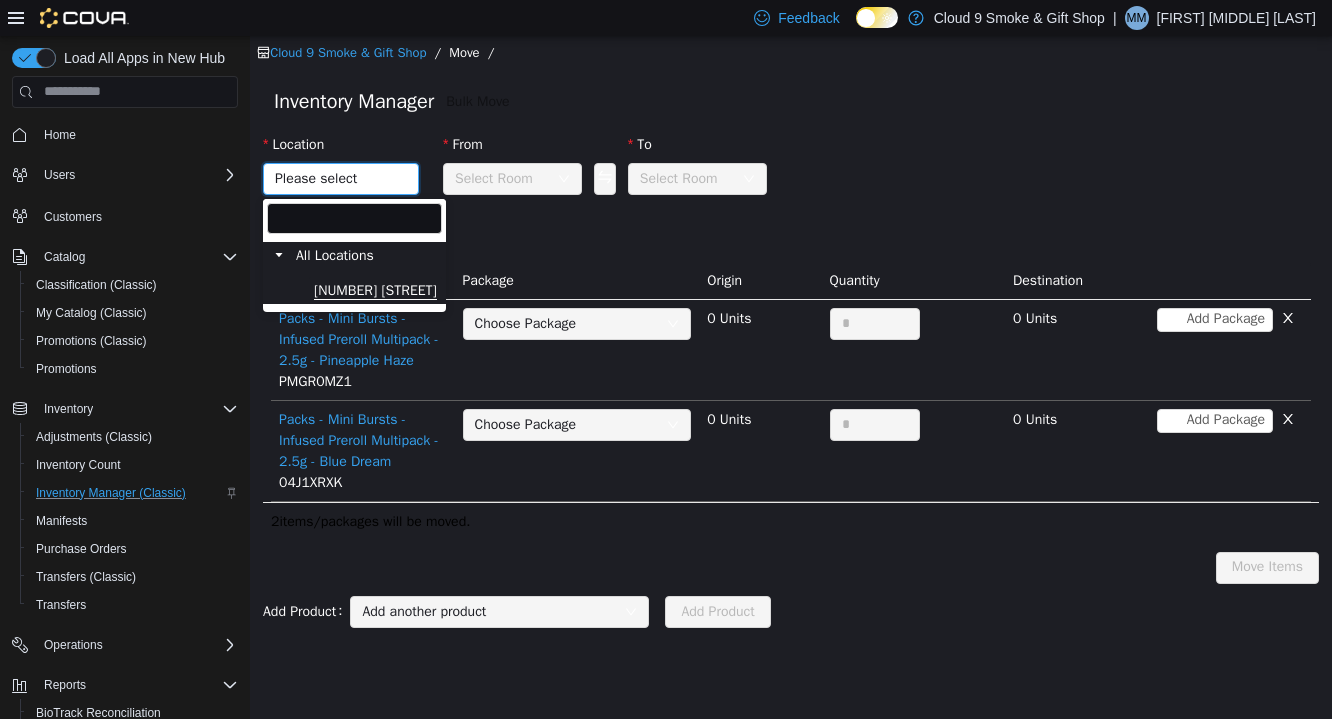 click on "[NUMBER] [STREET]" at bounding box center (375, 290) 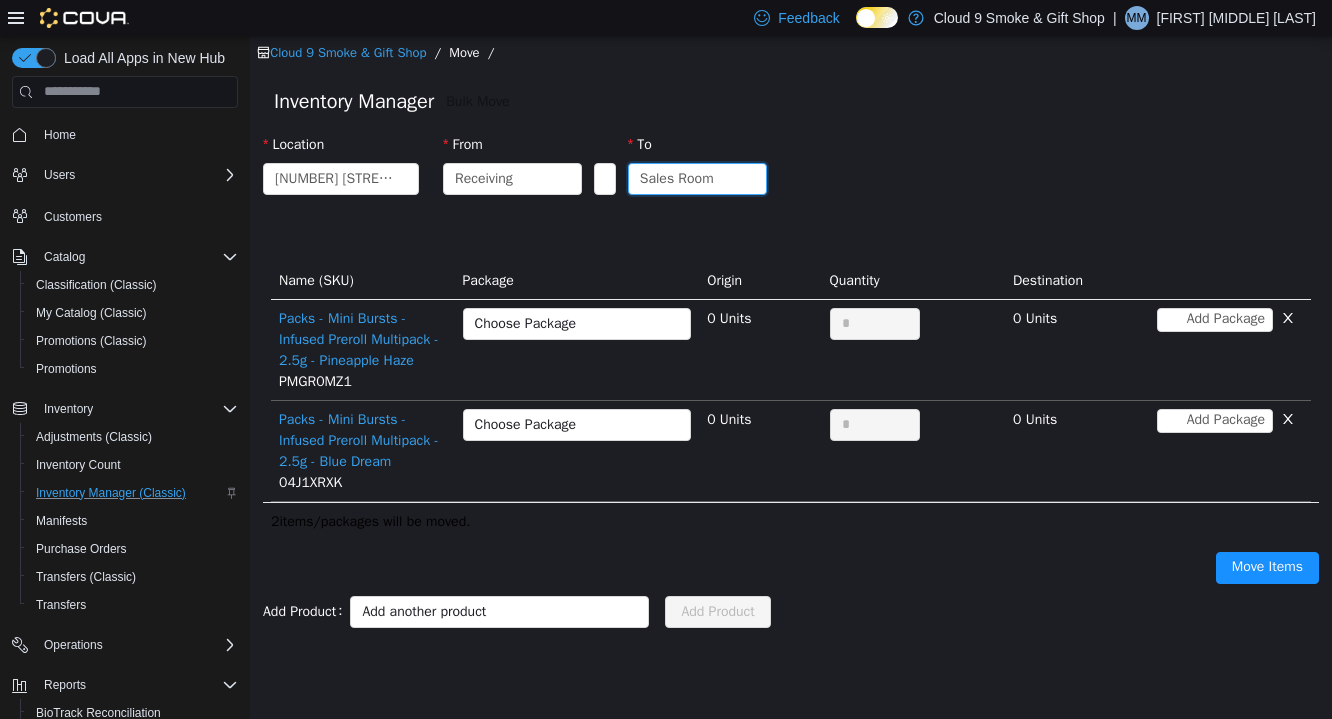 click on "Sales Room" at bounding box center (677, 178) 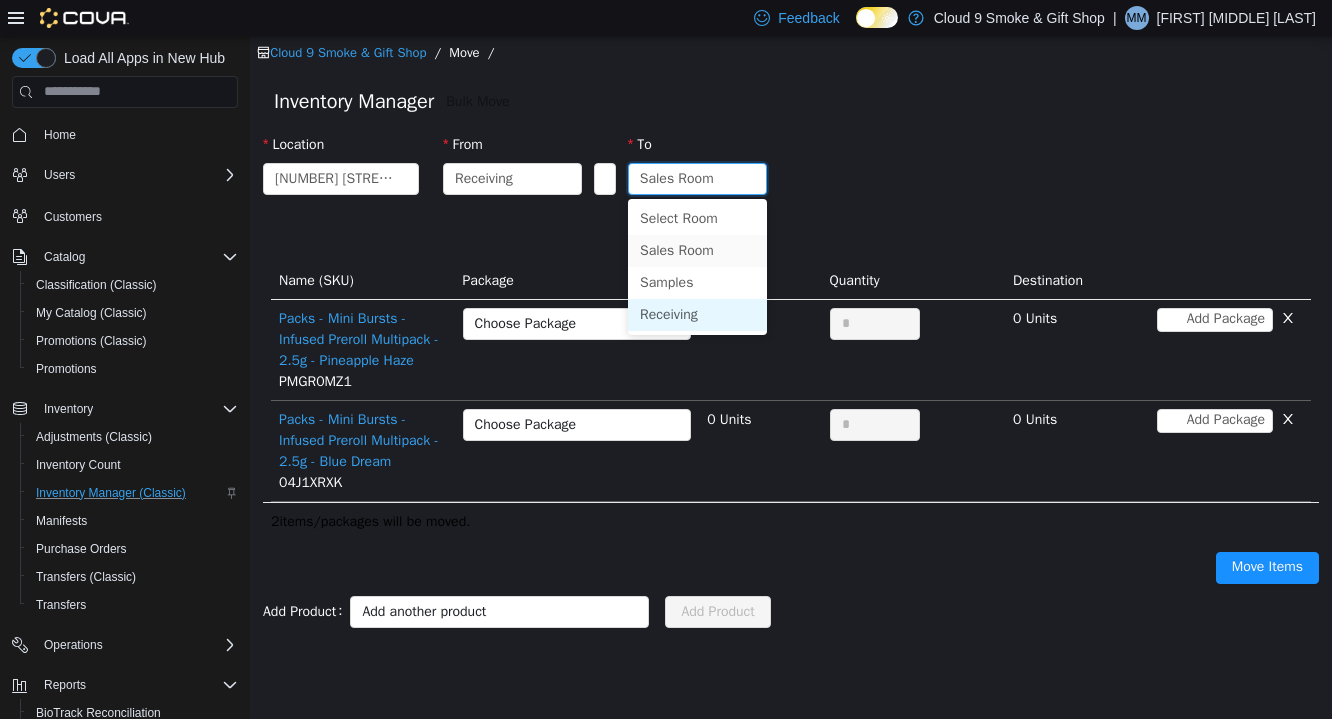 click on "Receiving" at bounding box center (697, 314) 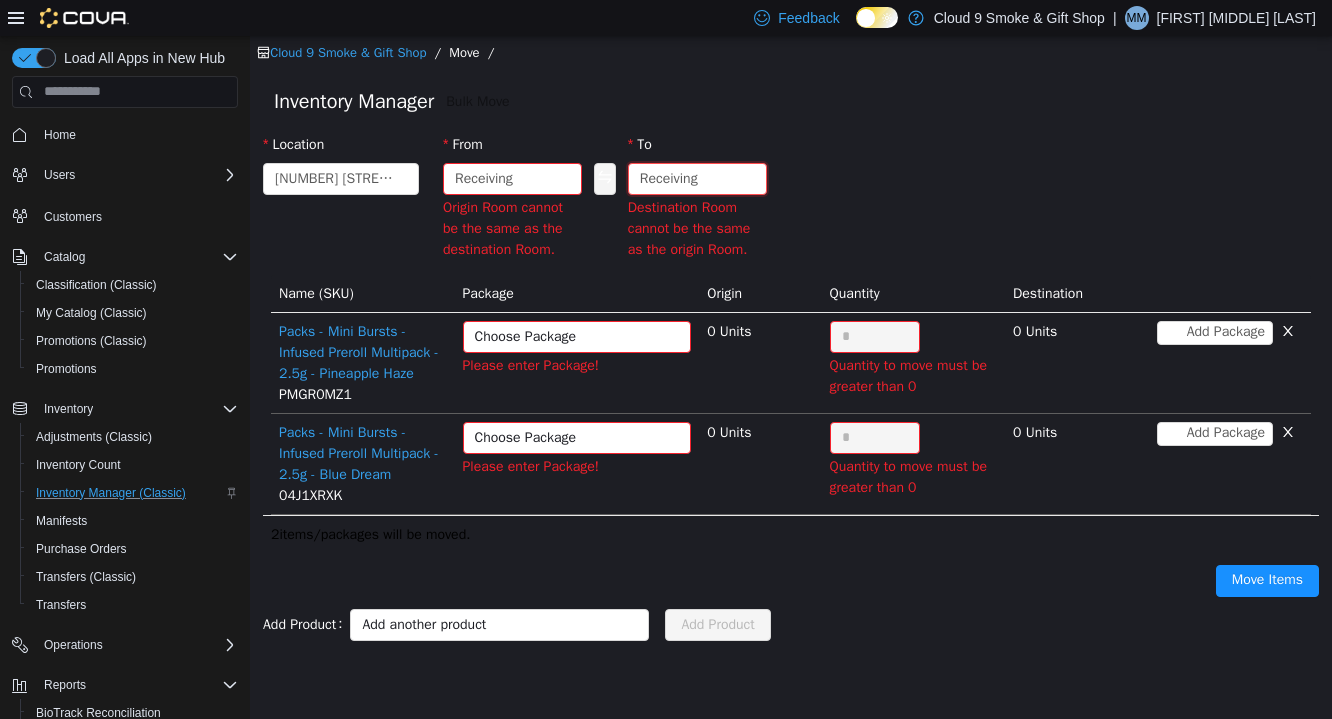 click on "Receiving" at bounding box center [691, 178] 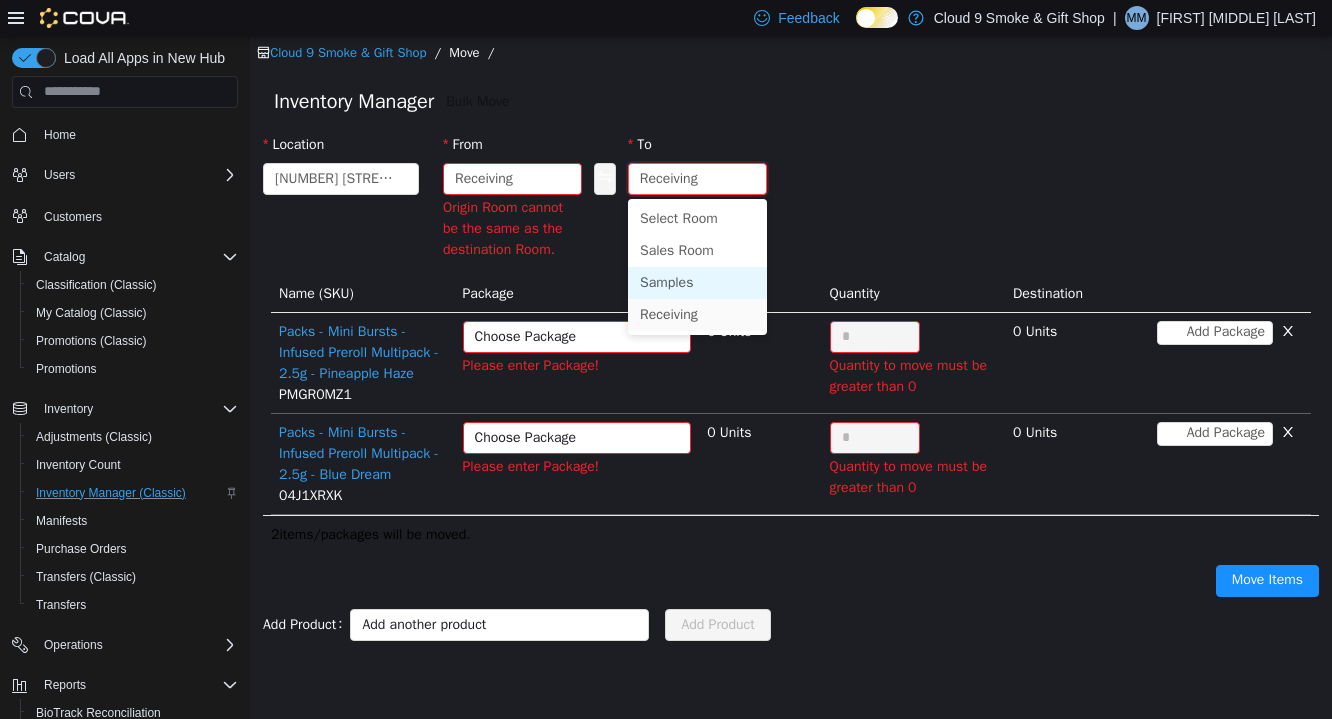 click on "Samples" at bounding box center [697, 282] 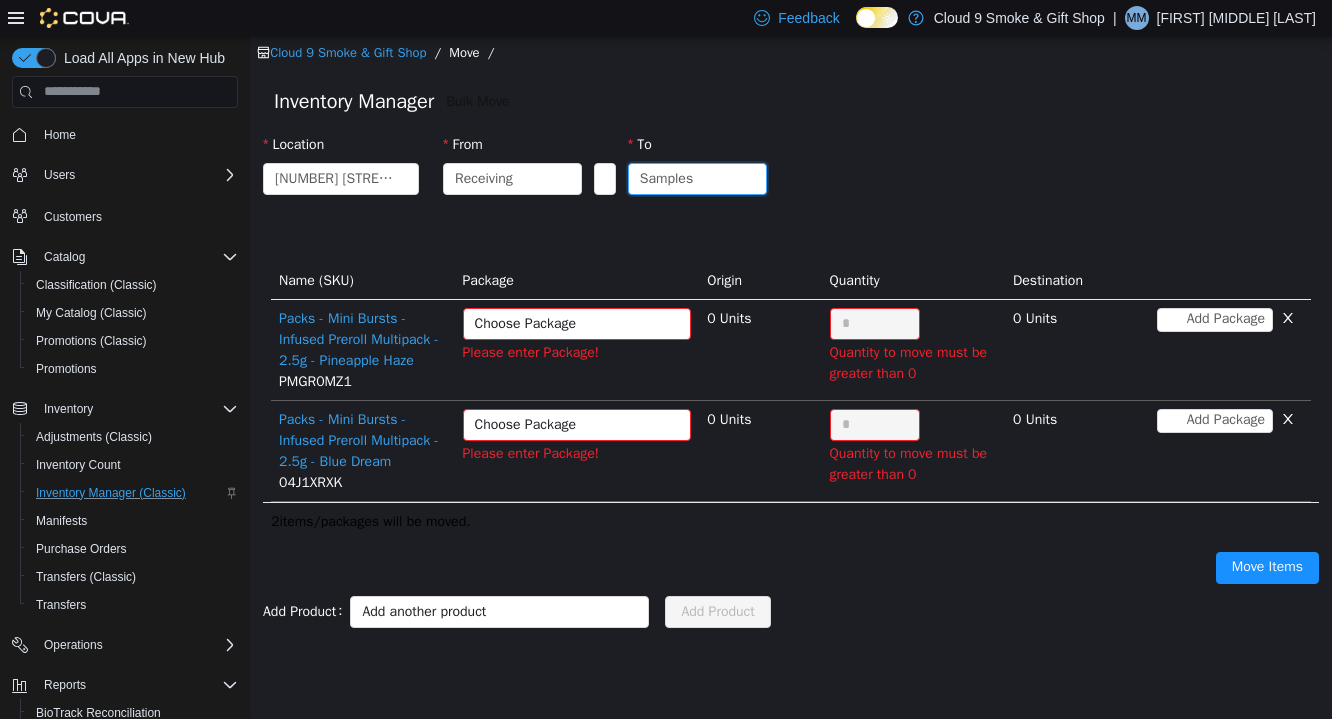 click on "Choose Package" at bounding box center [566, 323] 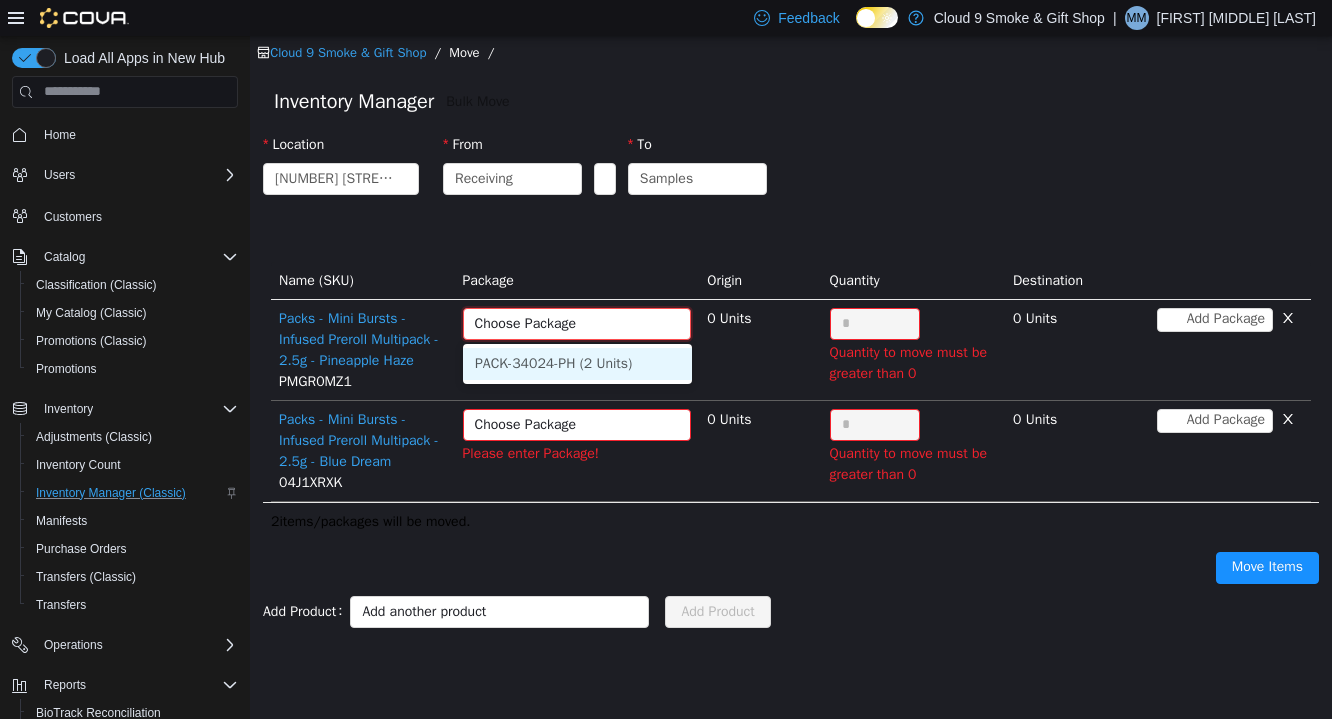 click on "PACK-34024-PH (2 Units)" at bounding box center (577, 363) 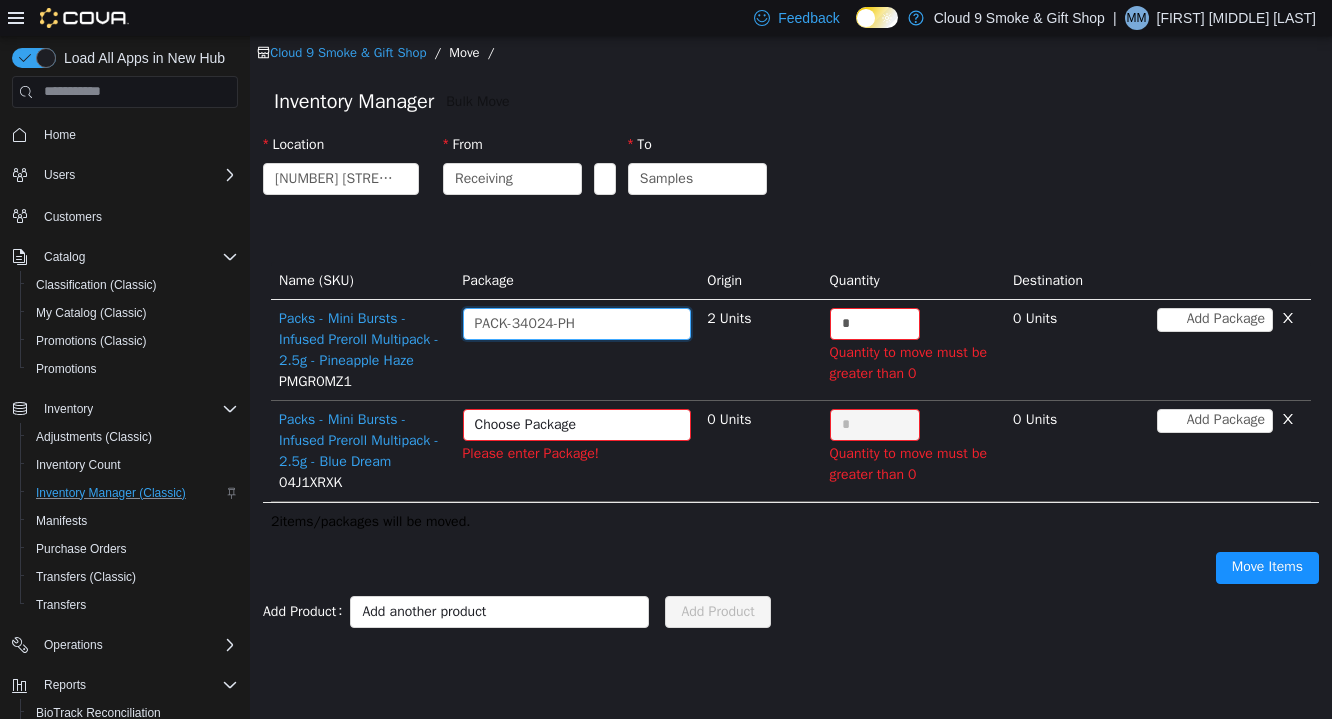 click on "Choose Package" at bounding box center (566, 424) 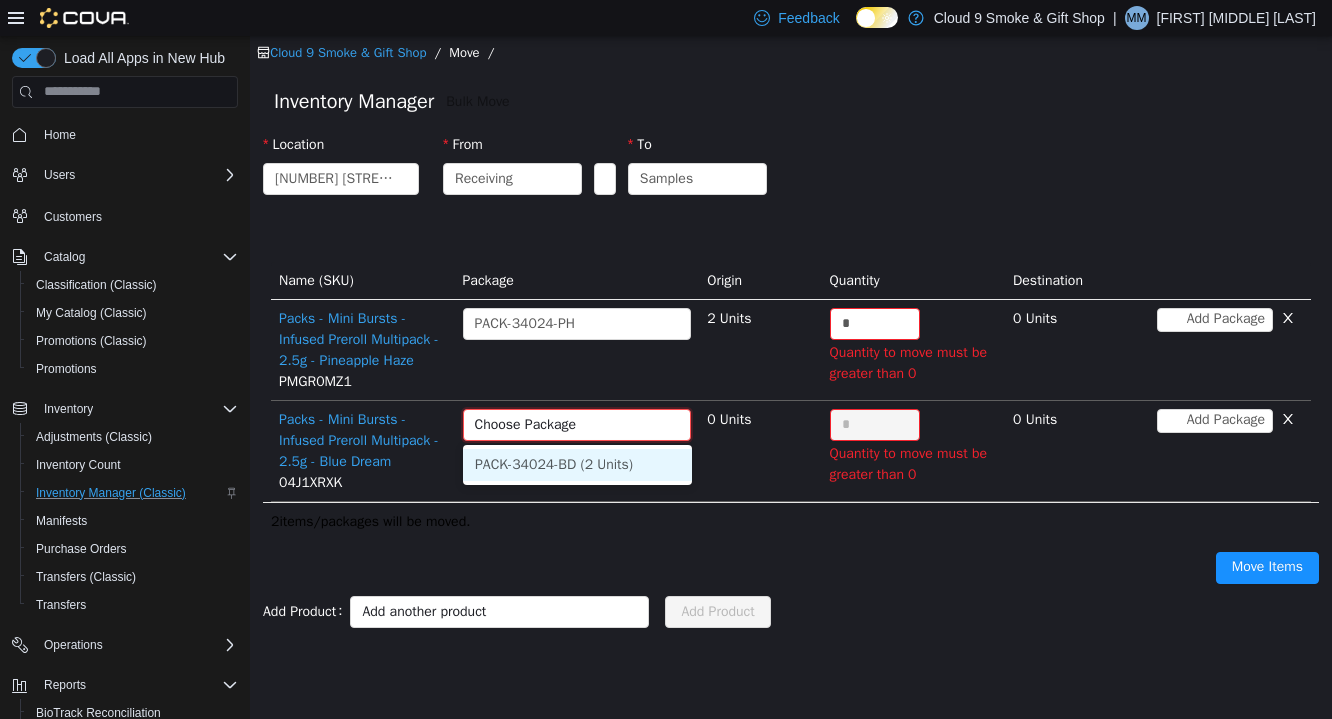 click on "PACK-34024-BD (2 Units)" at bounding box center [577, 464] 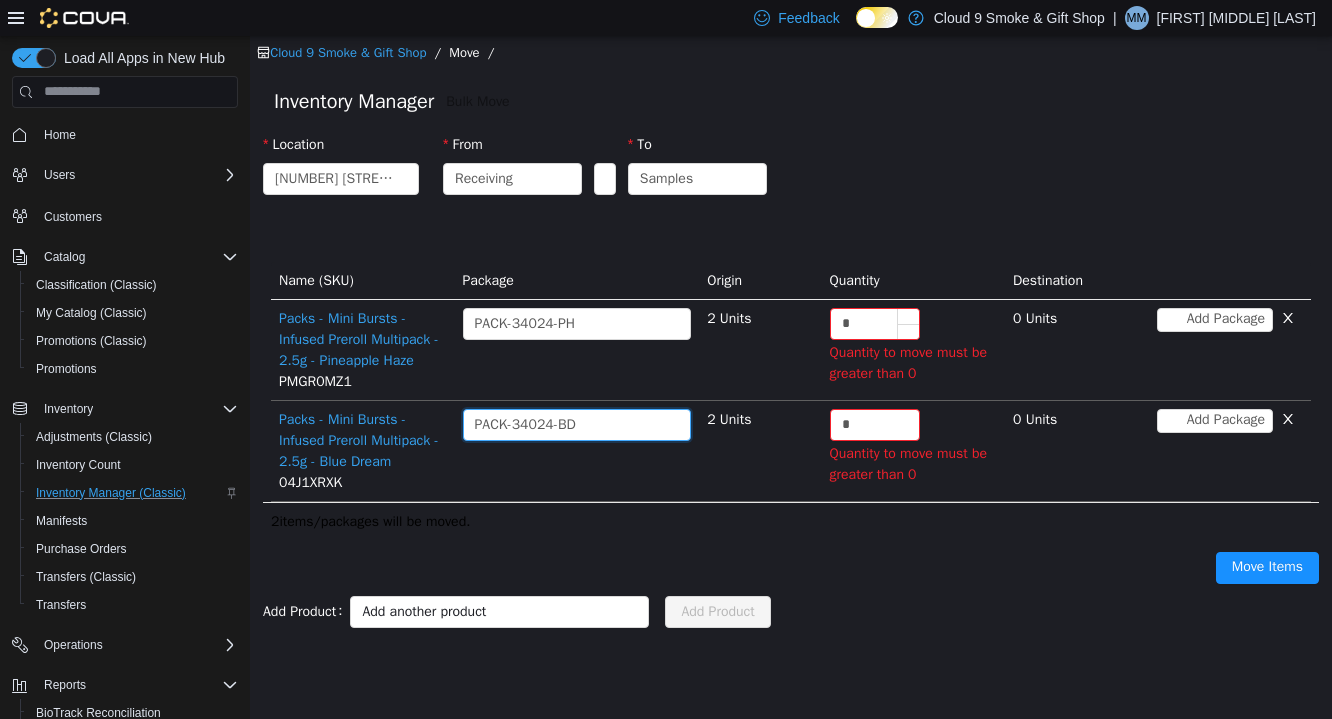 click on "*" at bounding box center (875, 323) 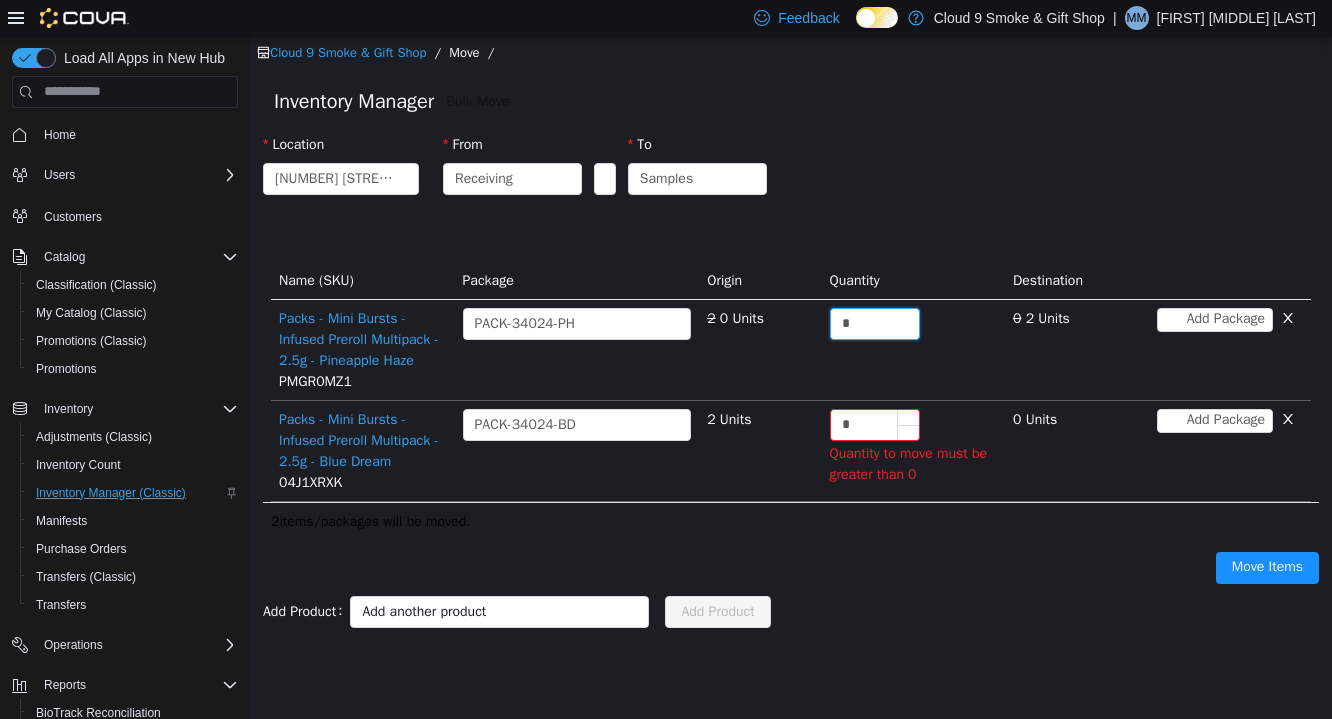 type on "*" 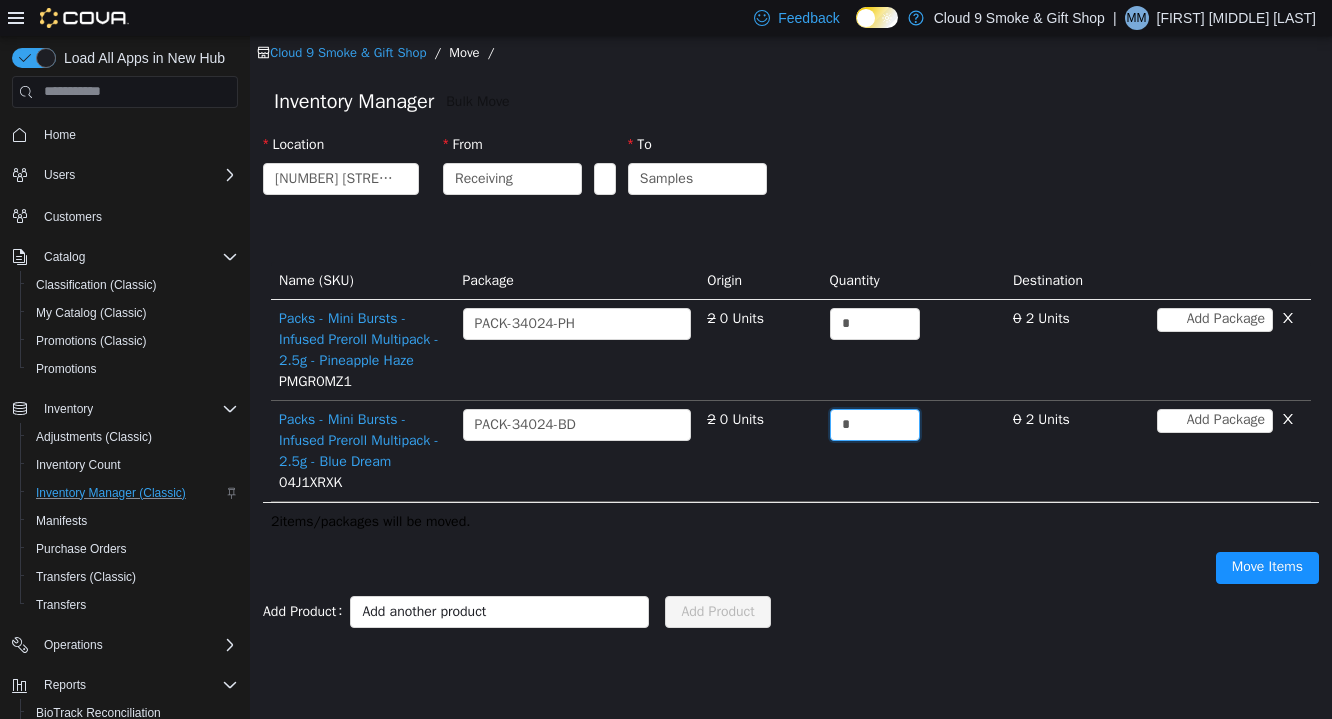 type on "*" 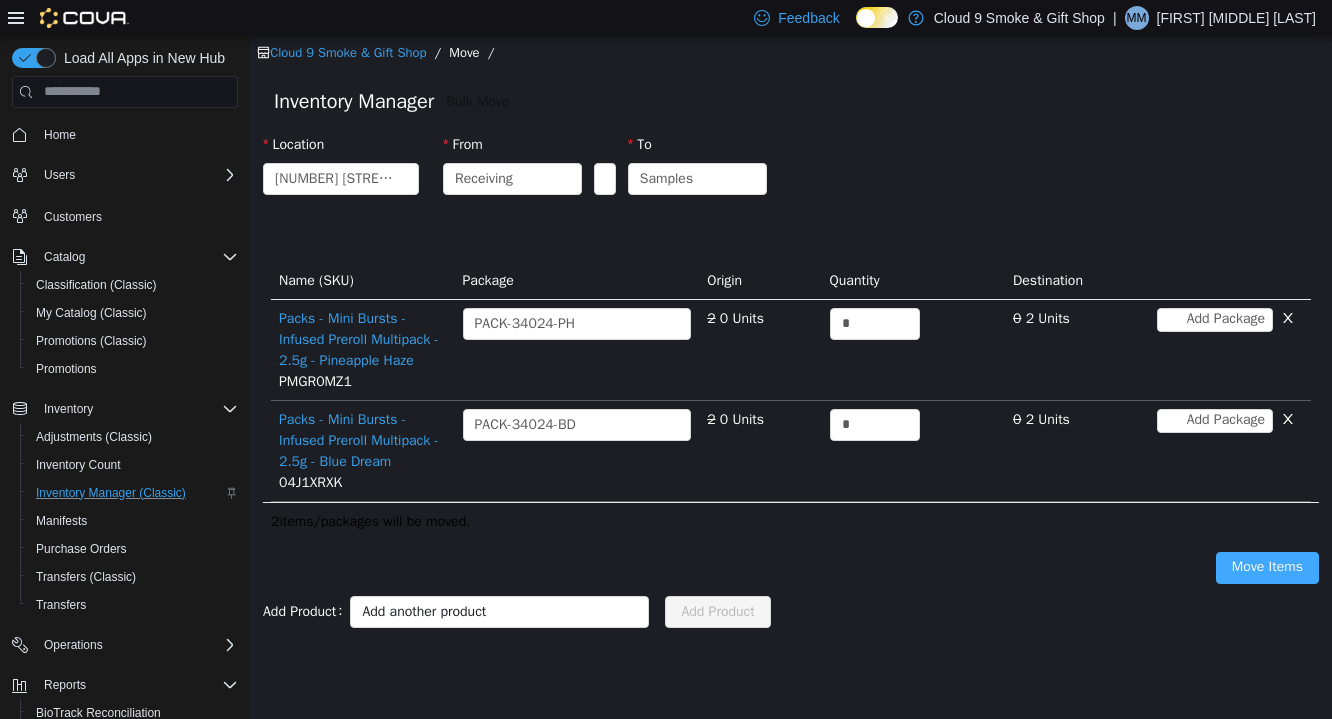 click on "Move Items" at bounding box center [1267, 567] 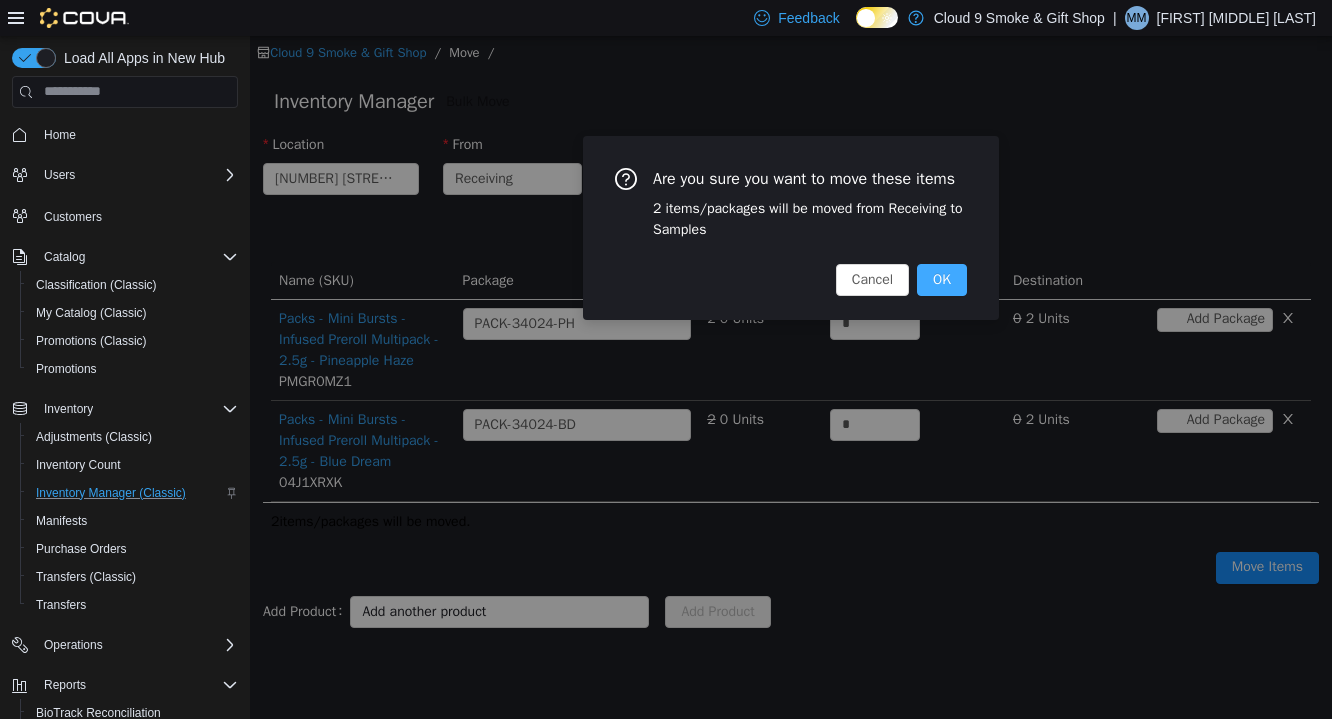 click on "OK" at bounding box center (942, 279) 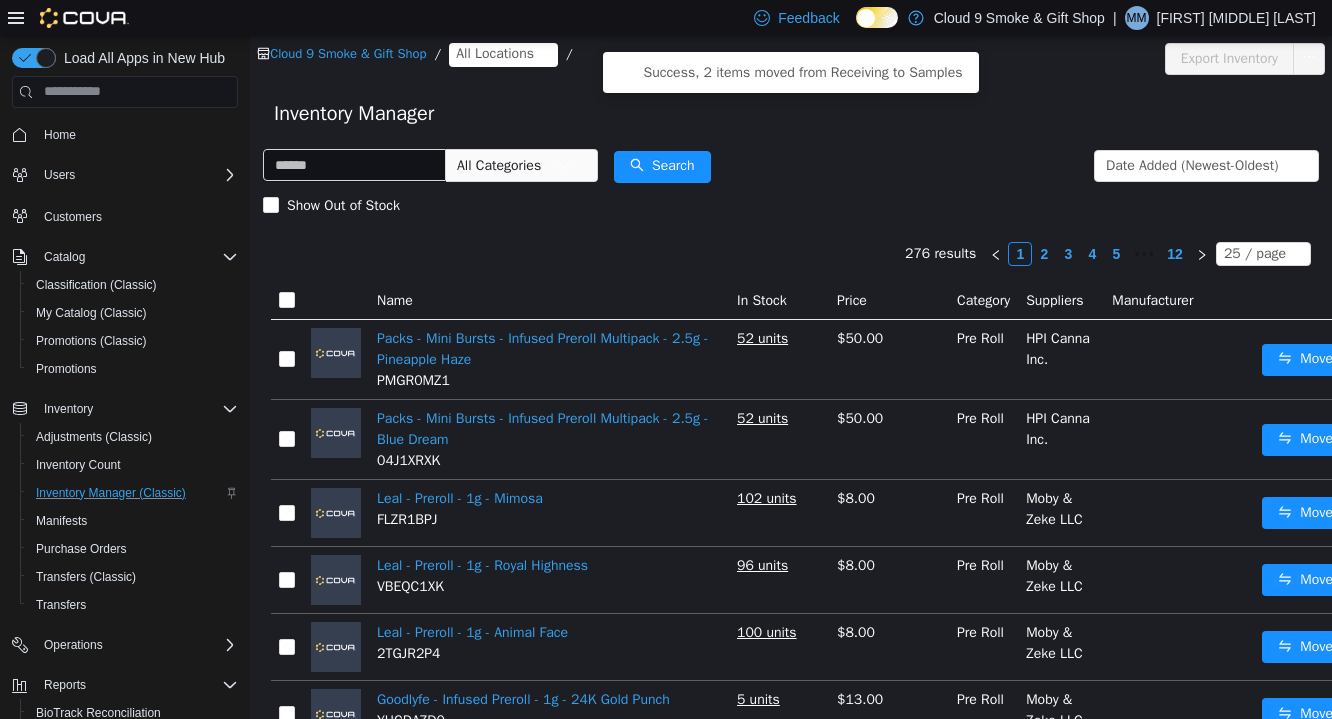 click on "All Categories Date Added (Newest-Oldest) Search Show Out of Stock" at bounding box center [791, 185] 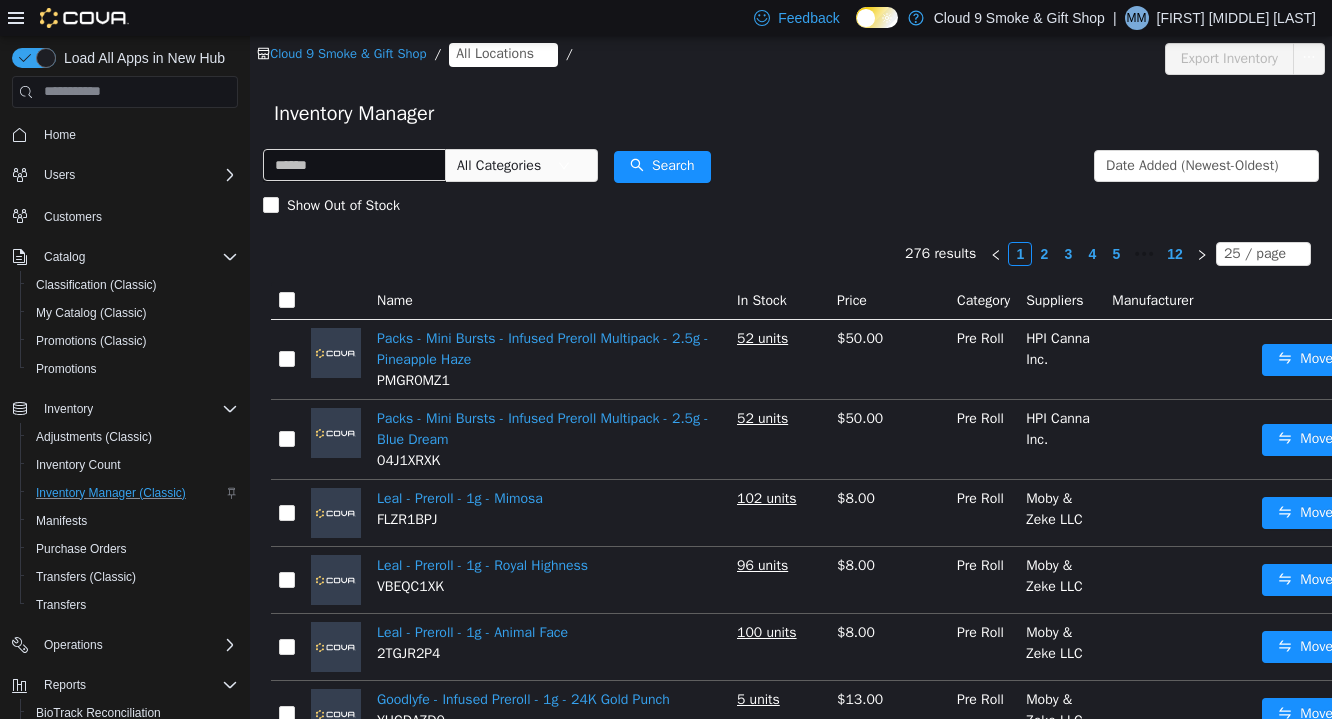 click 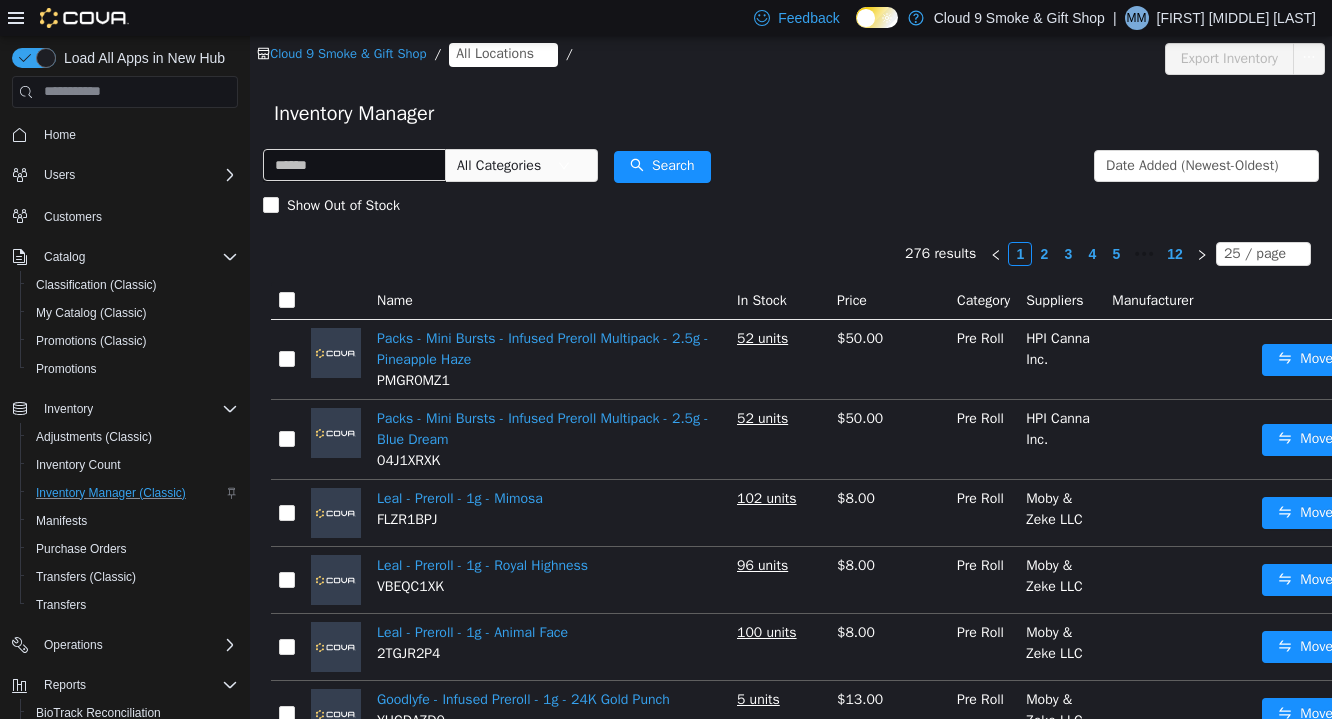 click on "All Locations" at bounding box center [495, 53] 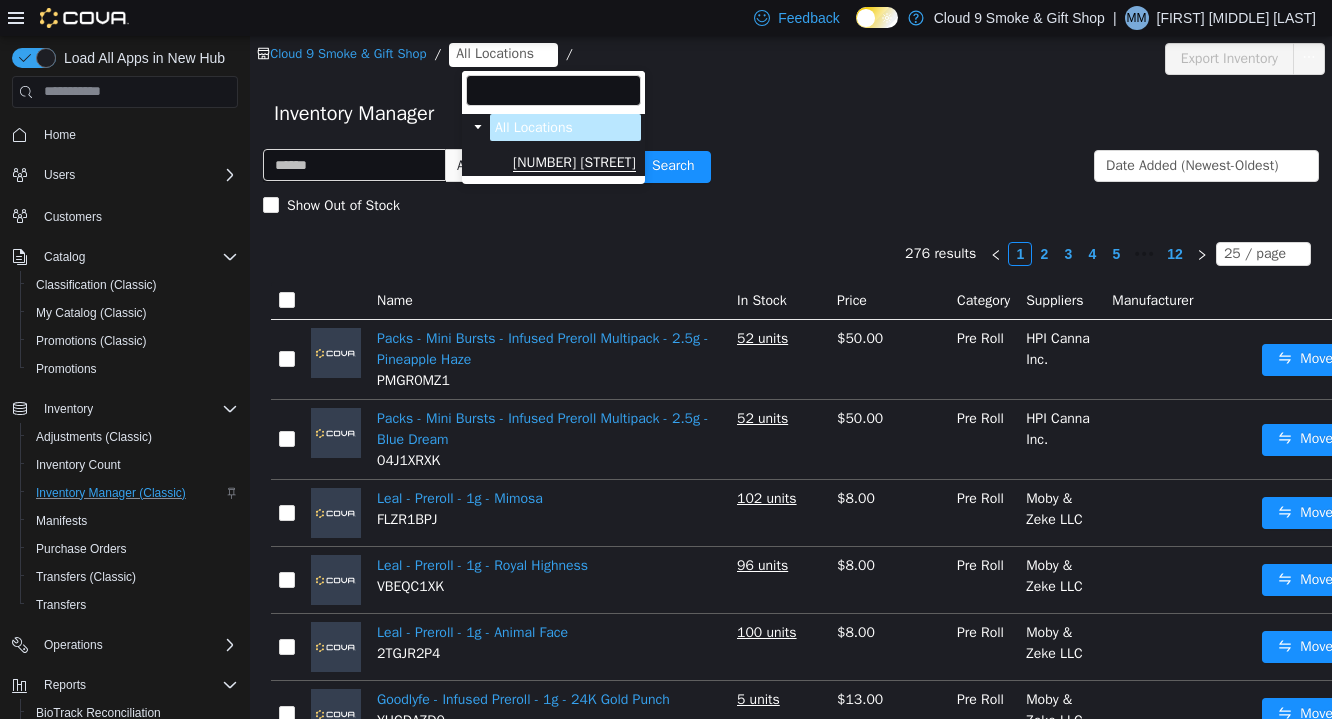 click on "[NUMBER] [STREET]" at bounding box center [574, 162] 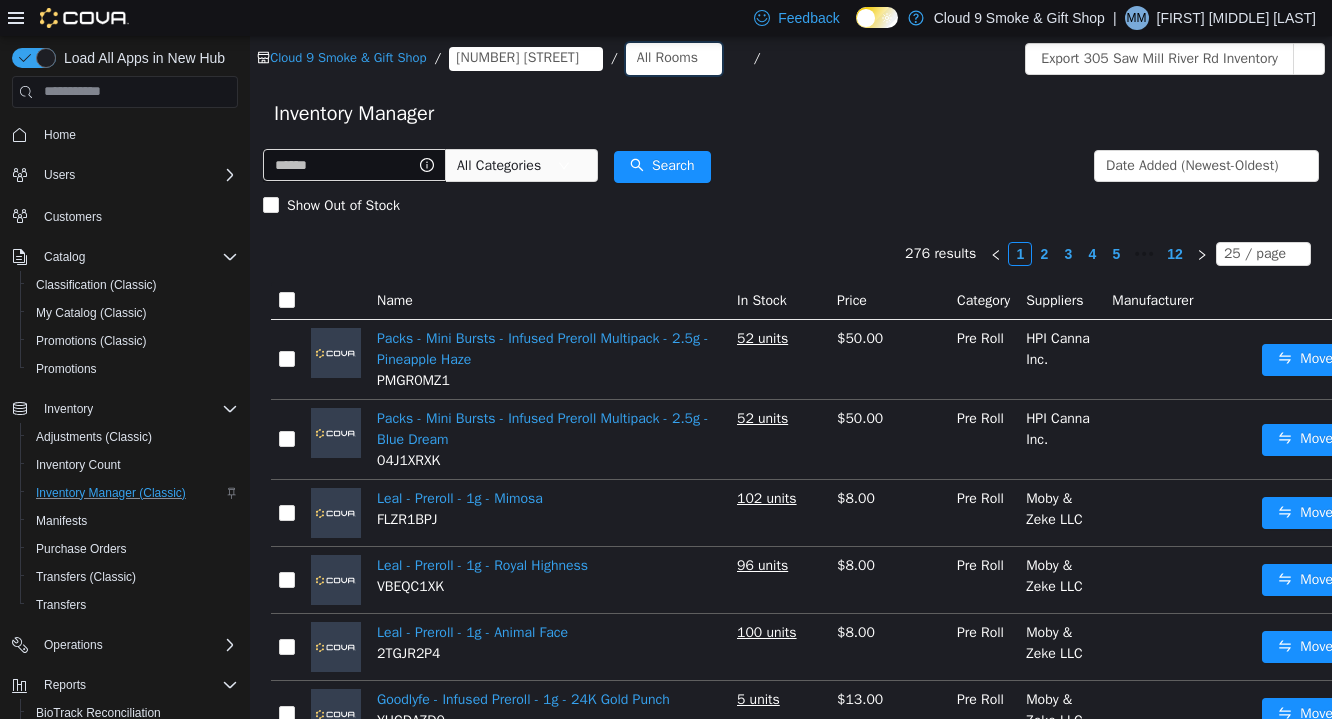 click on "All Rooms" at bounding box center [667, 57] 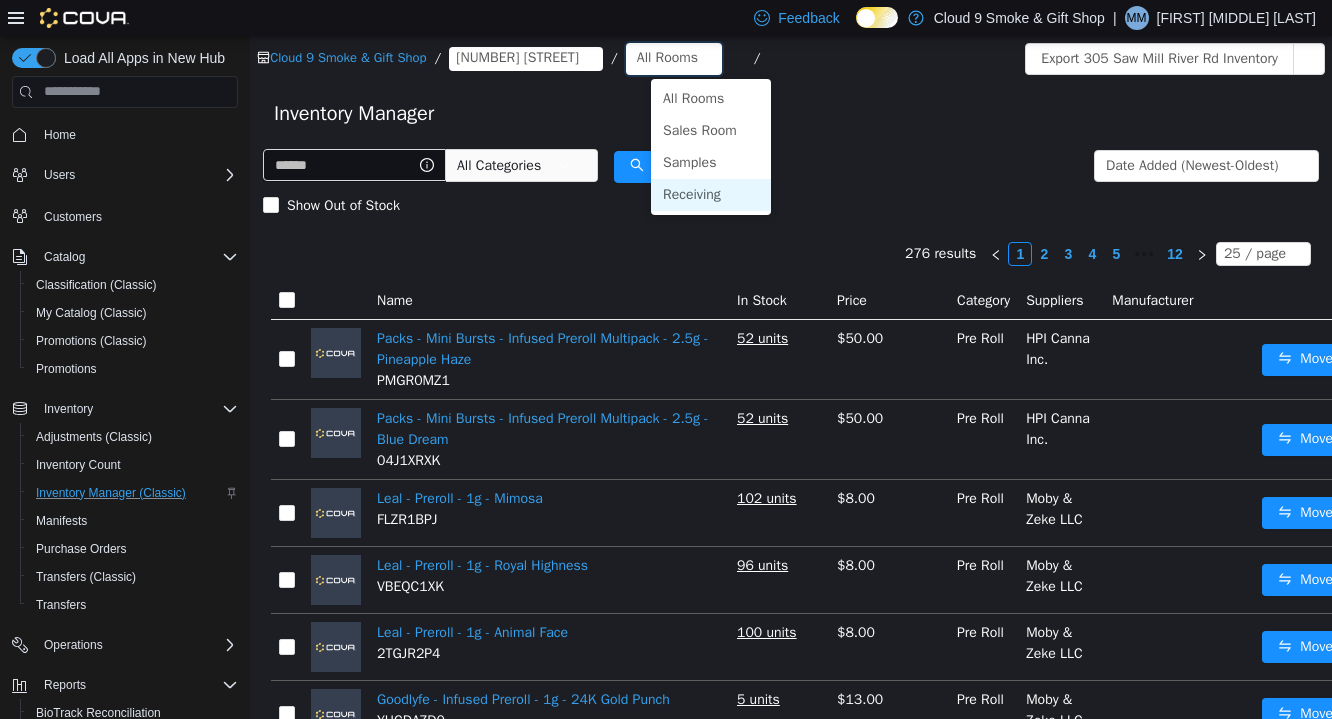 click on "Receiving" at bounding box center (711, 194) 